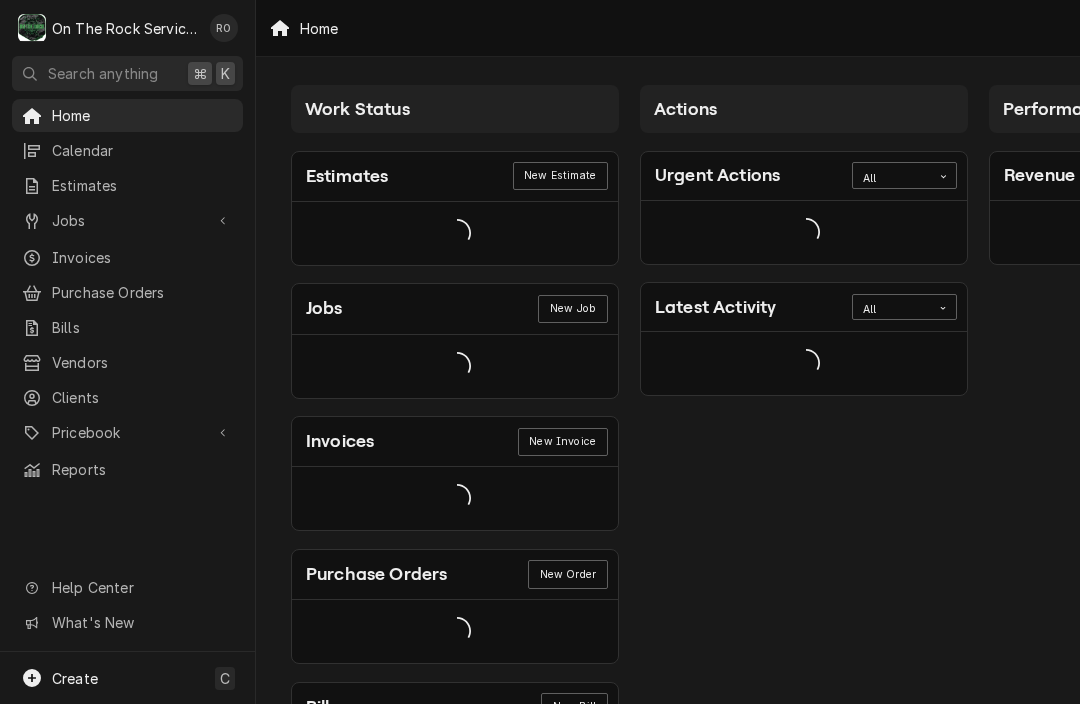 scroll, scrollTop: 0, scrollLeft: 0, axis: both 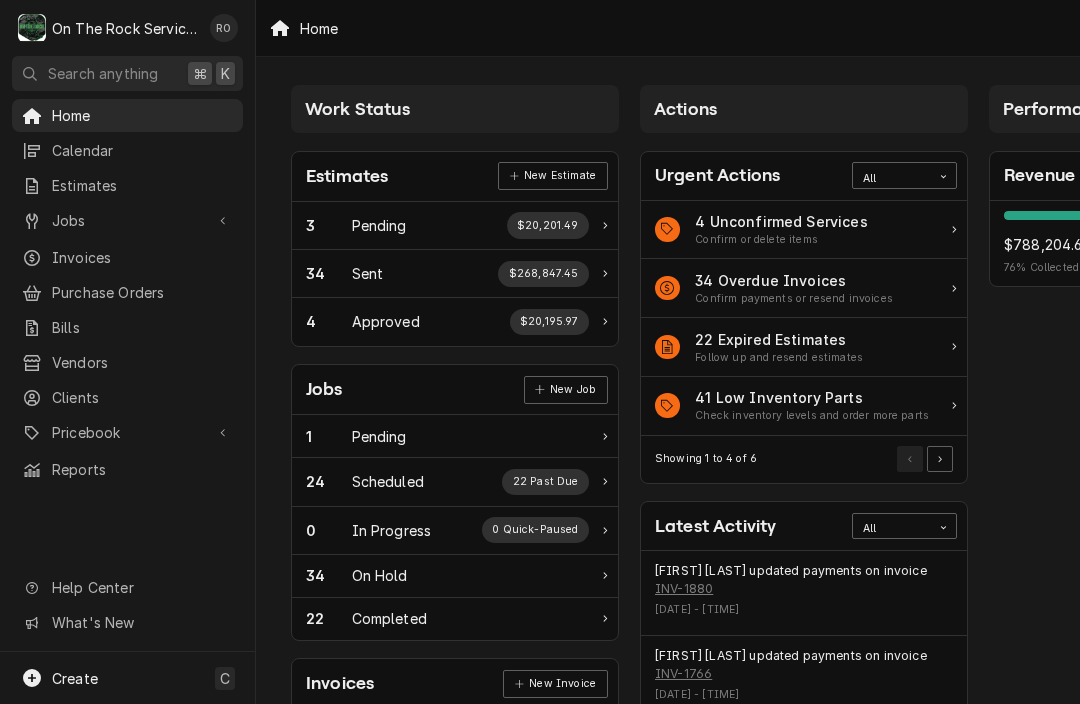 click on "Jobs" at bounding box center [127, 220] 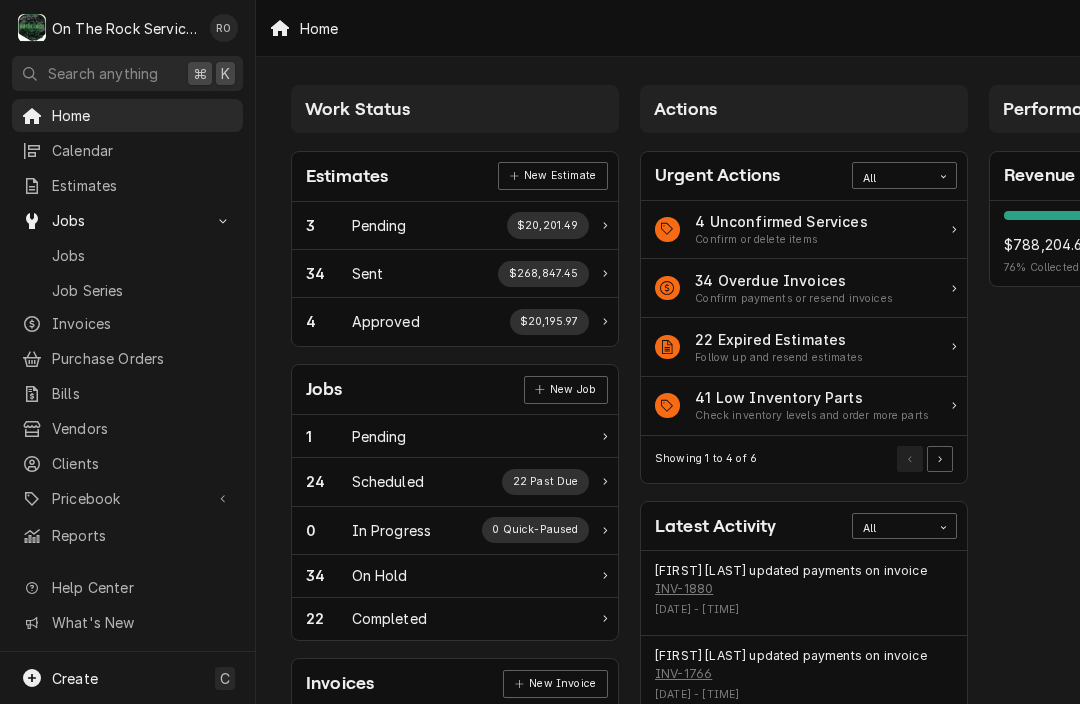click on "Jobs" at bounding box center [142, 255] 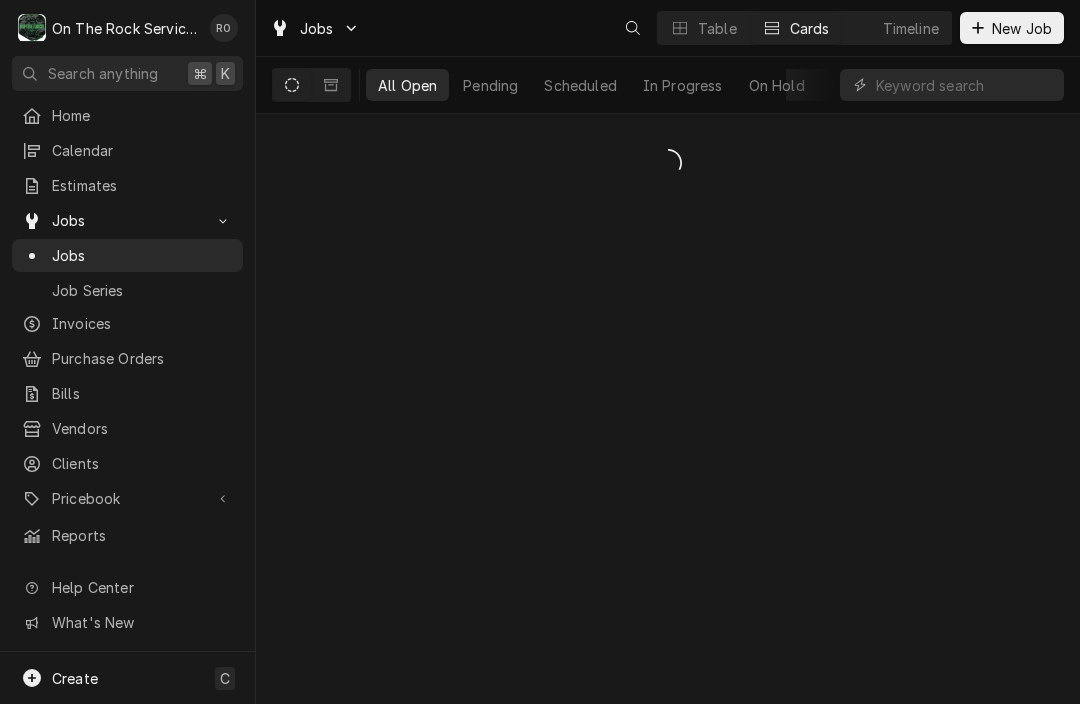 scroll, scrollTop: 0, scrollLeft: 0, axis: both 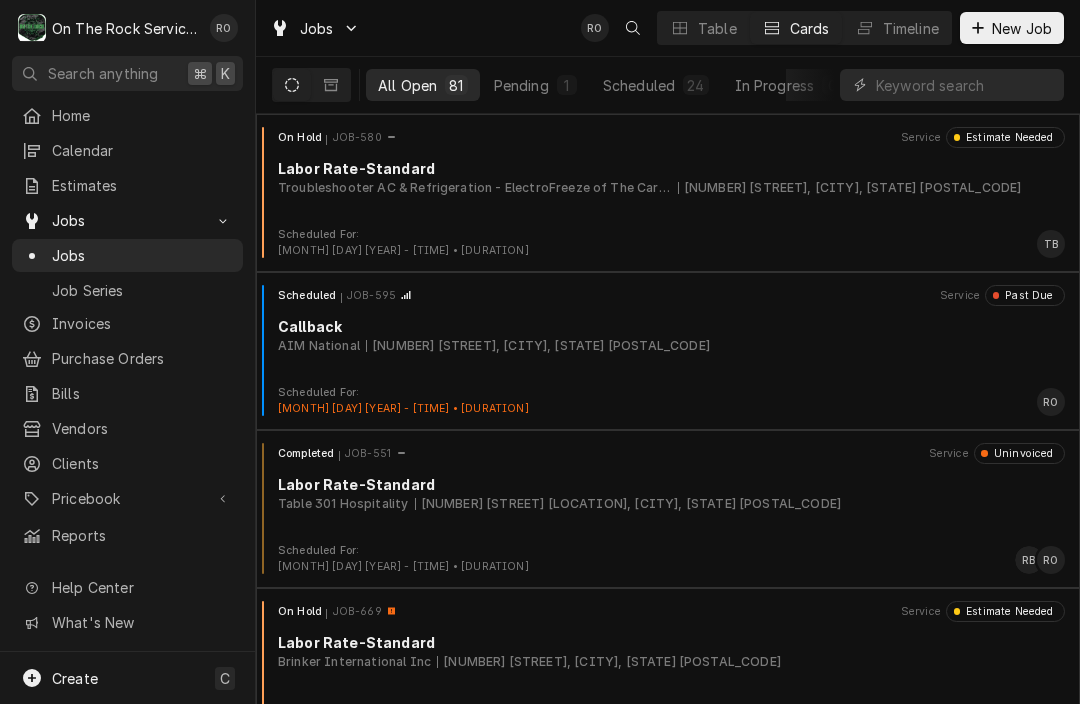 click on "New Job" at bounding box center (1022, 28) 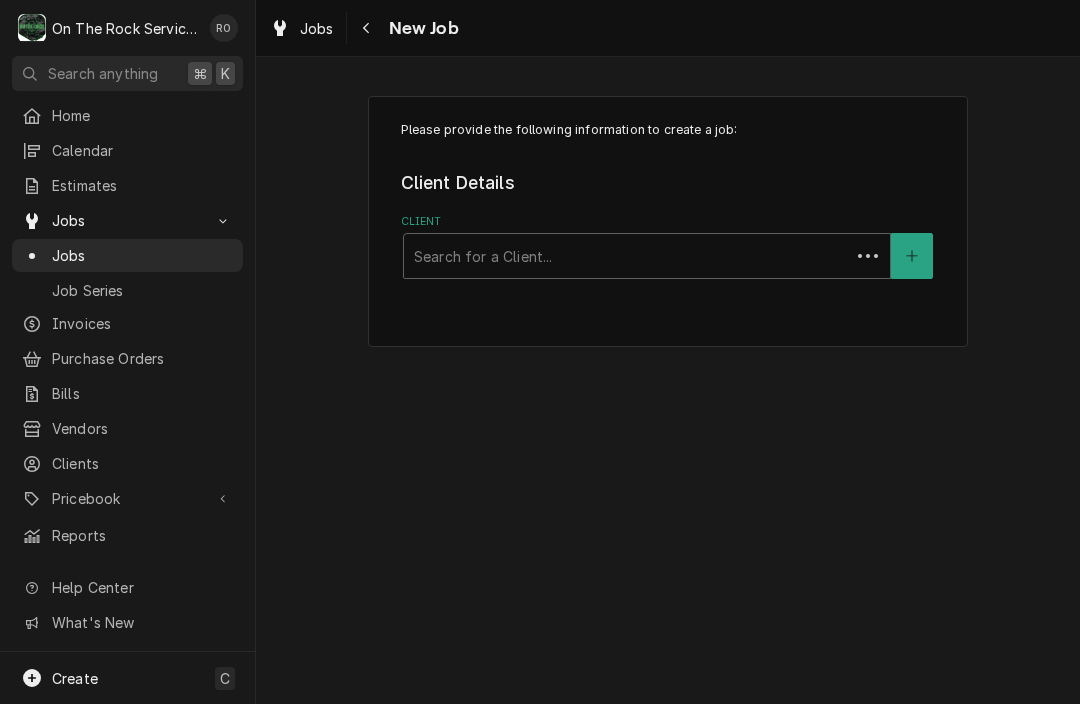 scroll, scrollTop: 0, scrollLeft: 0, axis: both 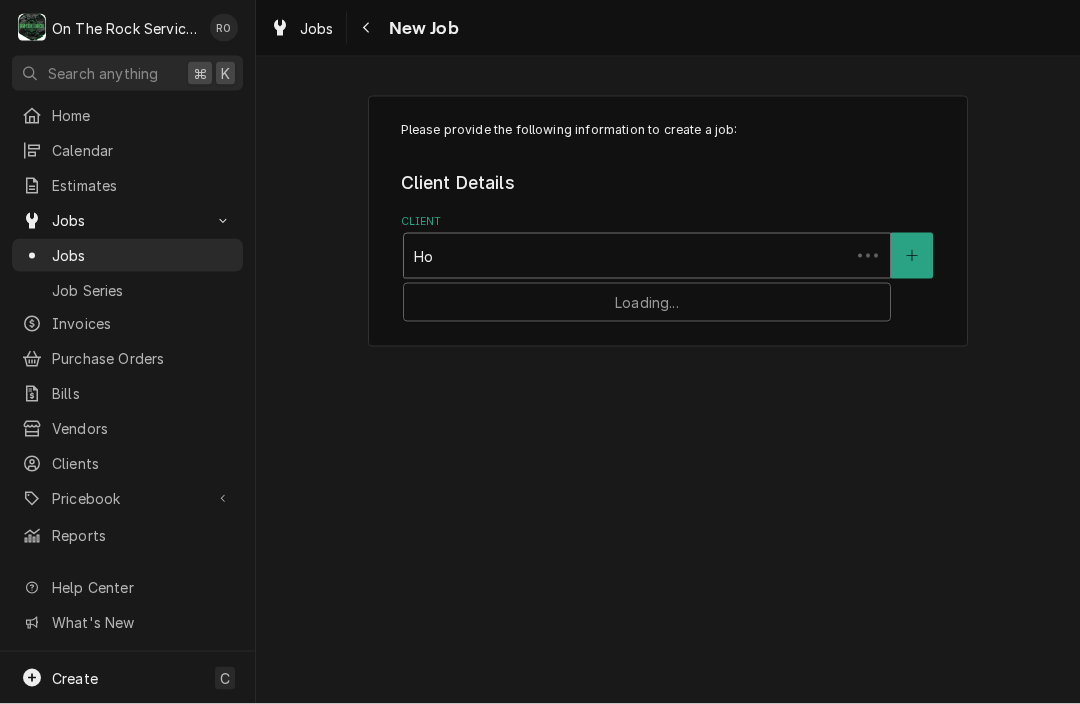 type on "H" 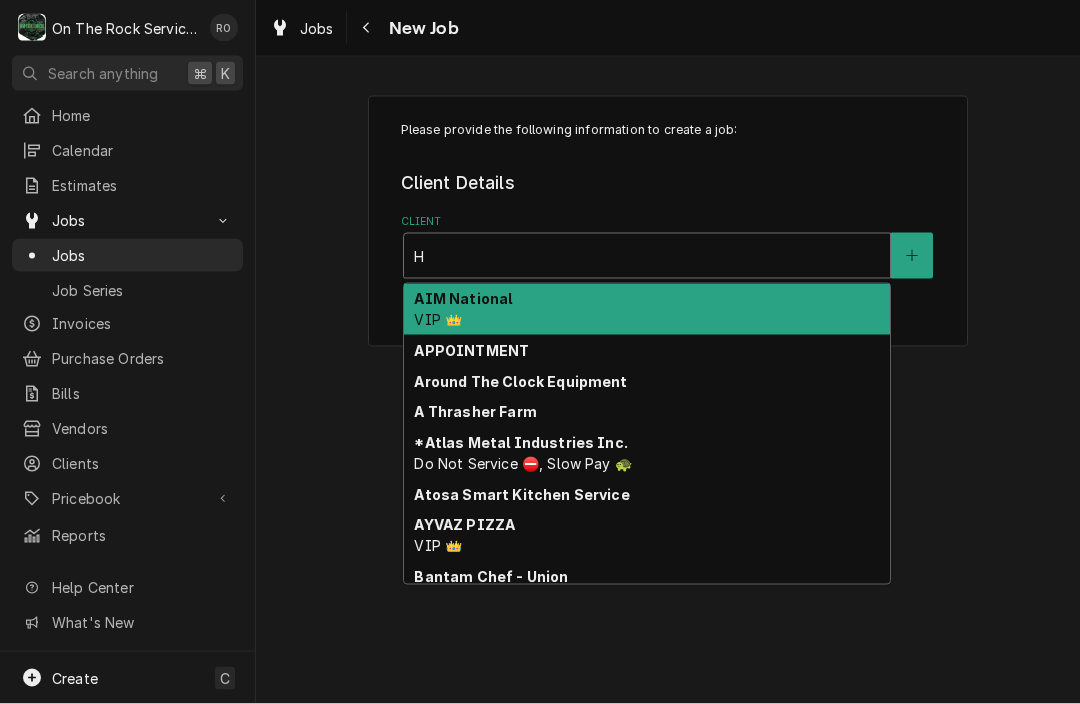 type 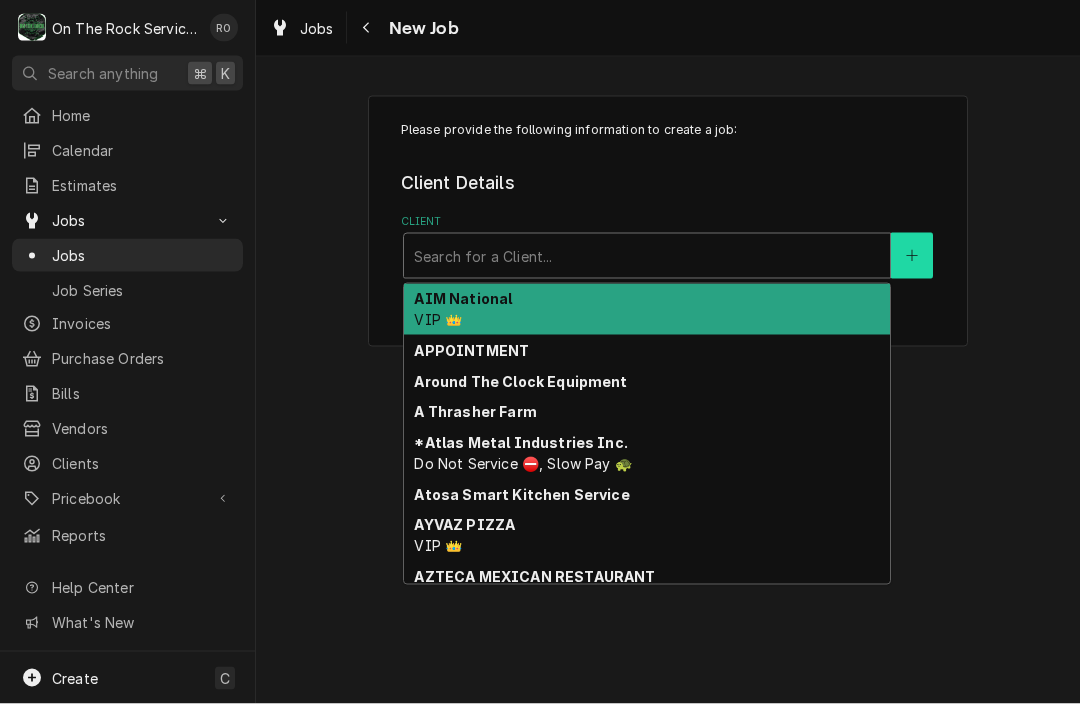 click 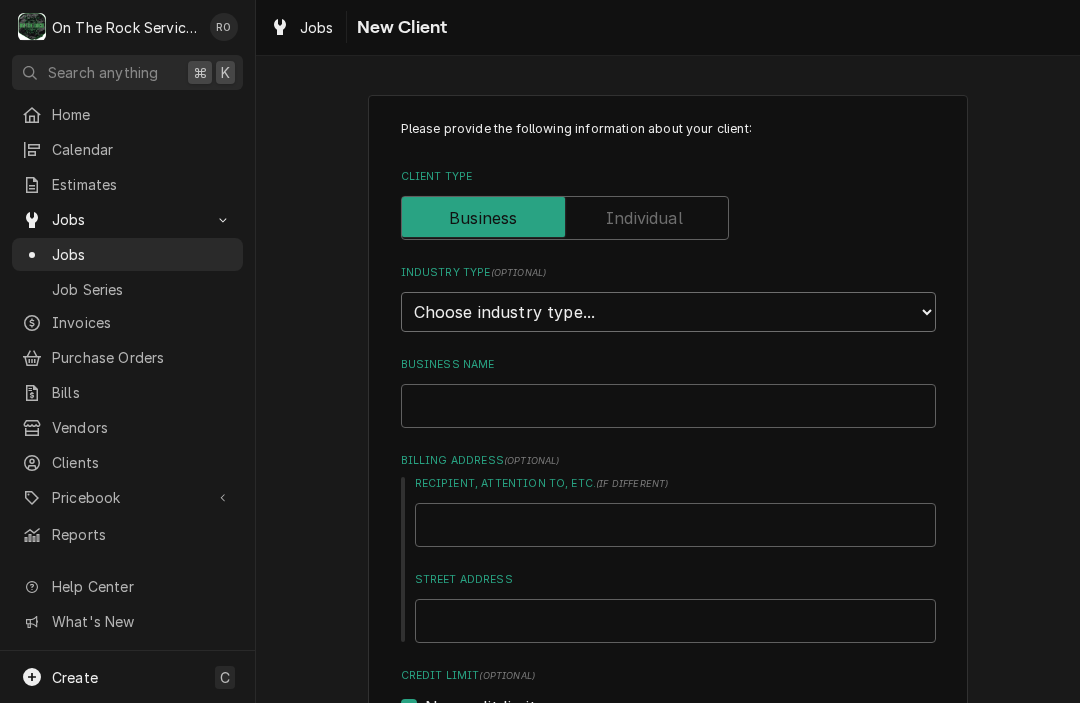 click on "Choose industry type... Residential Commercial Industrial Government" at bounding box center [668, 313] 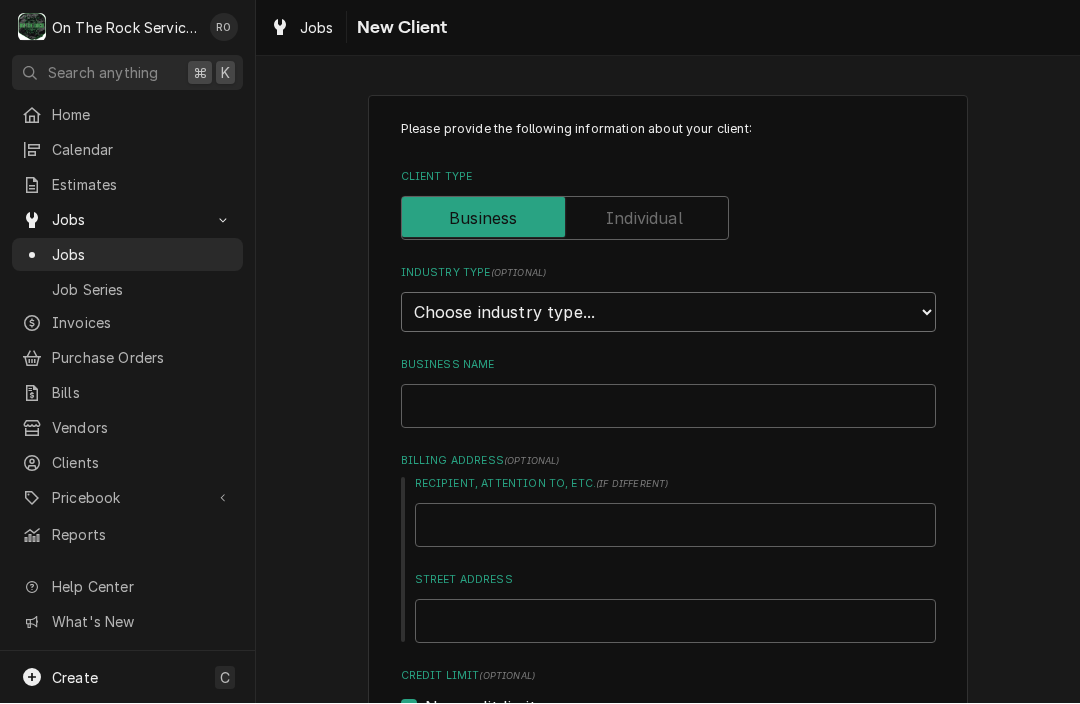 select on "2" 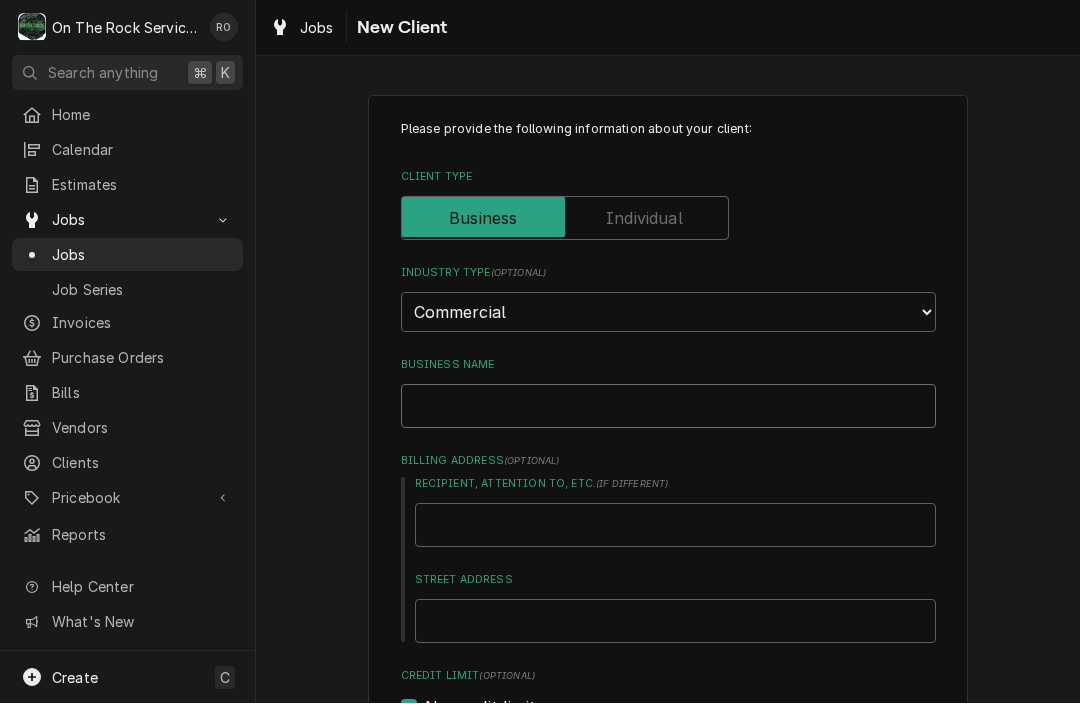 click on "Business Name" at bounding box center (668, 407) 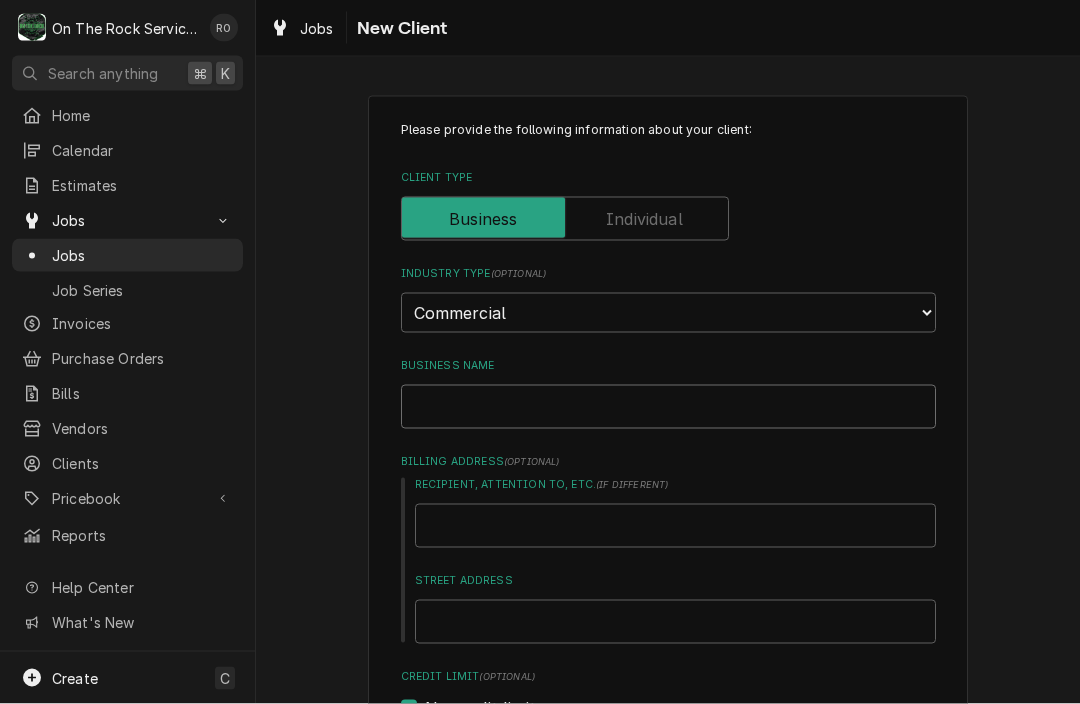 type on "x" 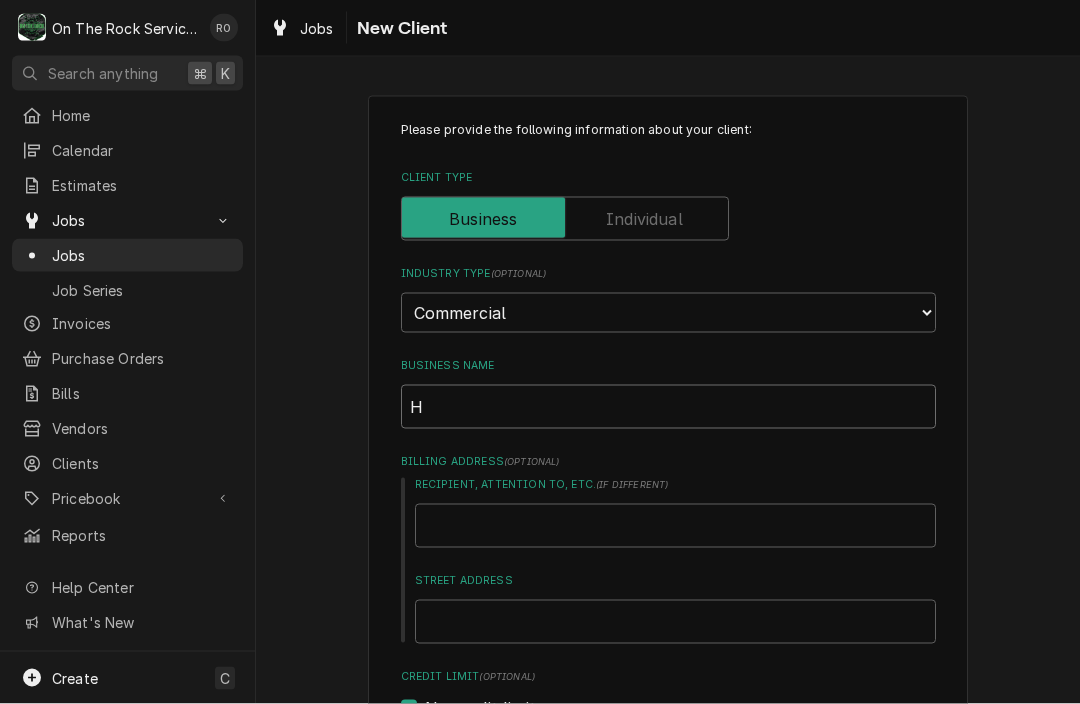 type on "x" 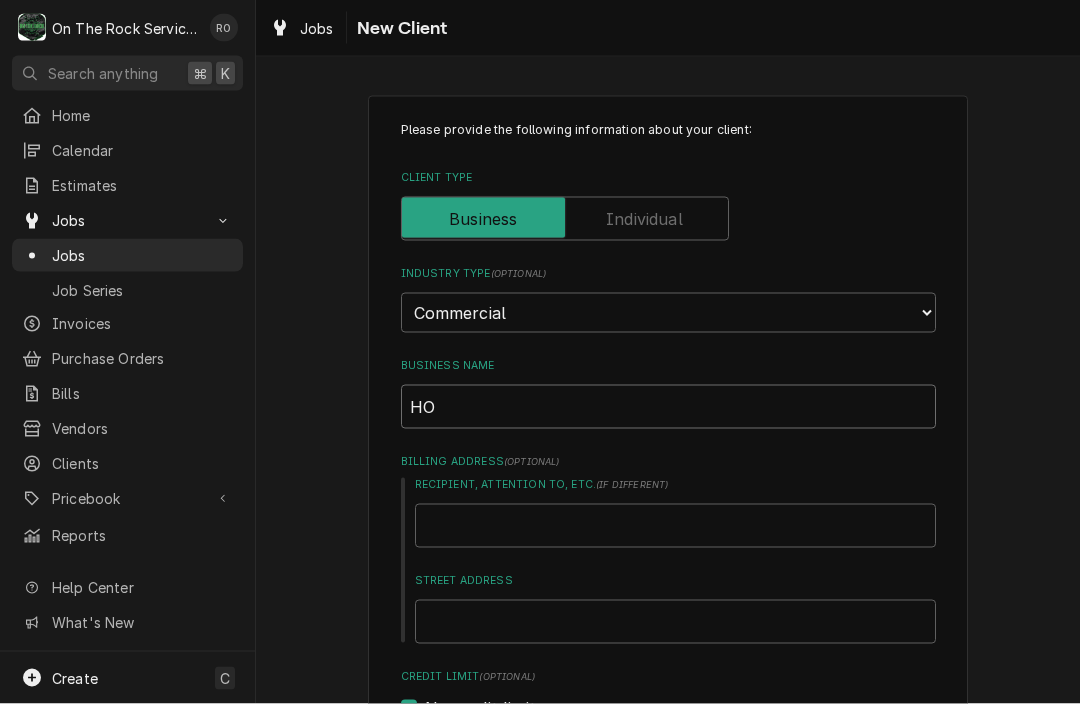 type on "x" 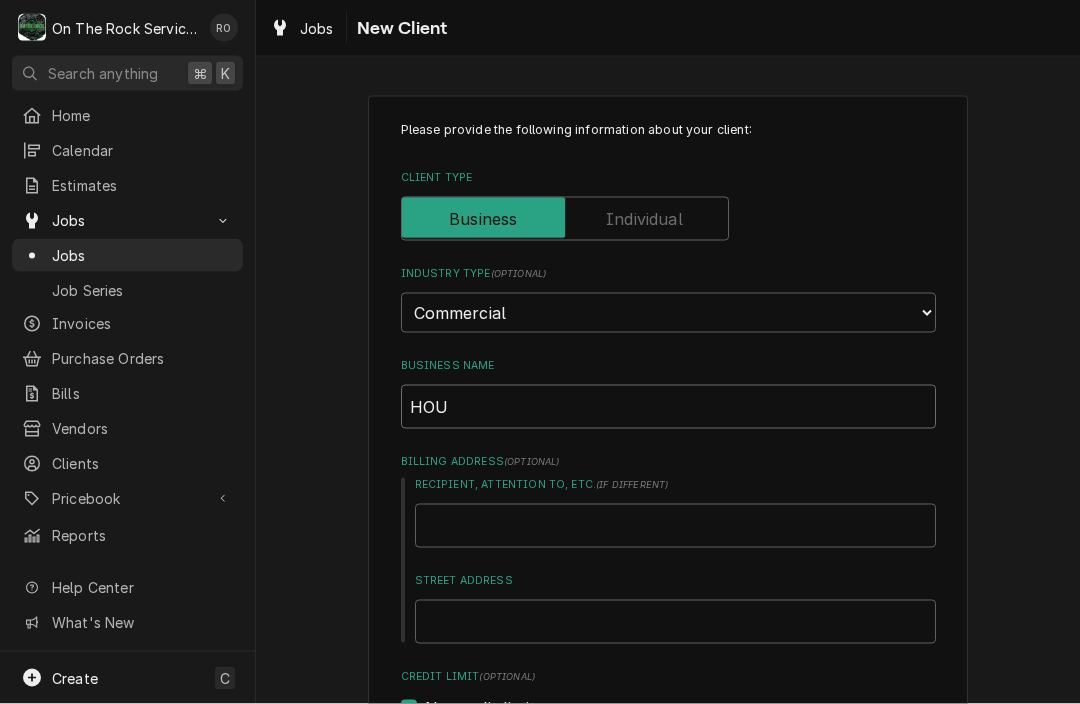 type on "x" 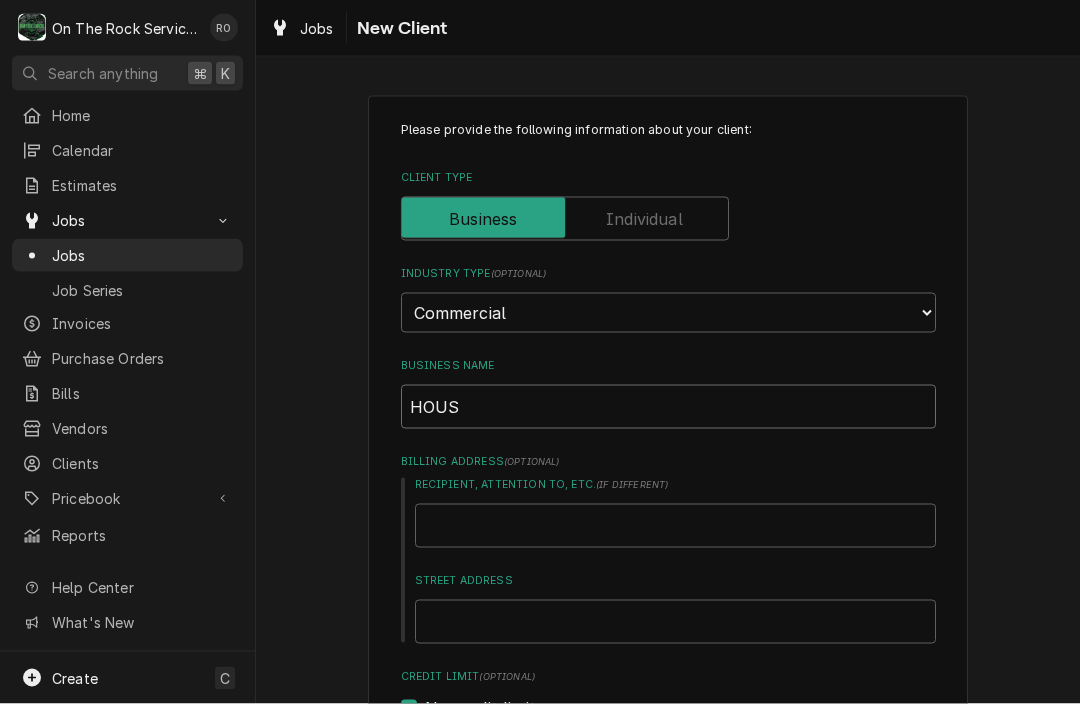 type on "x" 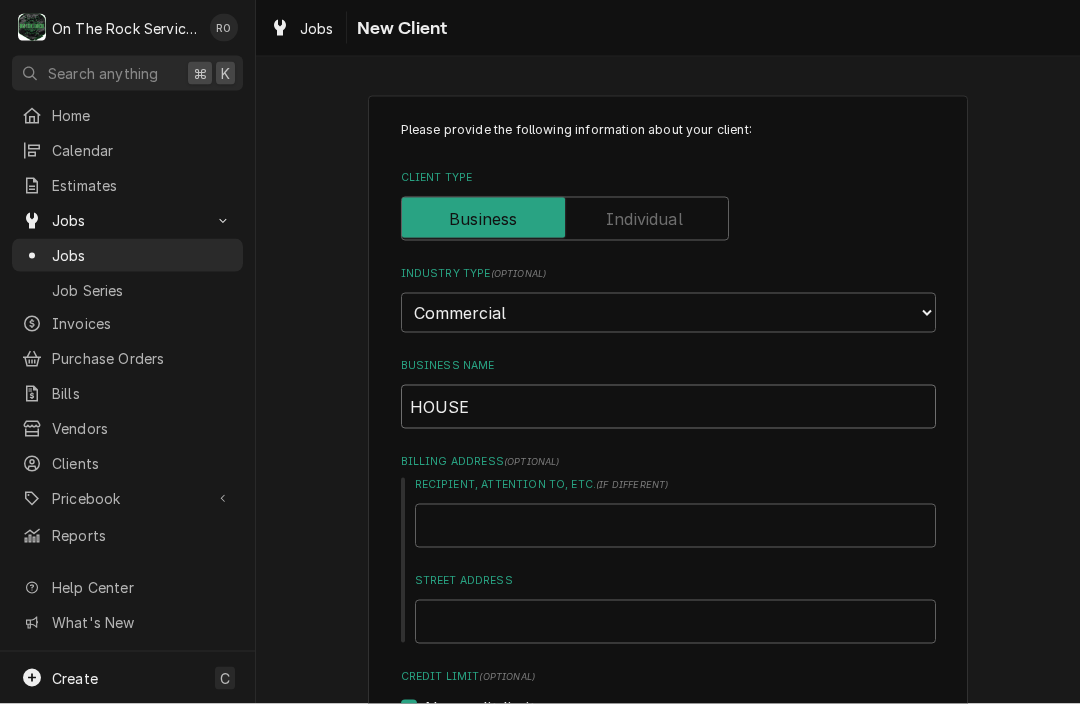 type on "HOUSE" 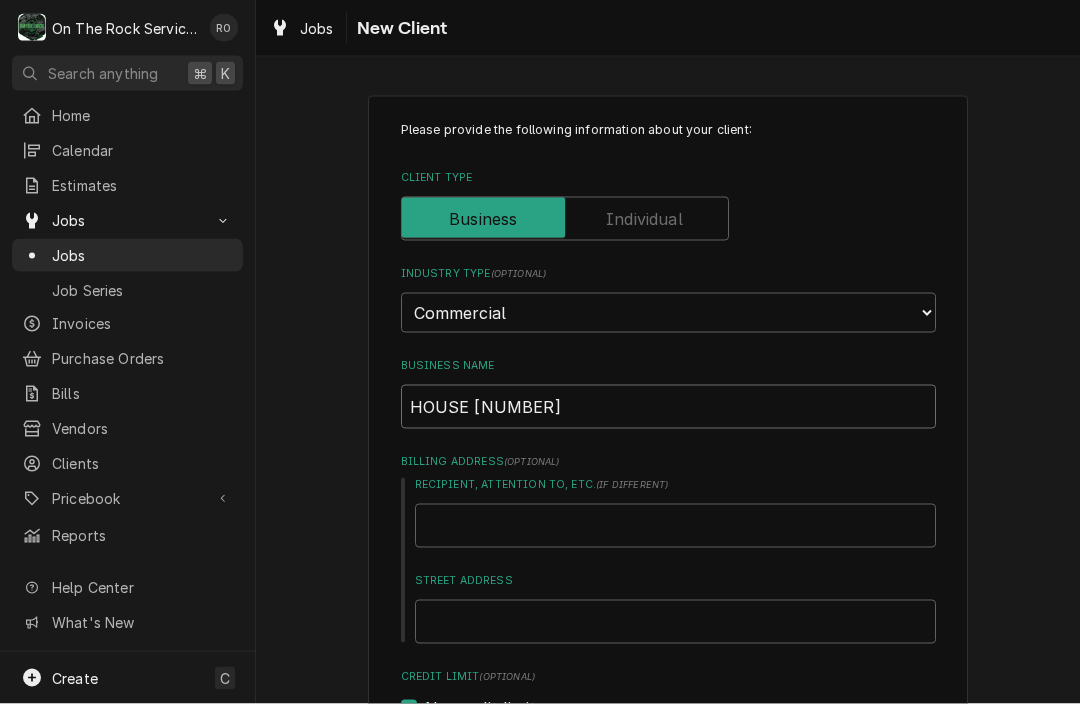 type on "x" 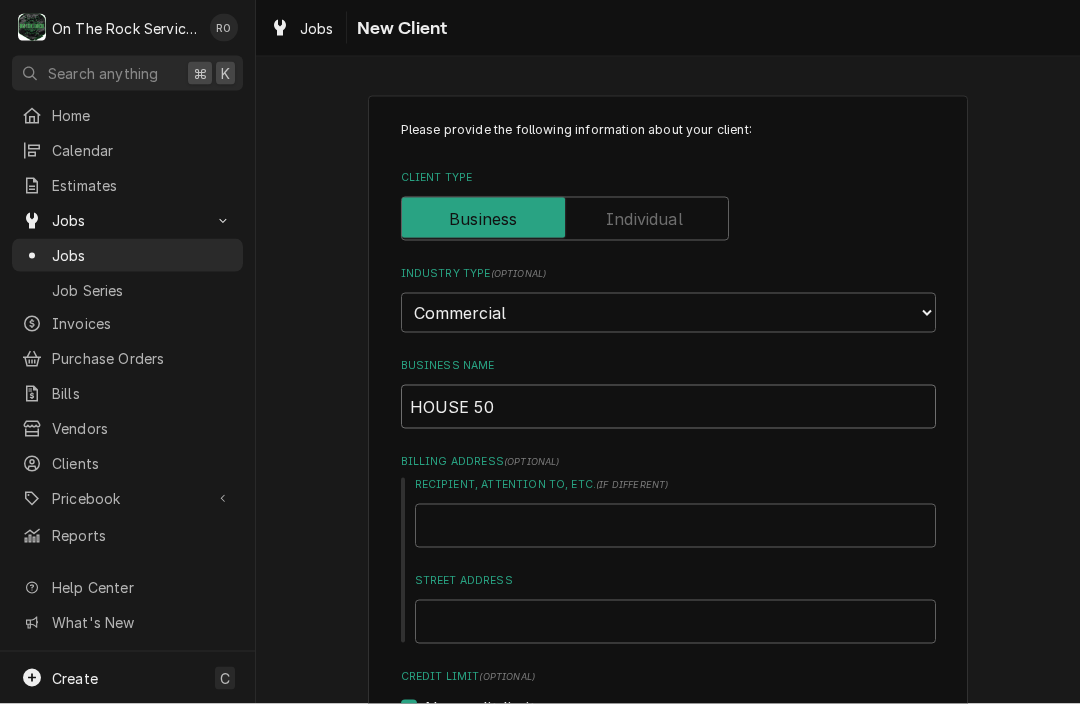 type on "x" 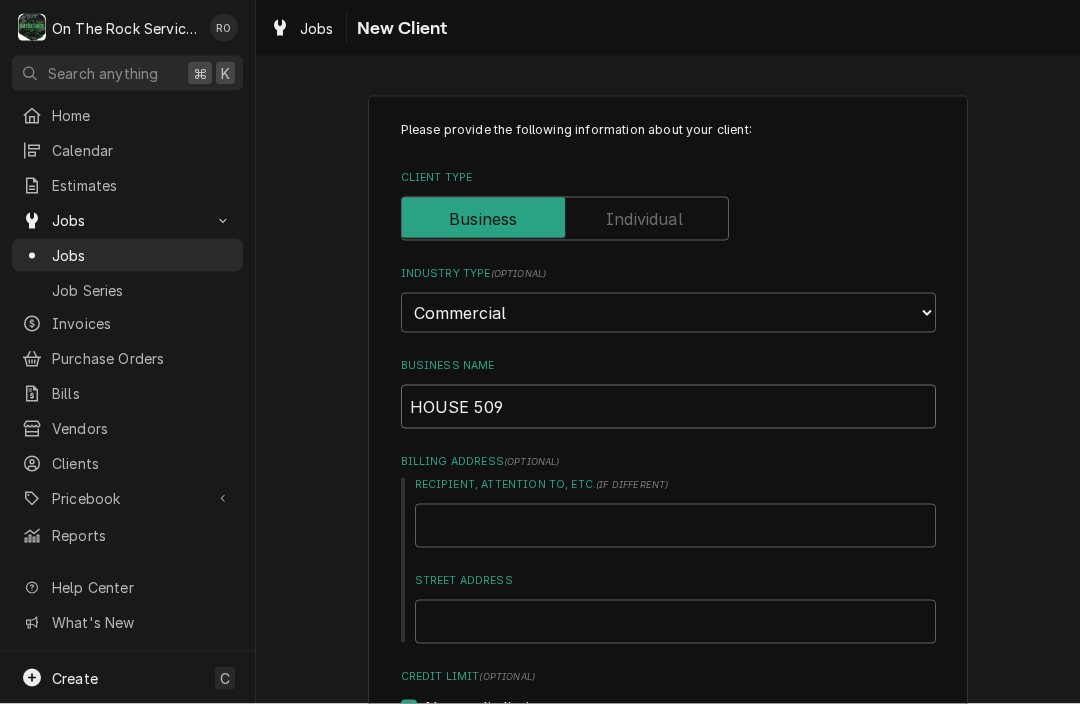 type on "x" 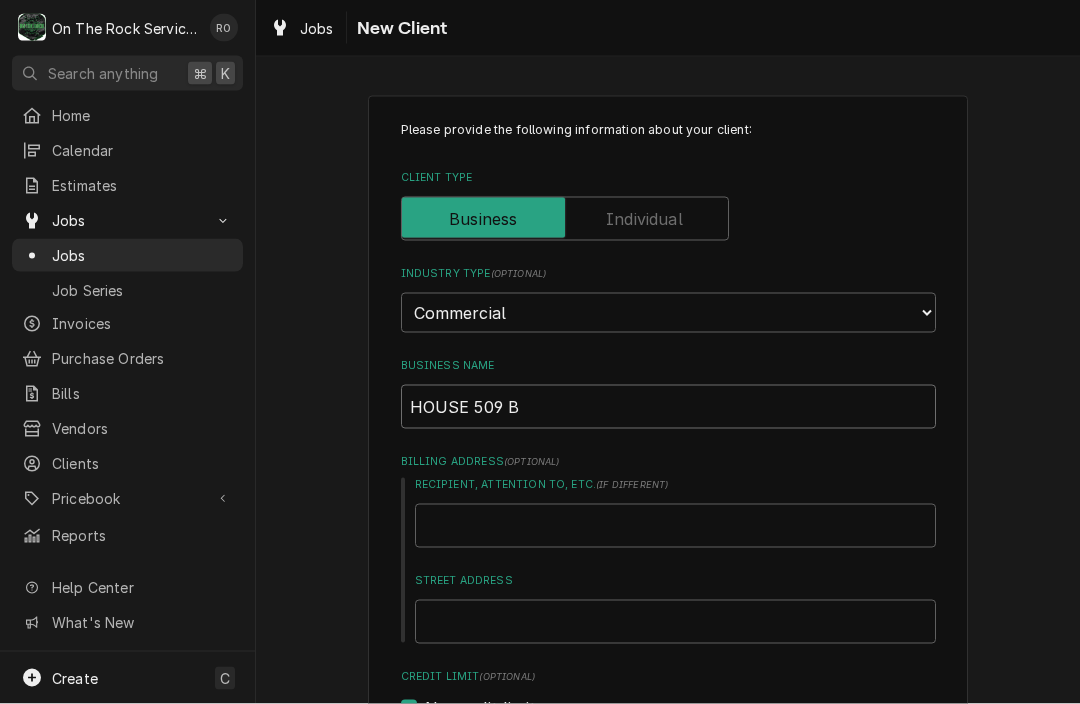 type on "x" 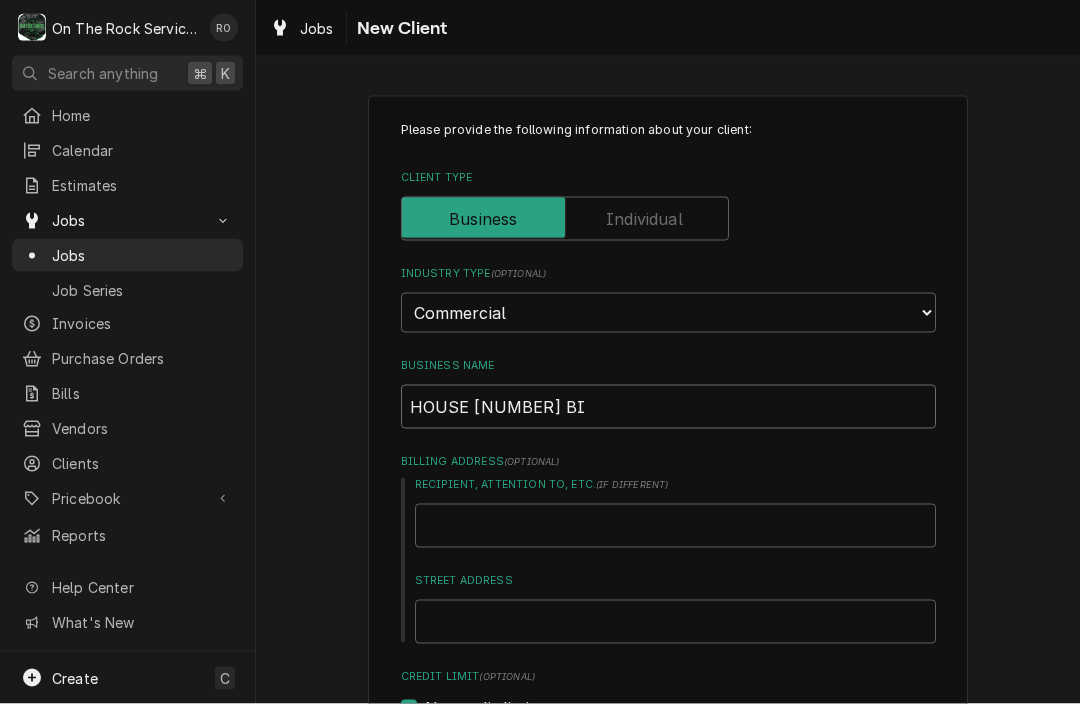 type on "x" 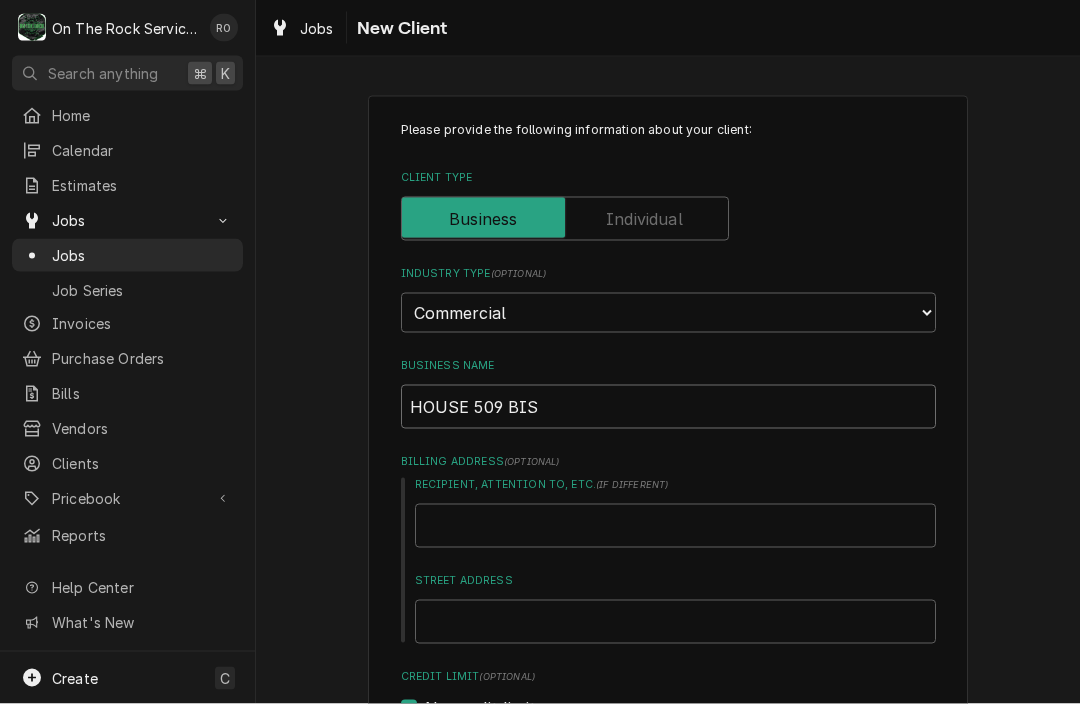 type on "x" 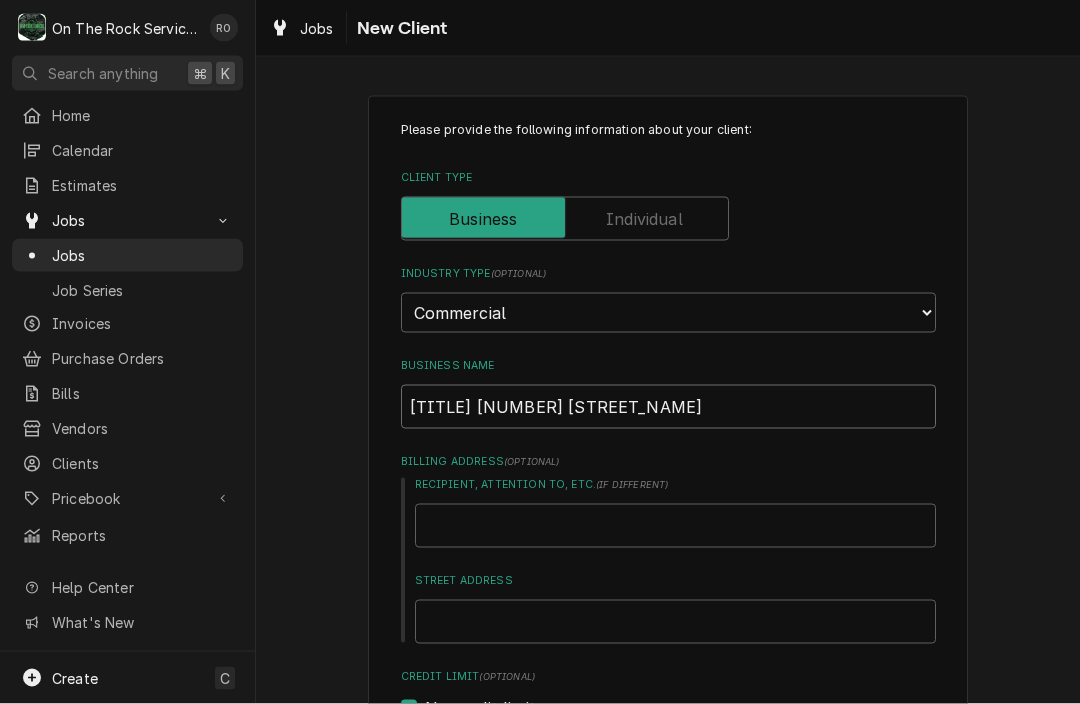 type on "x" 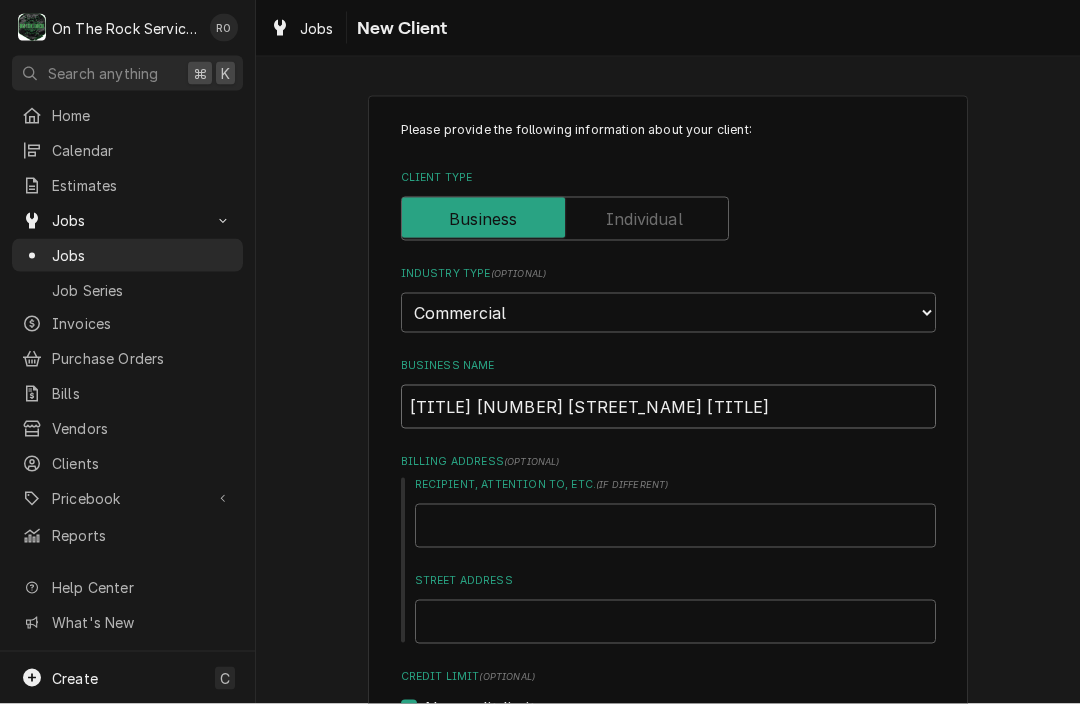 type on "x" 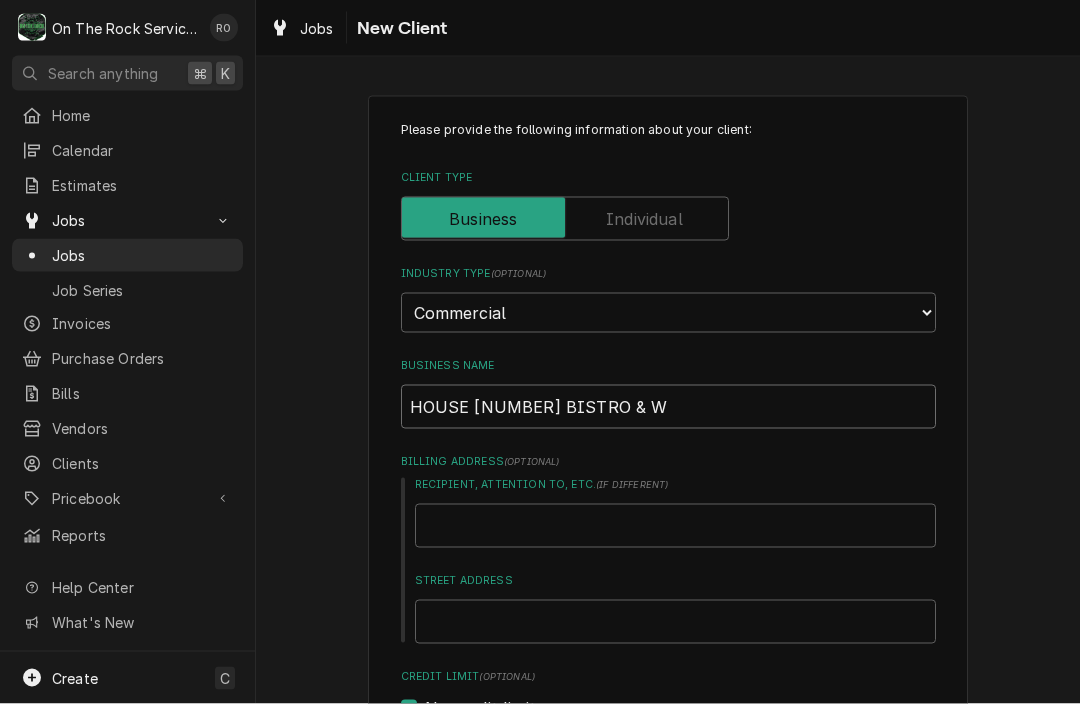 type on "[TITLE] [NUMBER] [STREET_NAME] [TITLE]" 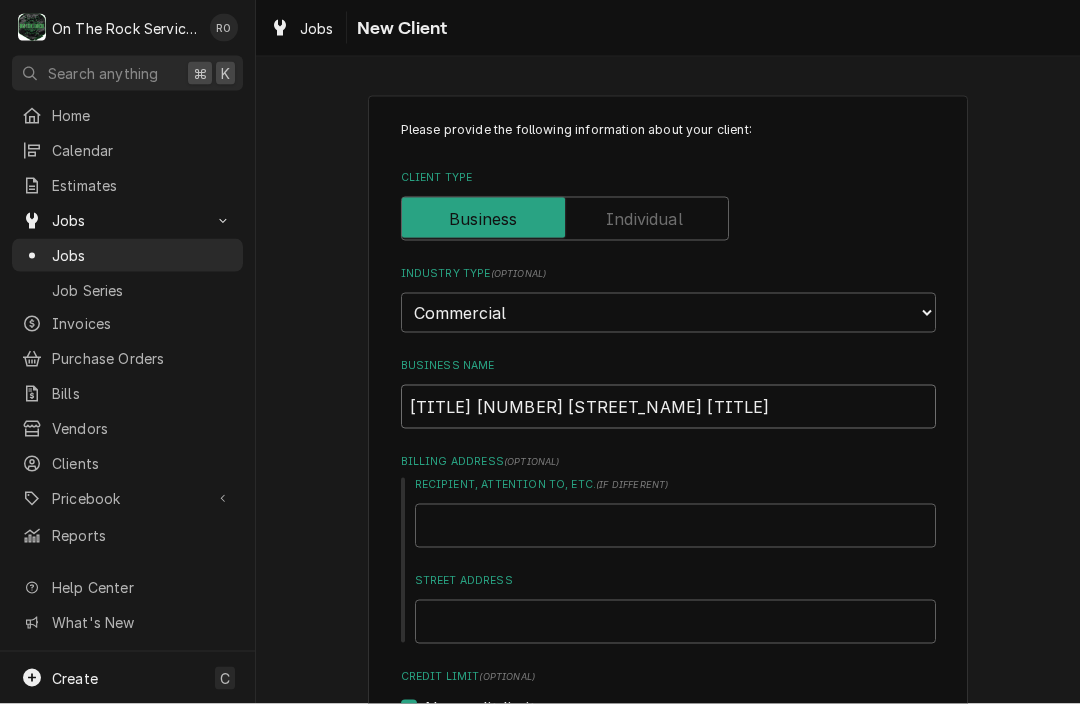 type on "x" 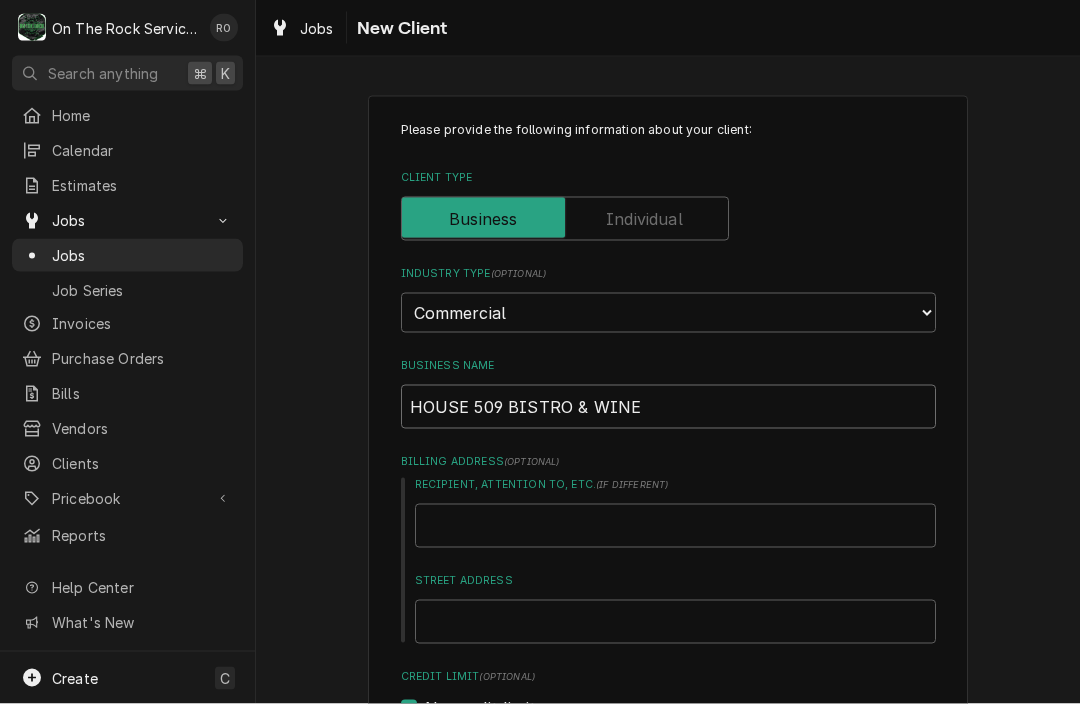 type on "x" 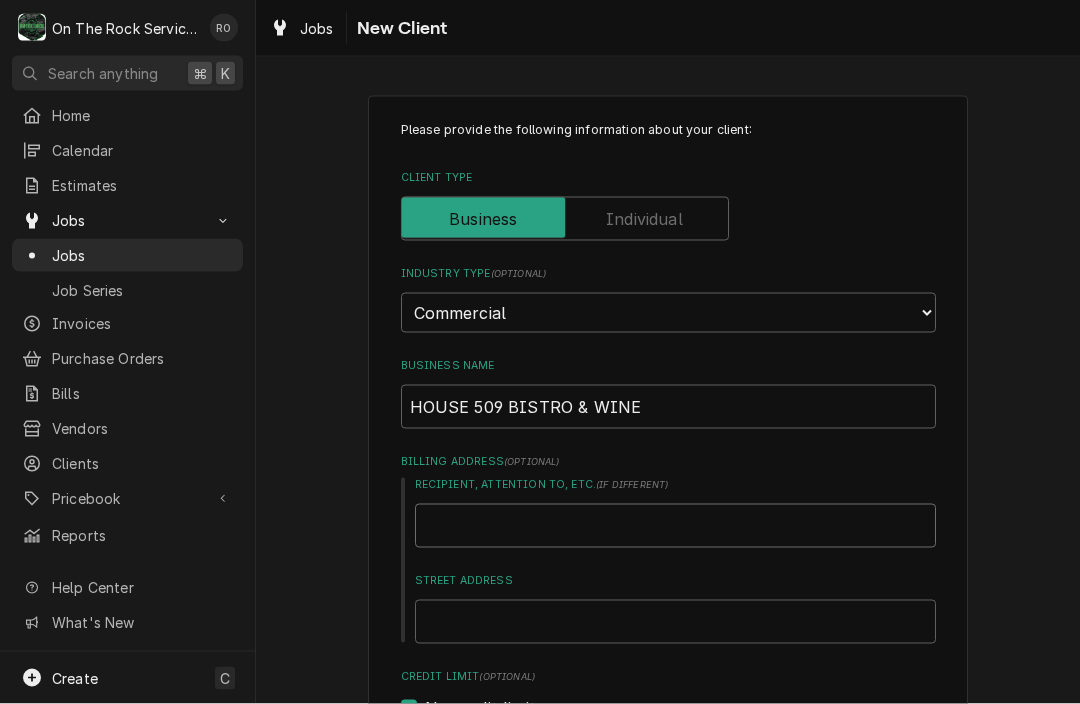 click on "Recipient, Attention To, etc.  ( if different )" at bounding box center (675, 526) 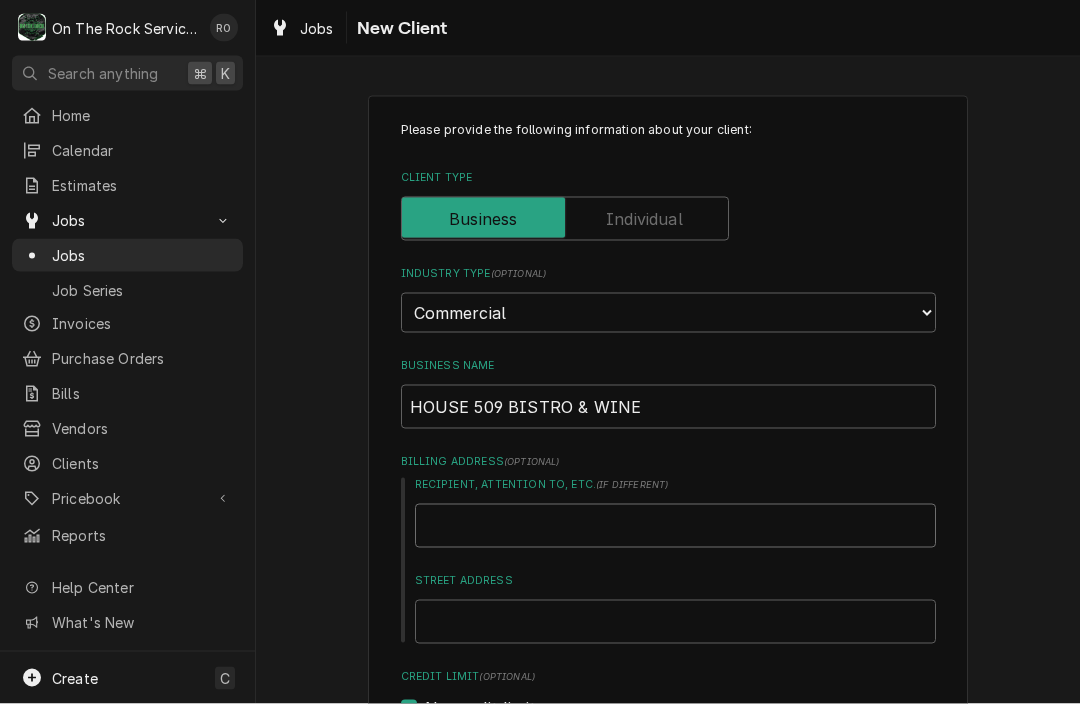type on "x" 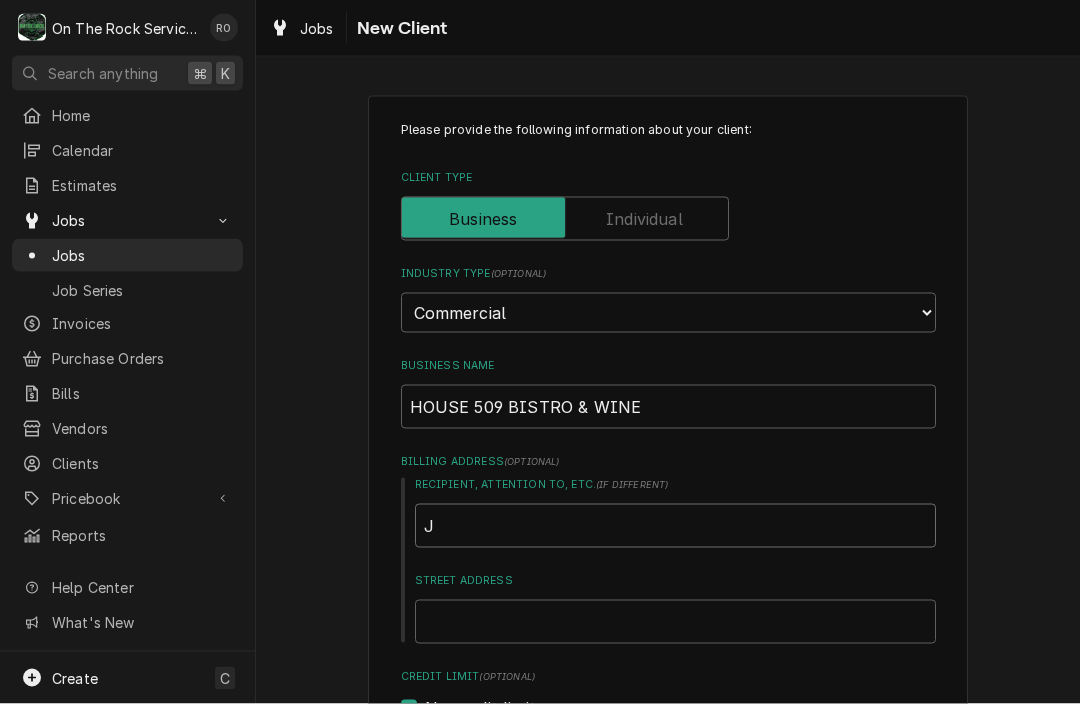 type on "x" 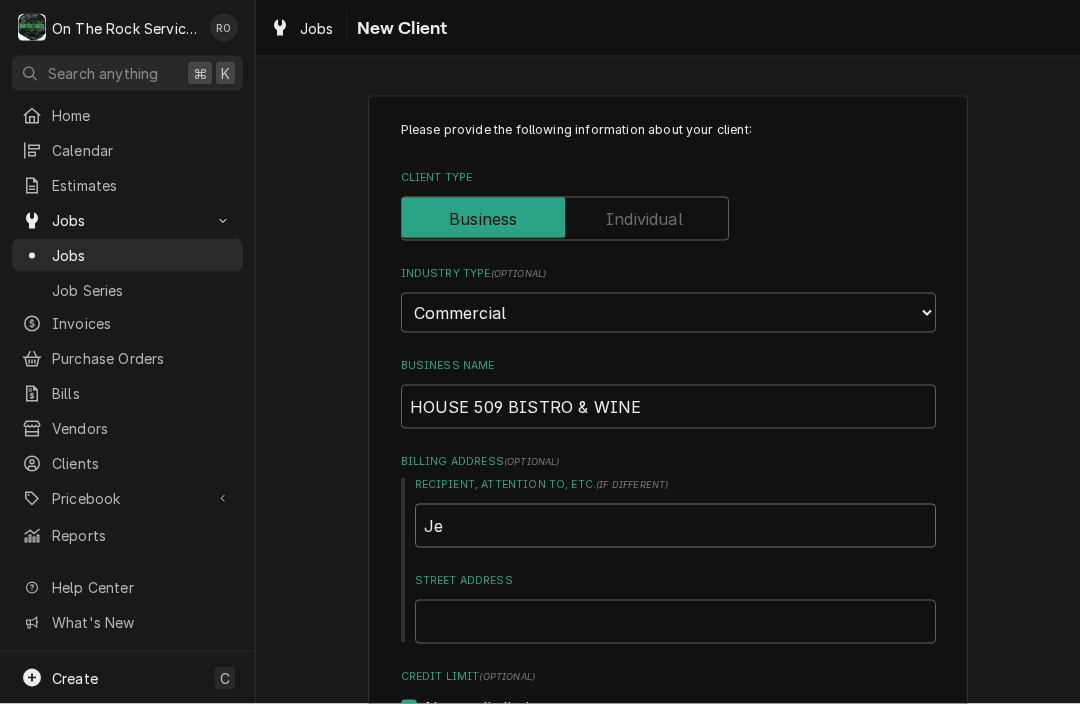 type on "x" 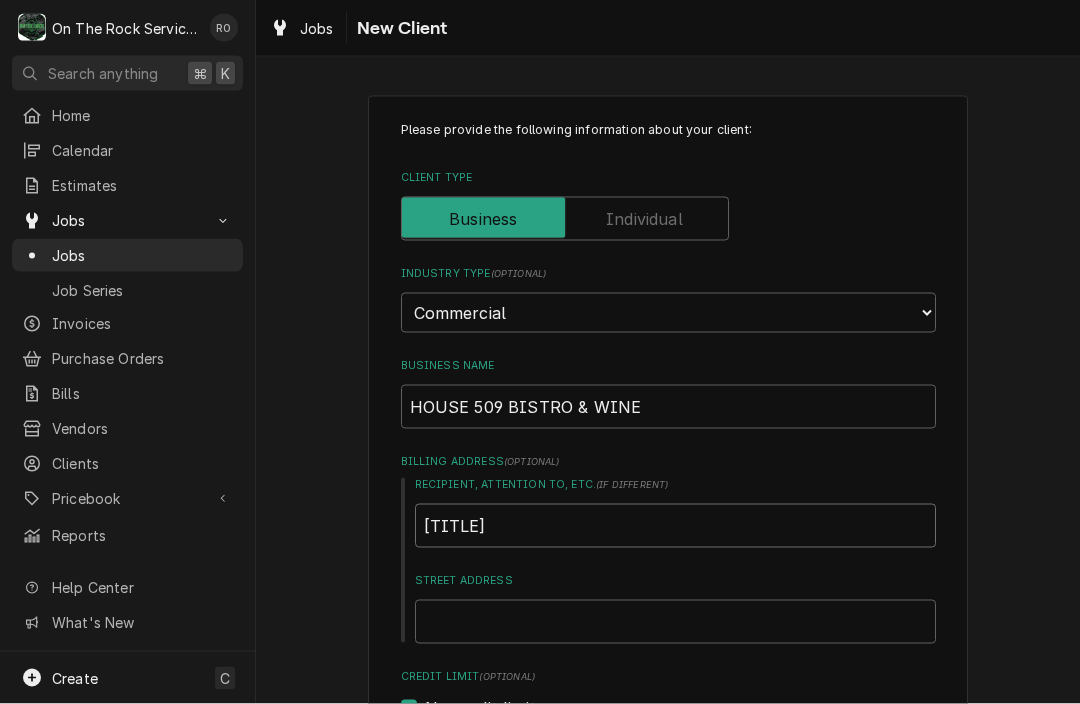type on "x" 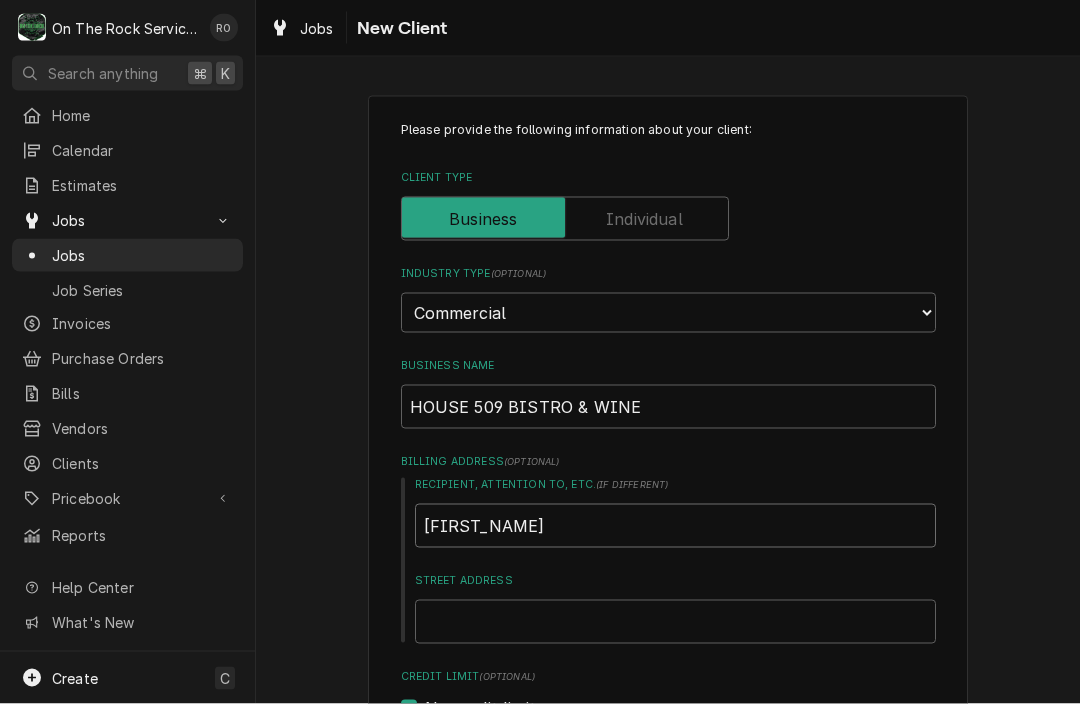 type on "x" 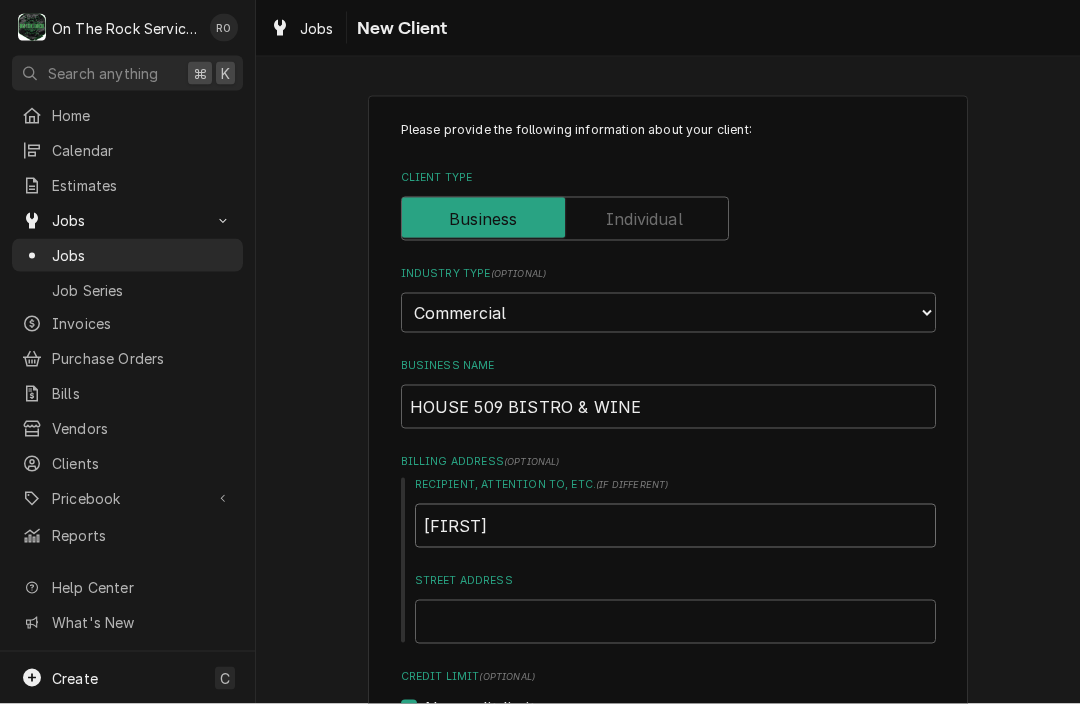 type on "x" 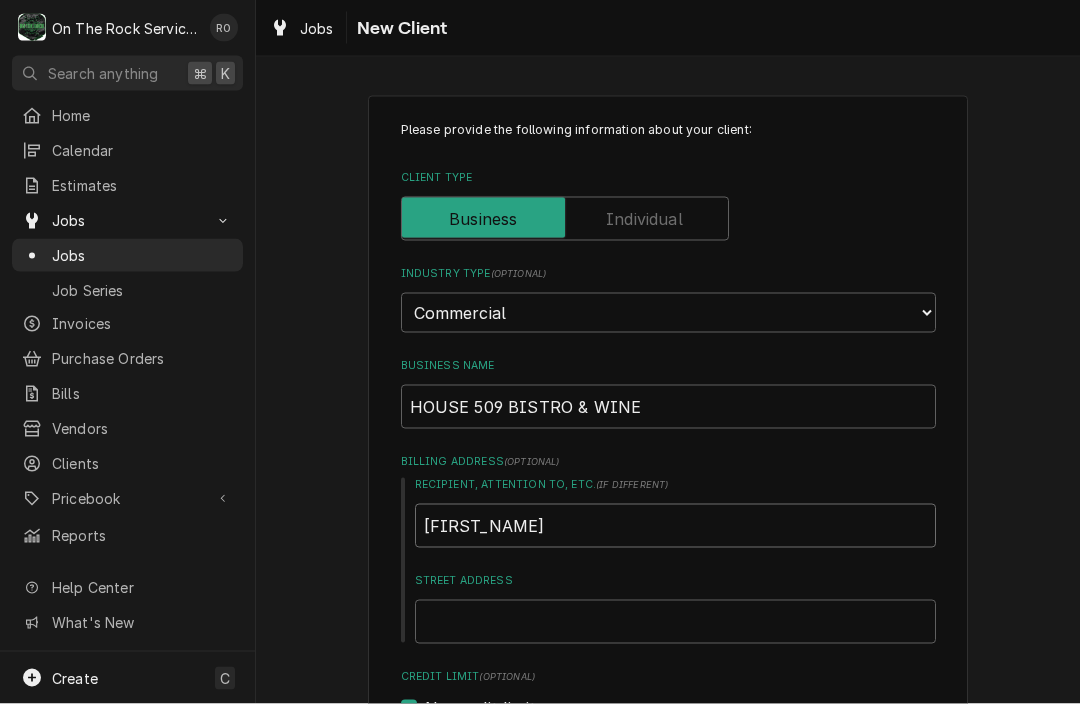type on "x" 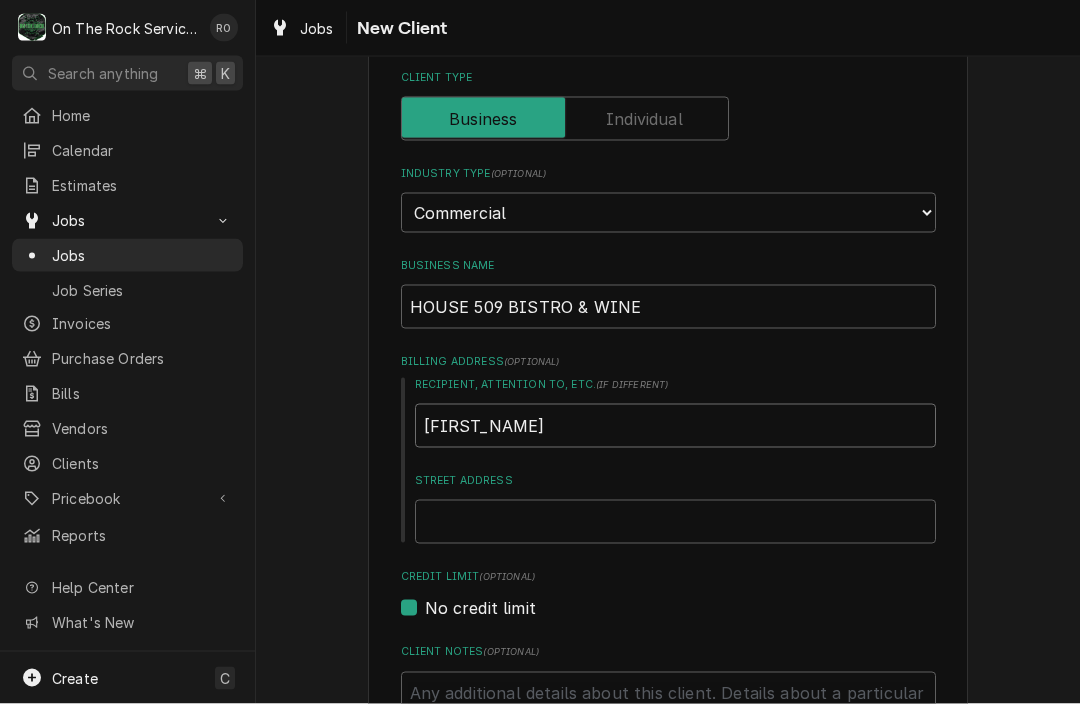 scroll, scrollTop: 103, scrollLeft: 0, axis: vertical 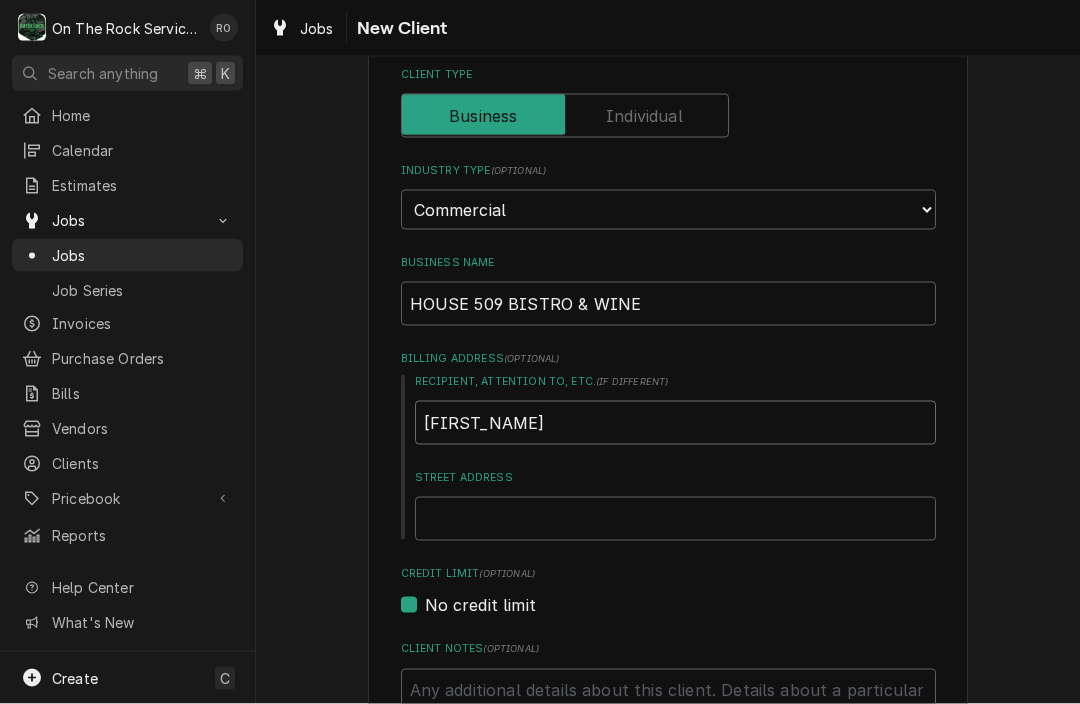 type on "[FIRST_NAME]" 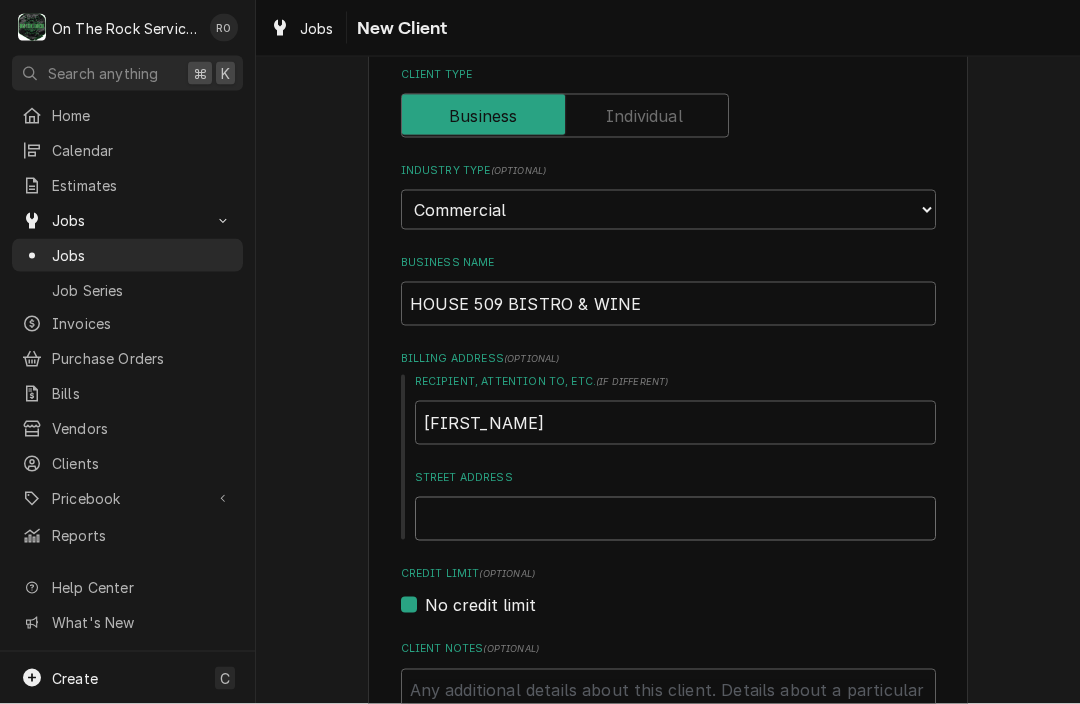 click on "Street Address" at bounding box center [675, 519] 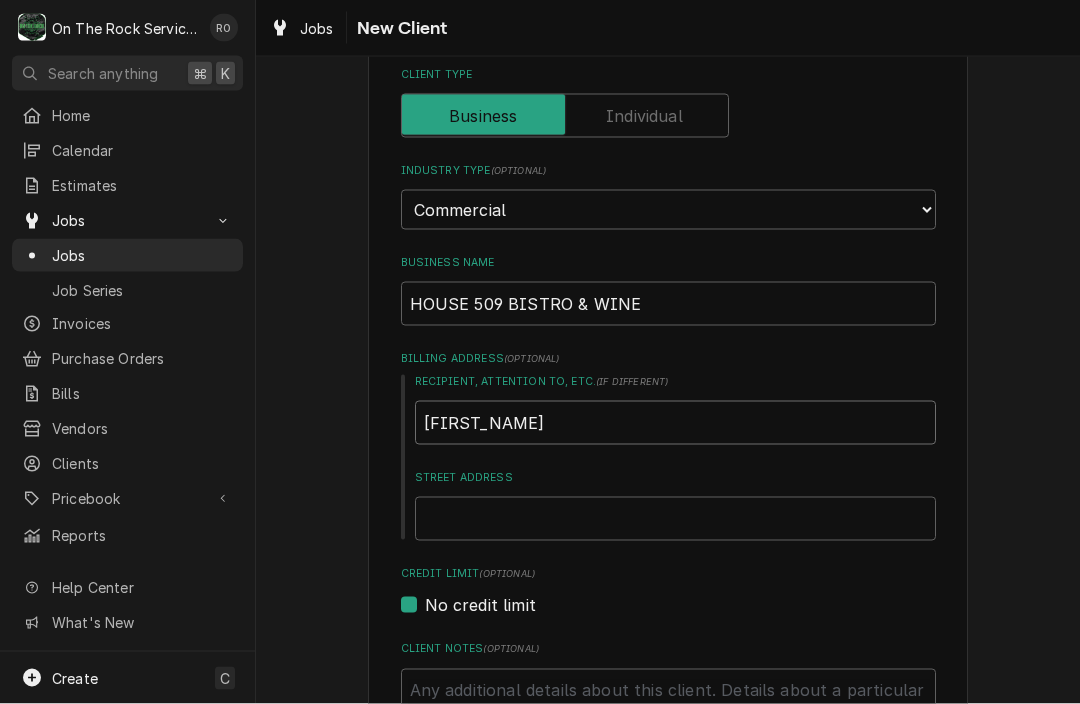 click on "[FIRST_NAME]" at bounding box center [675, 423] 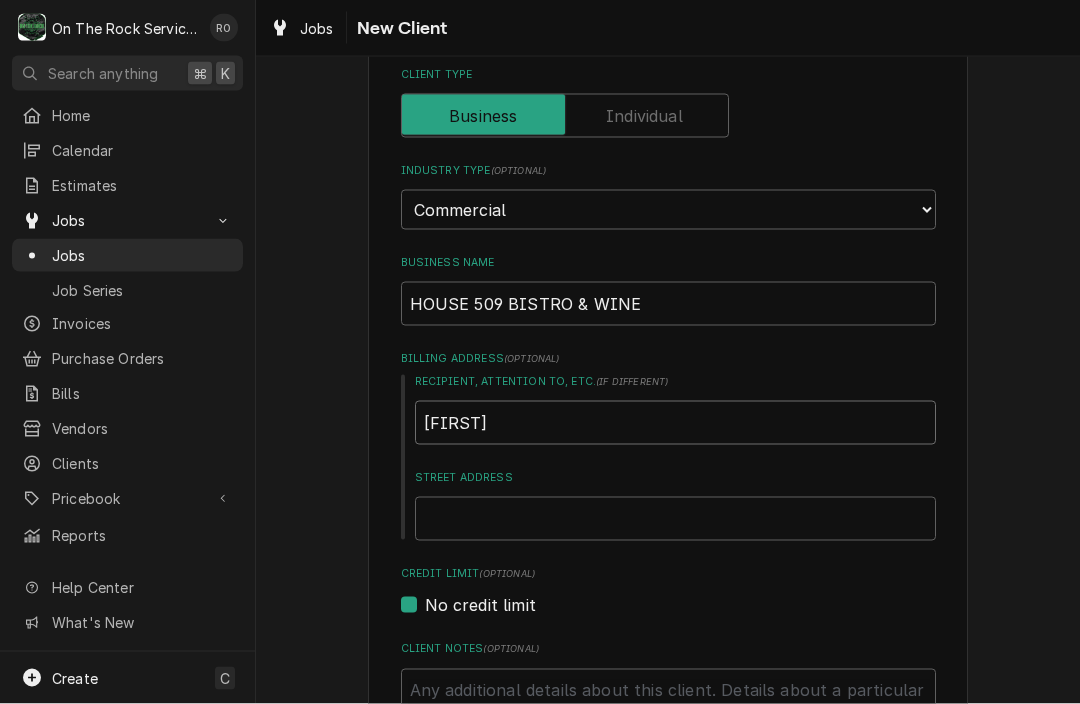 type on "x" 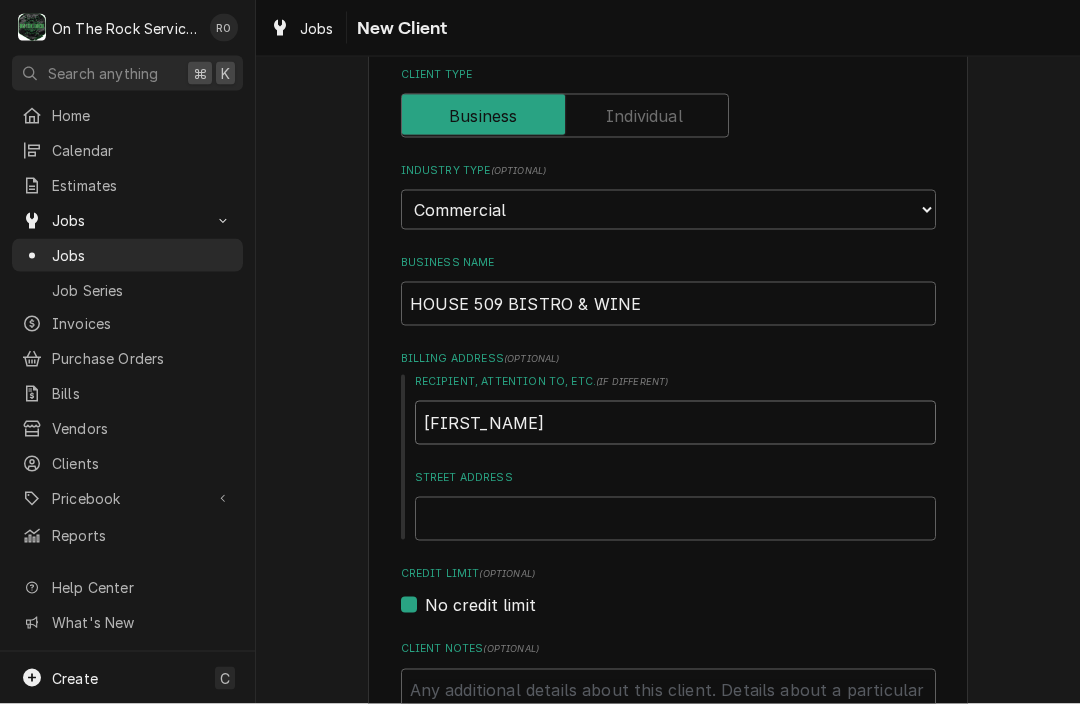 type on "x" 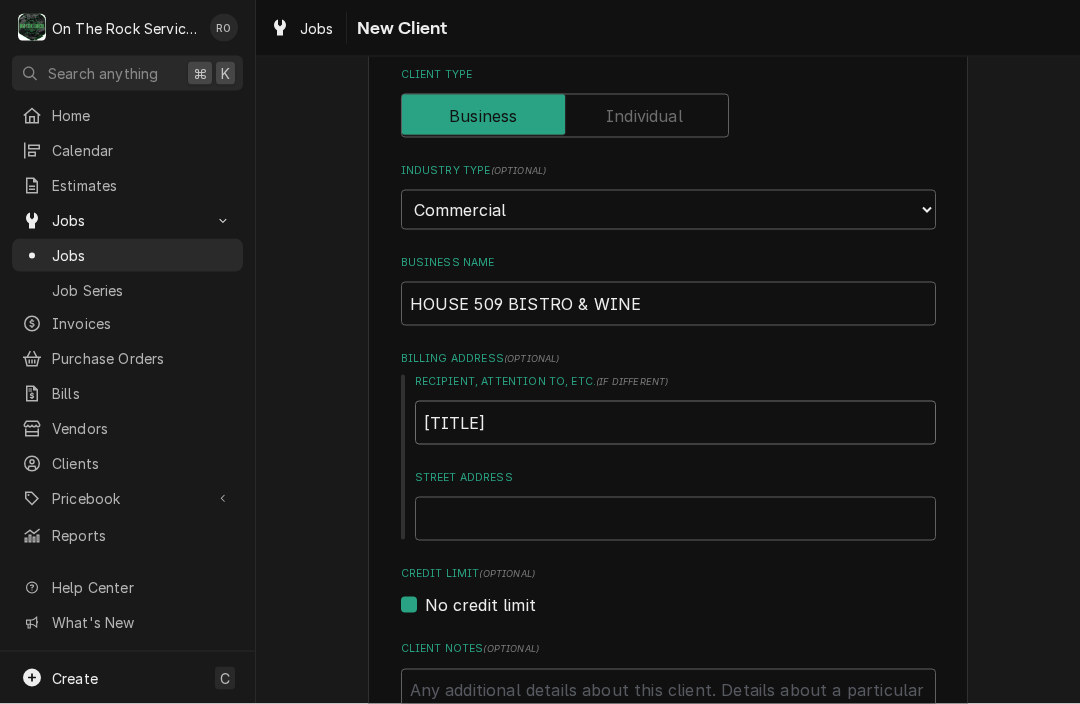 type on "x" 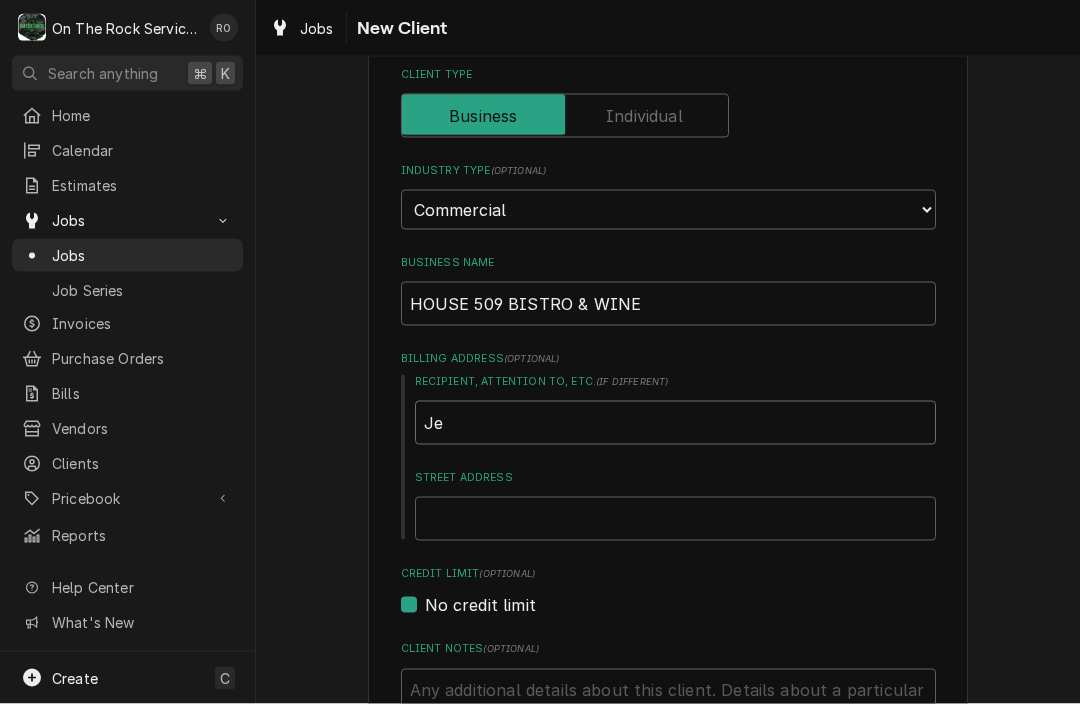 type on "x" 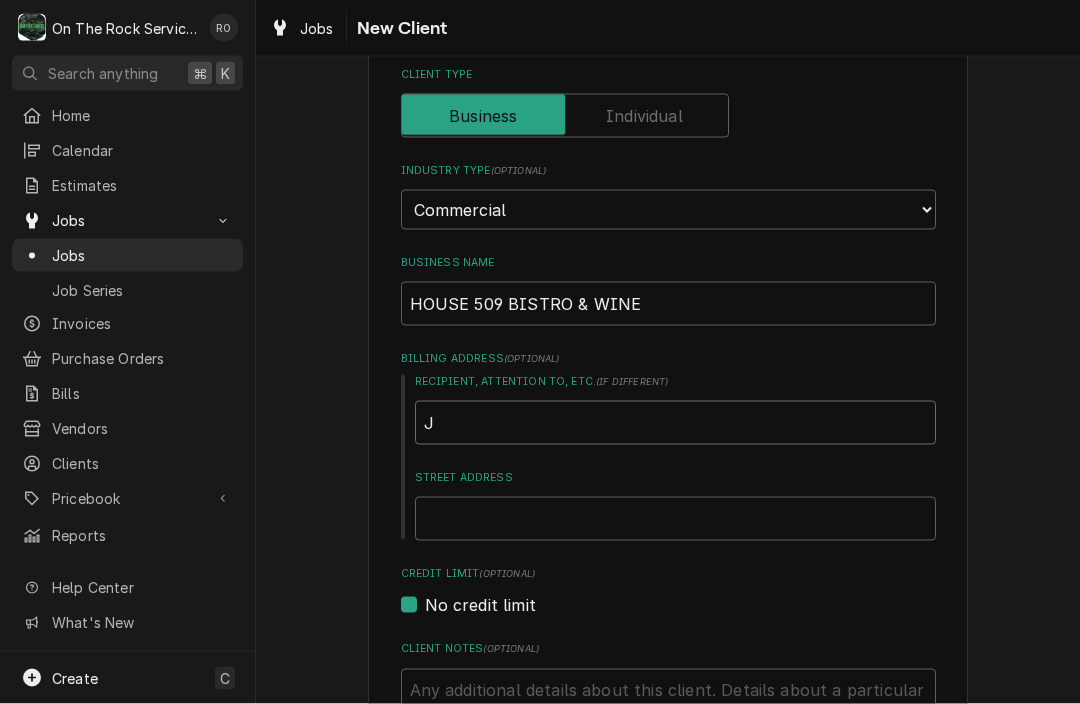 type on "x" 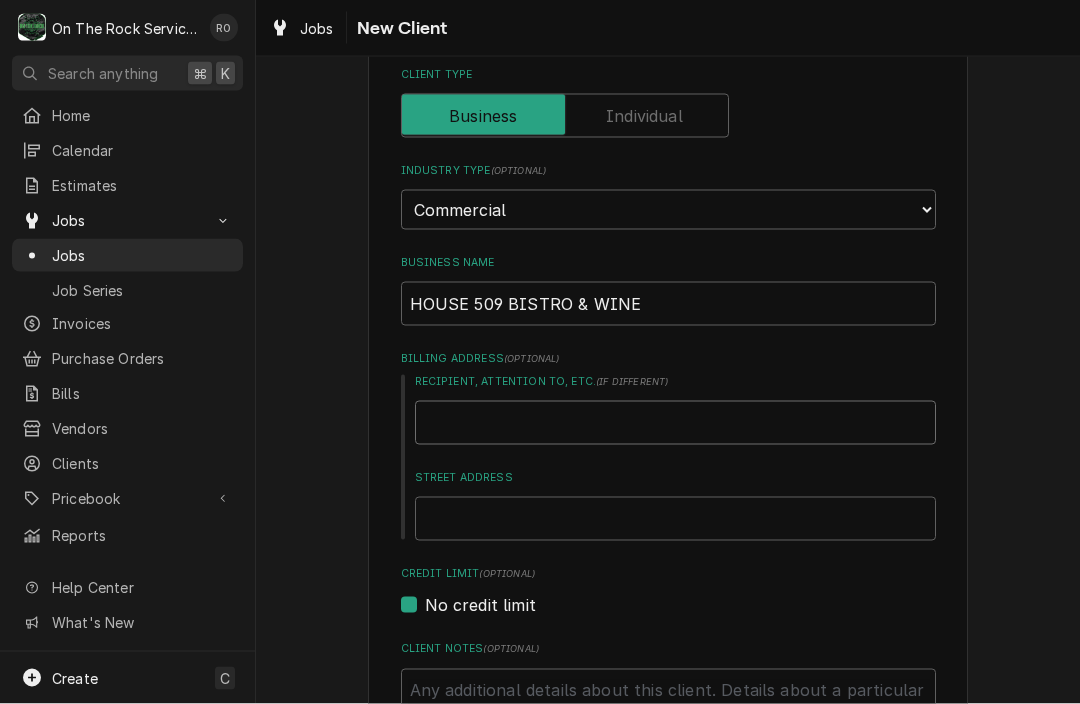 type on "x" 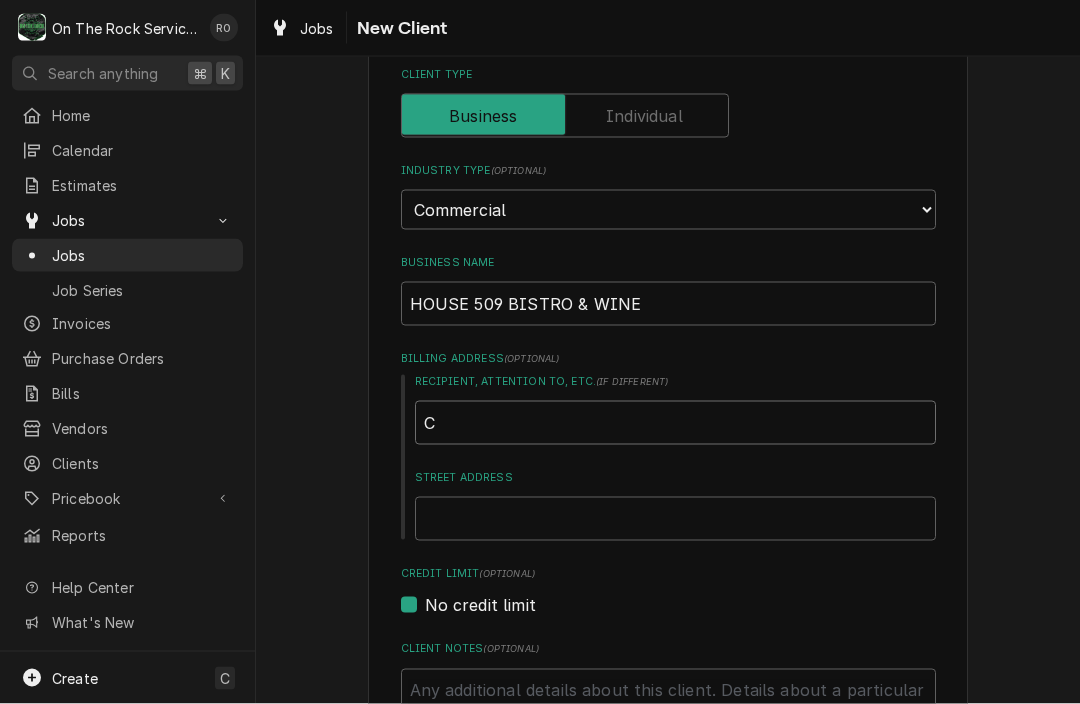 type on "x" 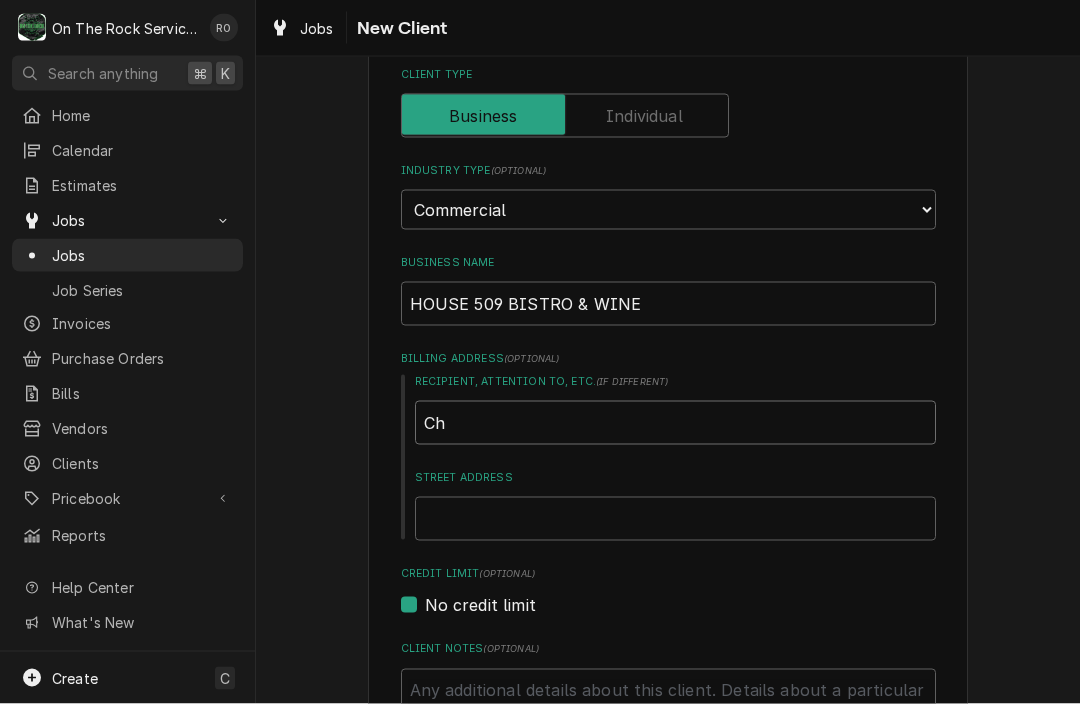 type on "x" 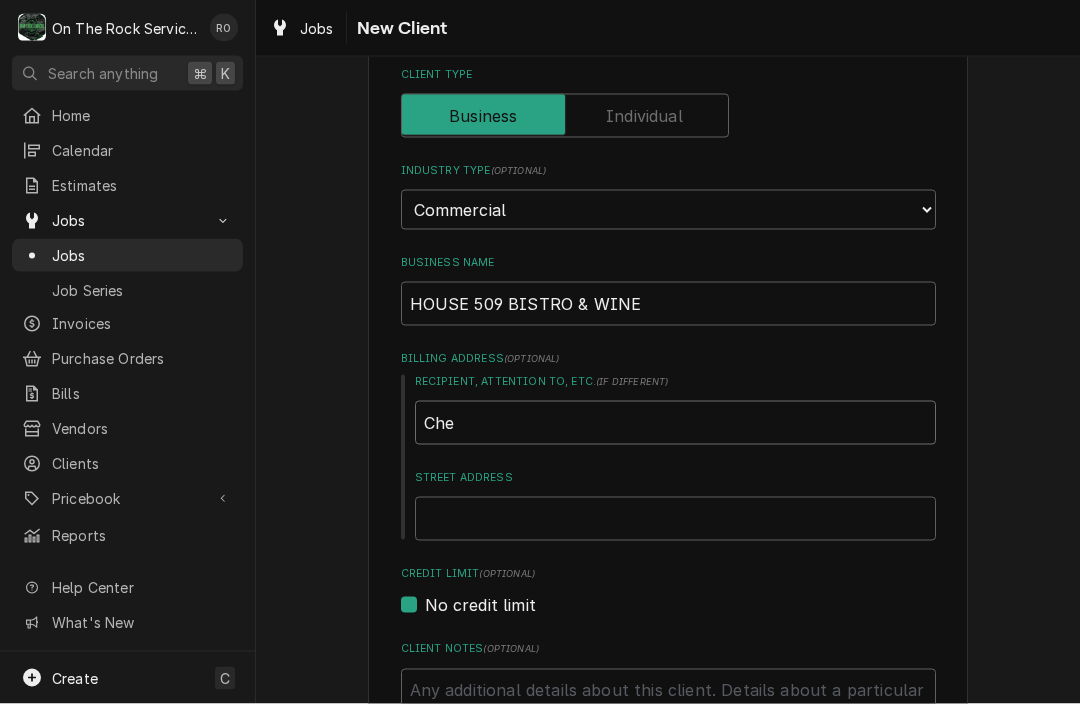 type on "x" 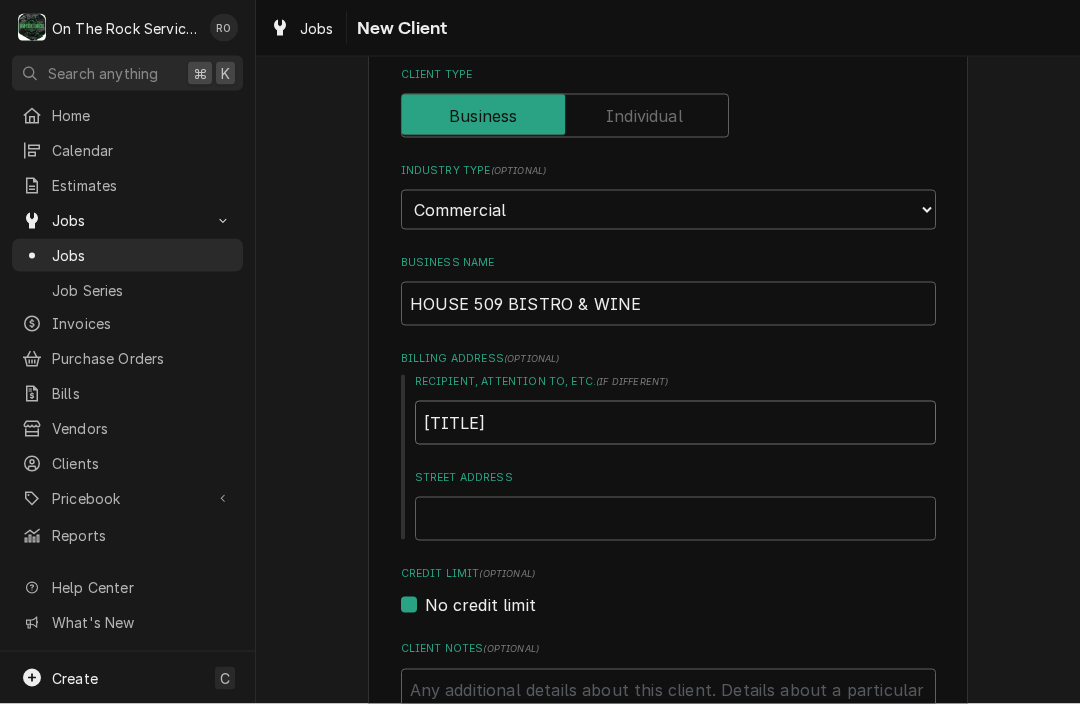type on "x" 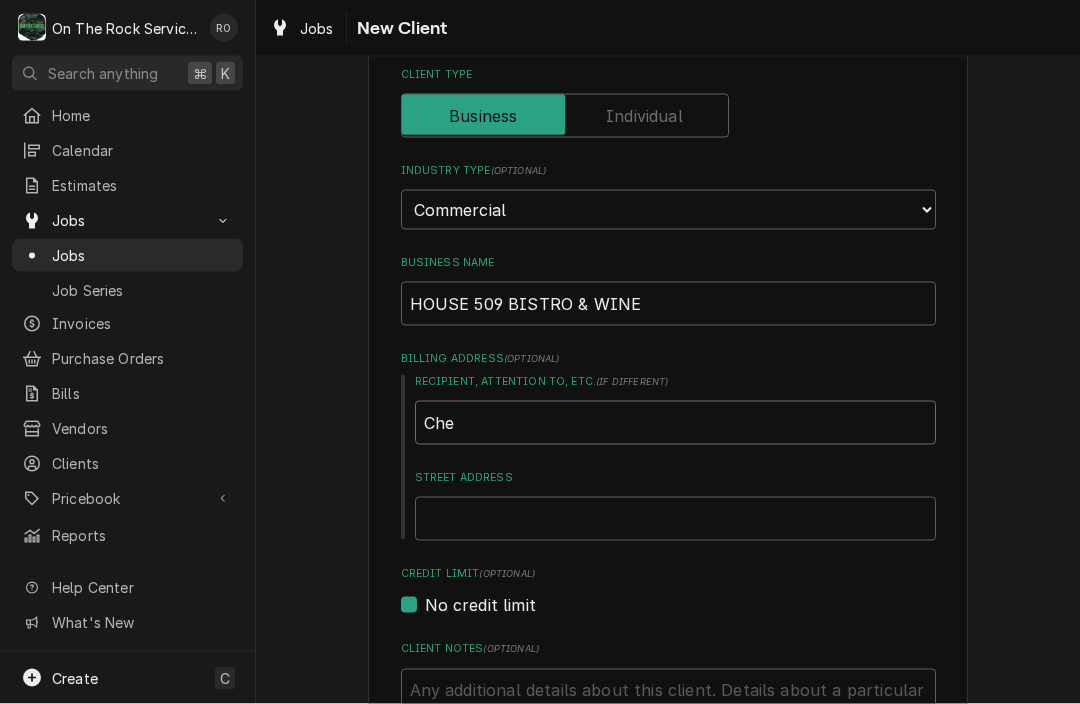 type on "x" 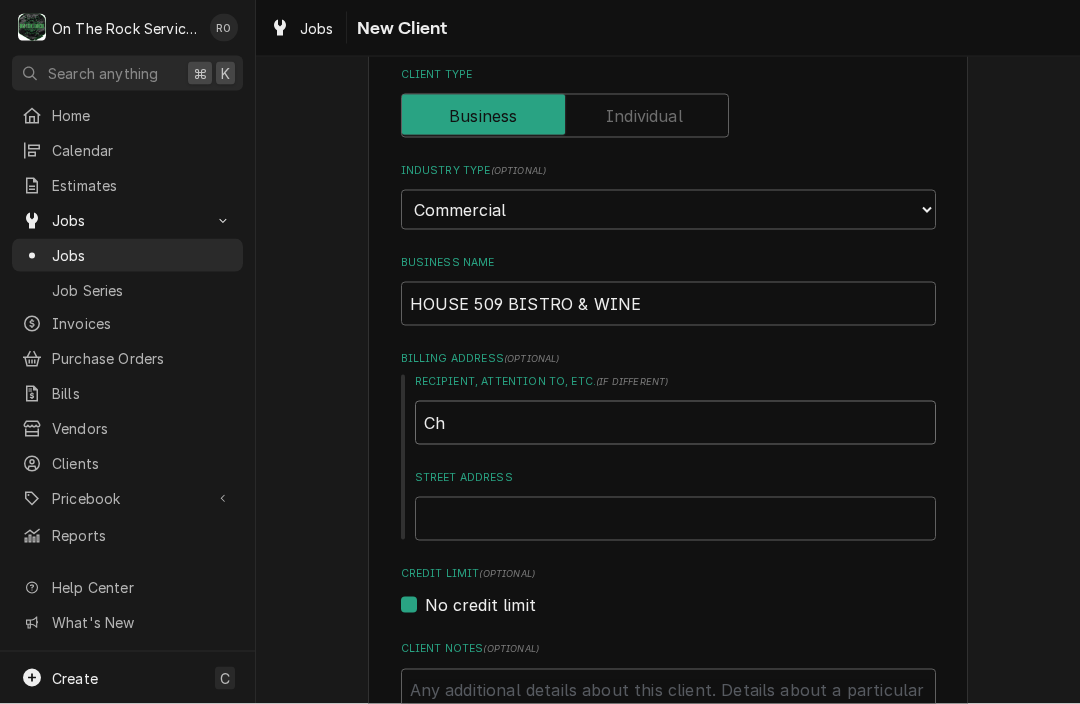 type on "x" 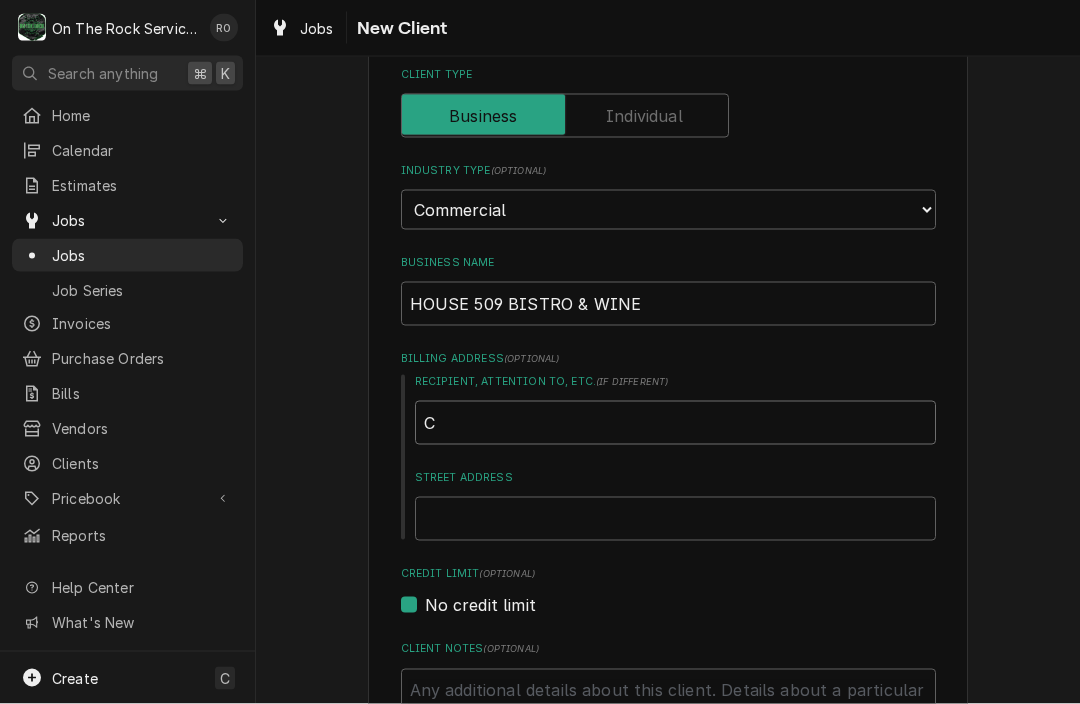 type on "x" 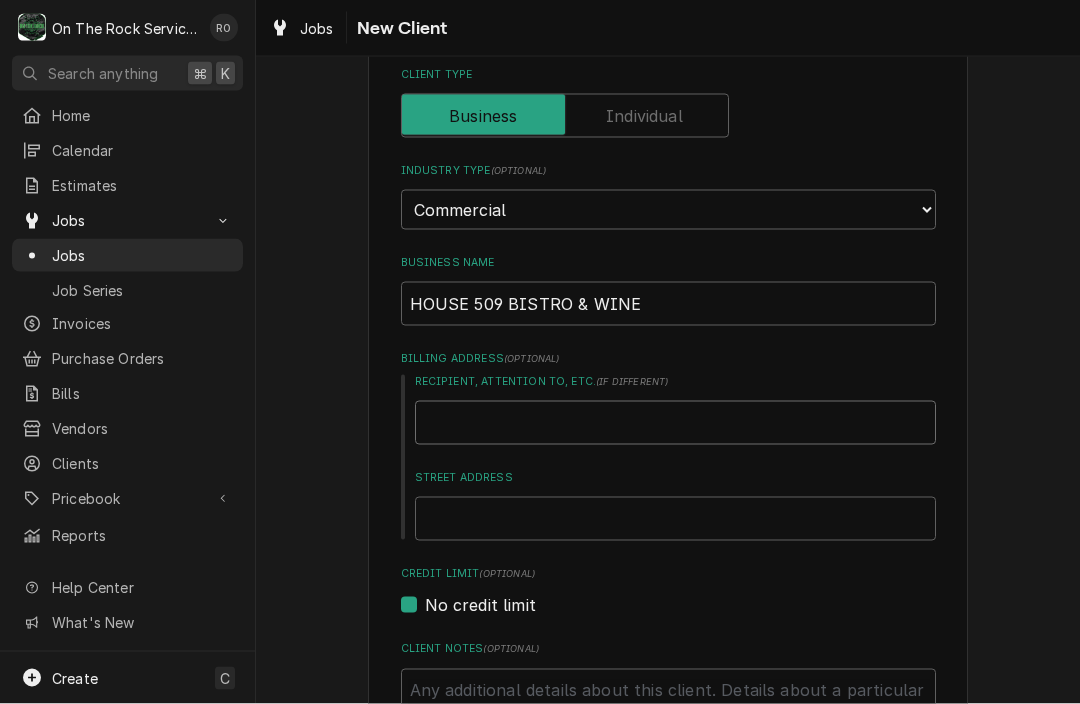 type on "x" 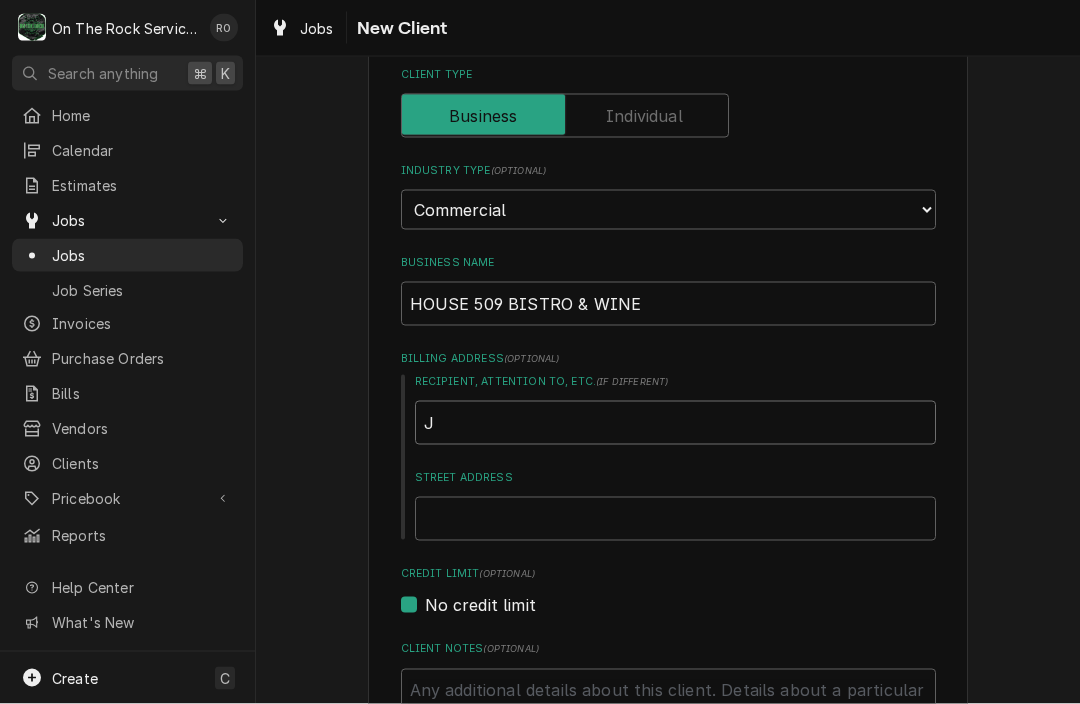 type on "x" 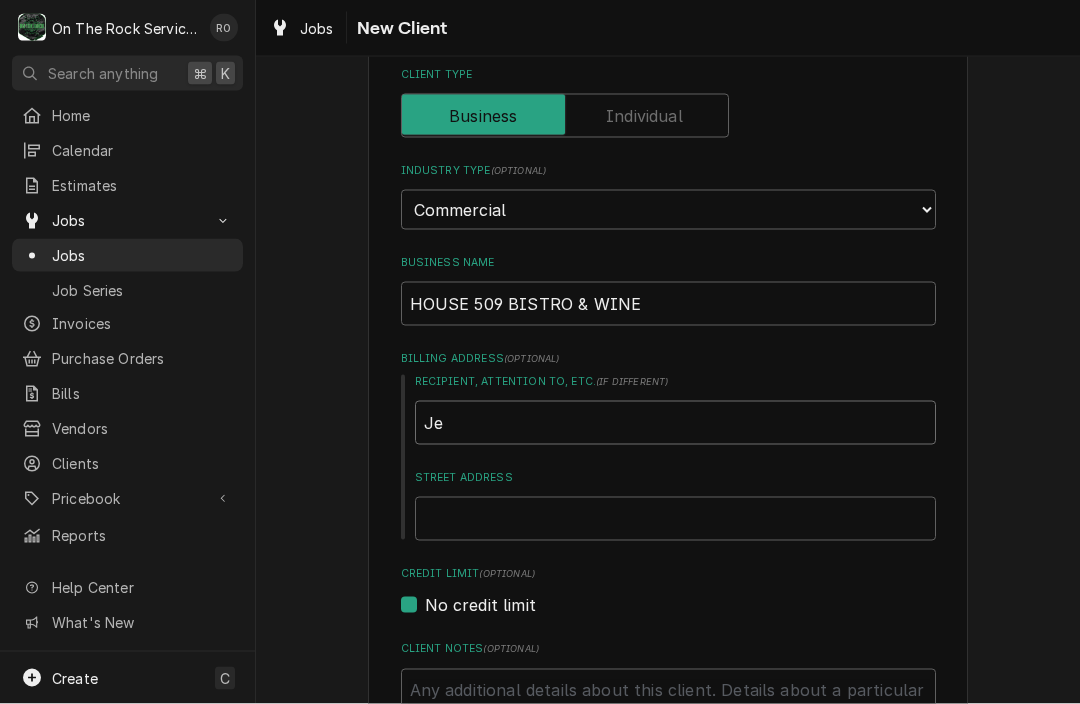 type on "x" 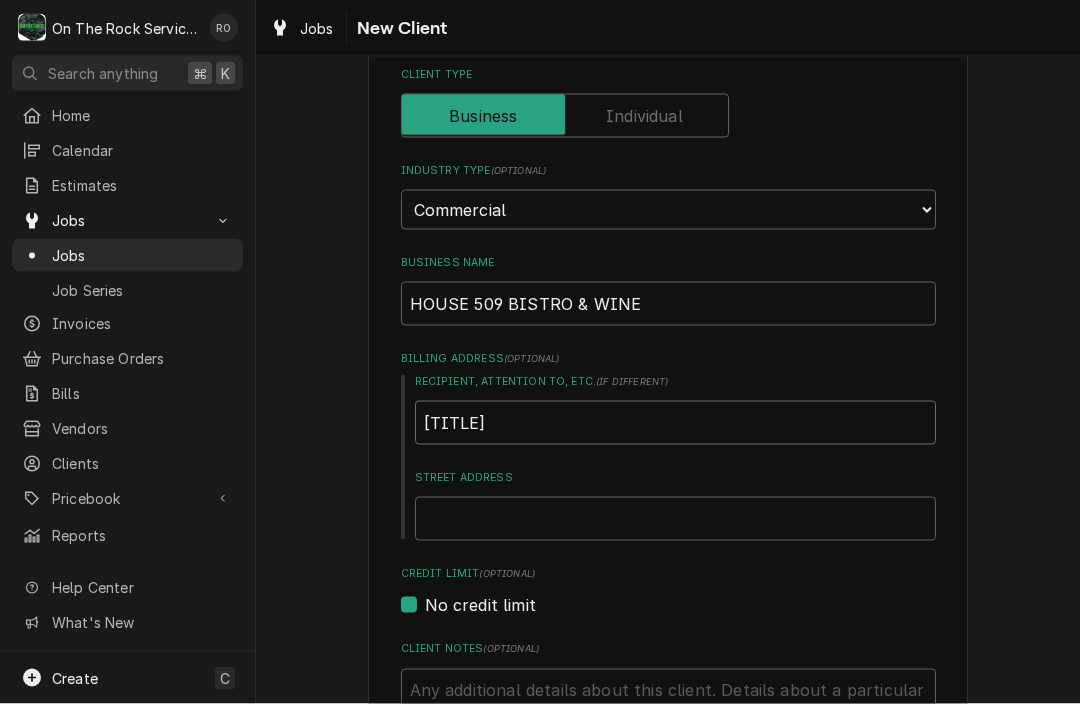 type on "x" 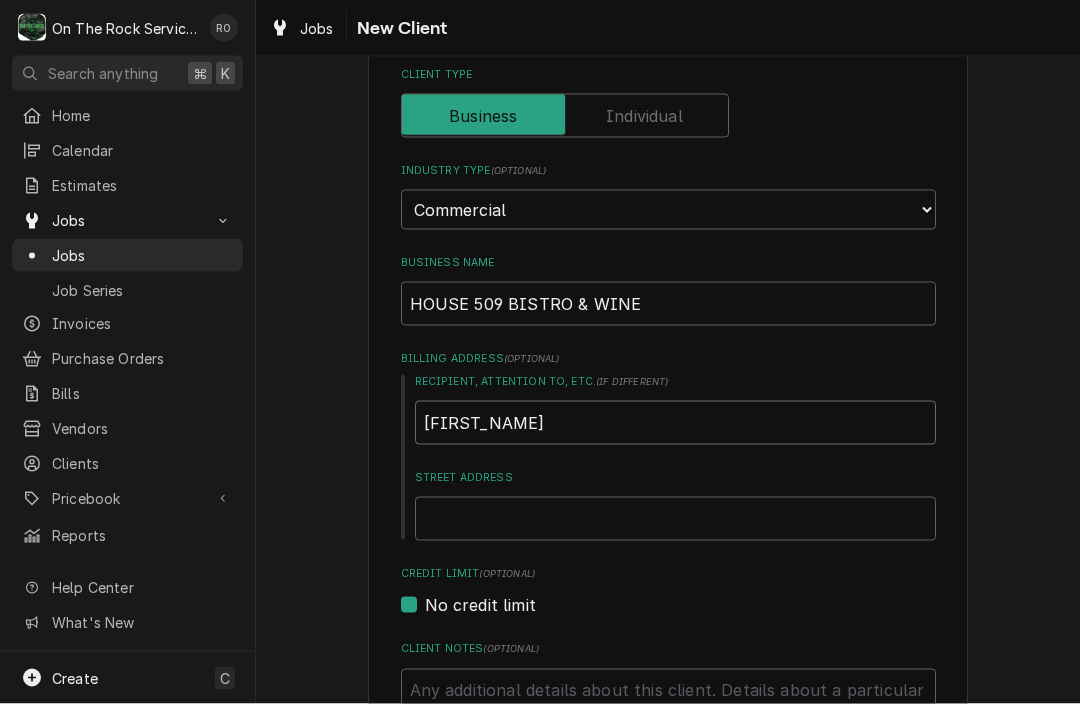 type on "x" 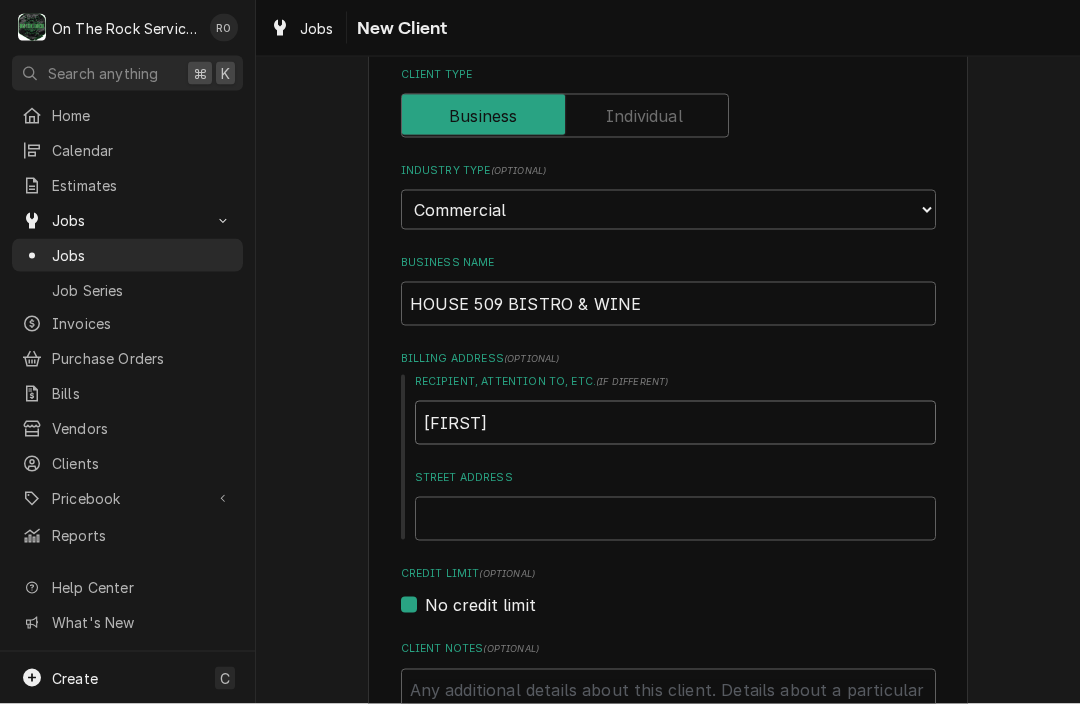type on "x" 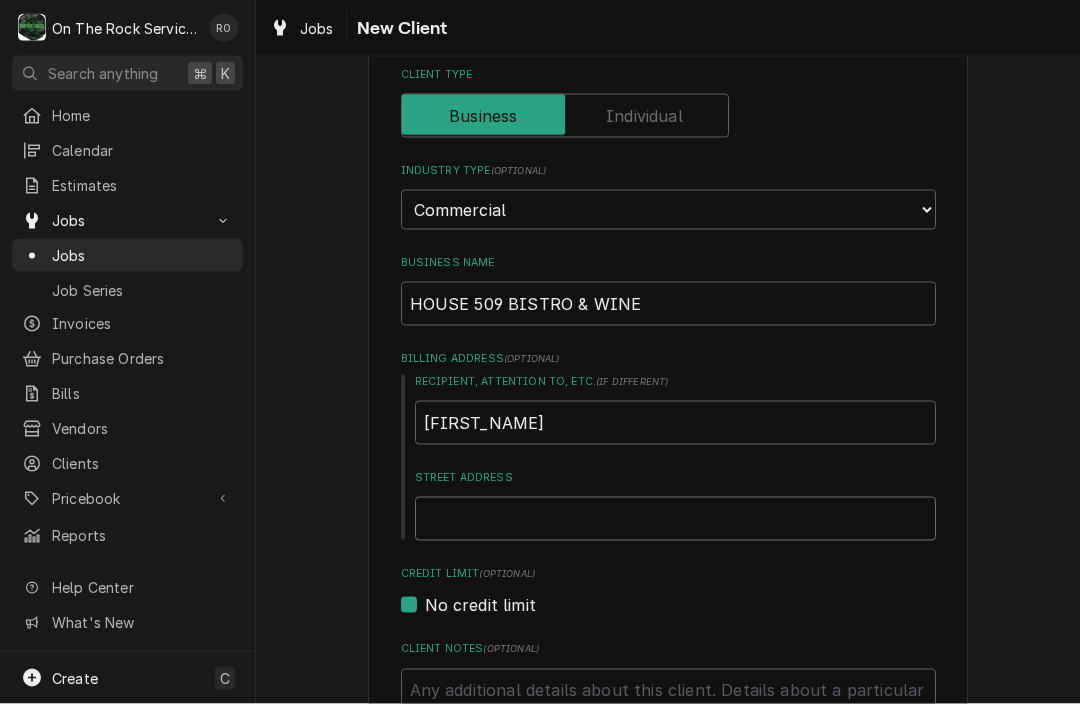 click on "Street Address" at bounding box center [675, 519] 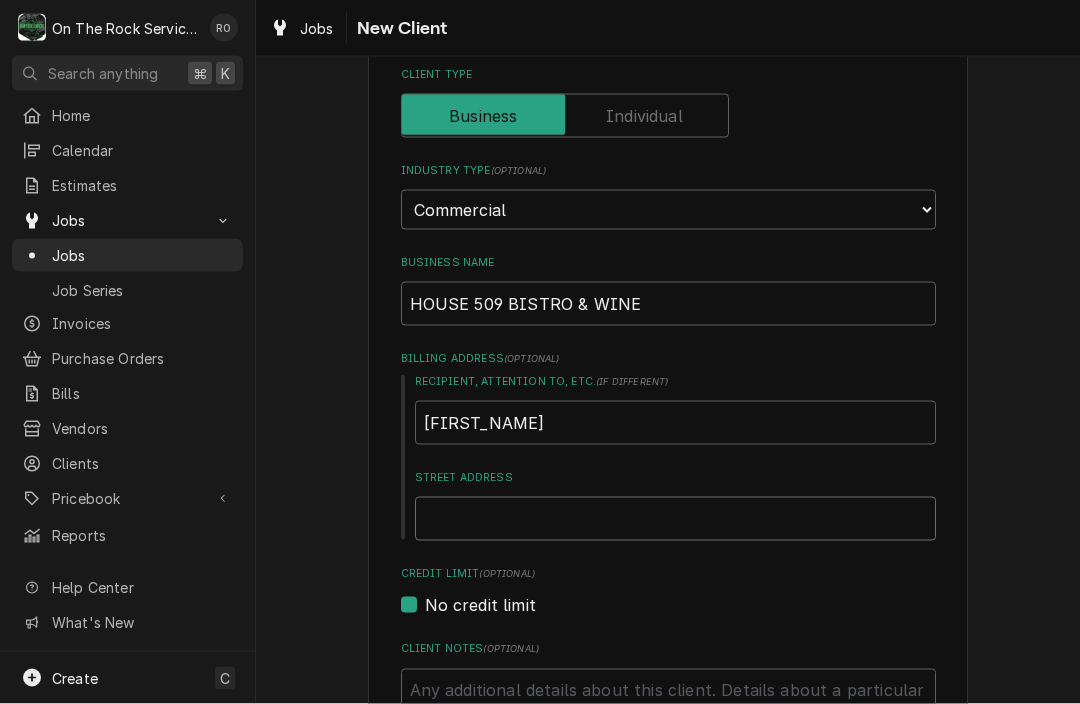 type on "x" 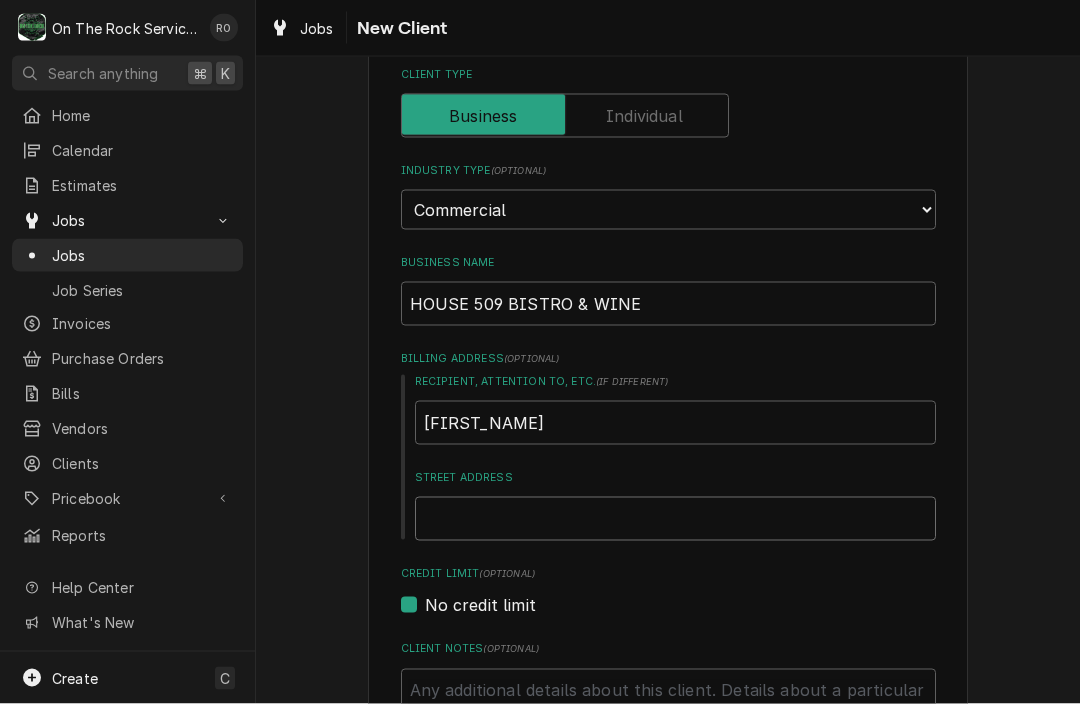 type on "1" 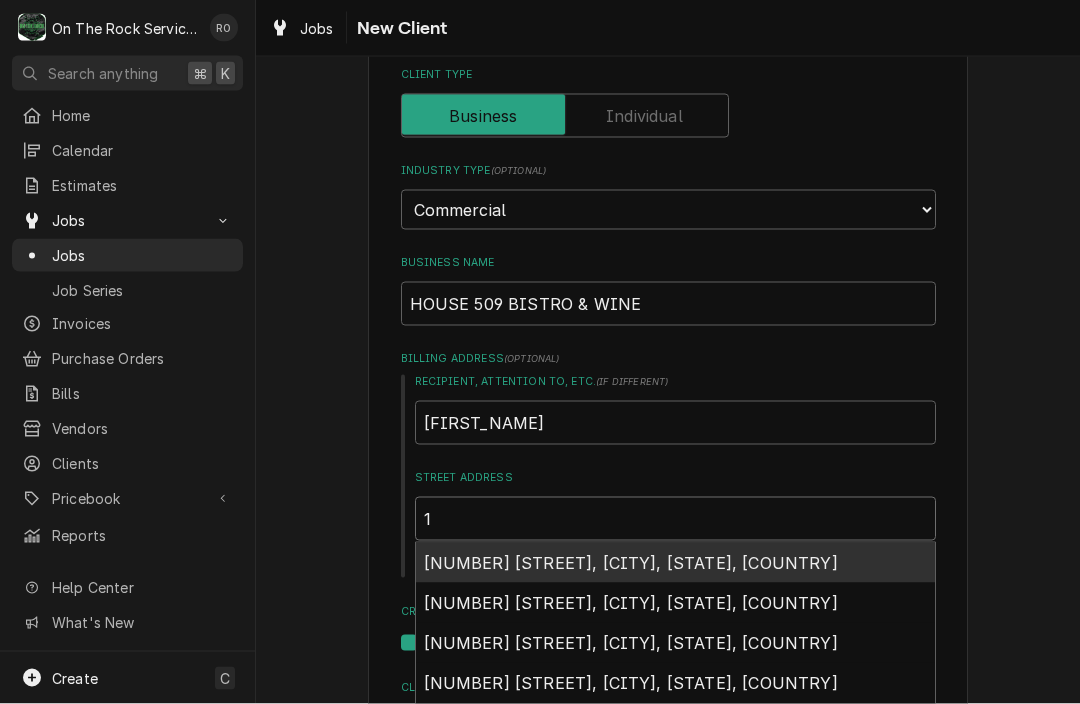 type on "x" 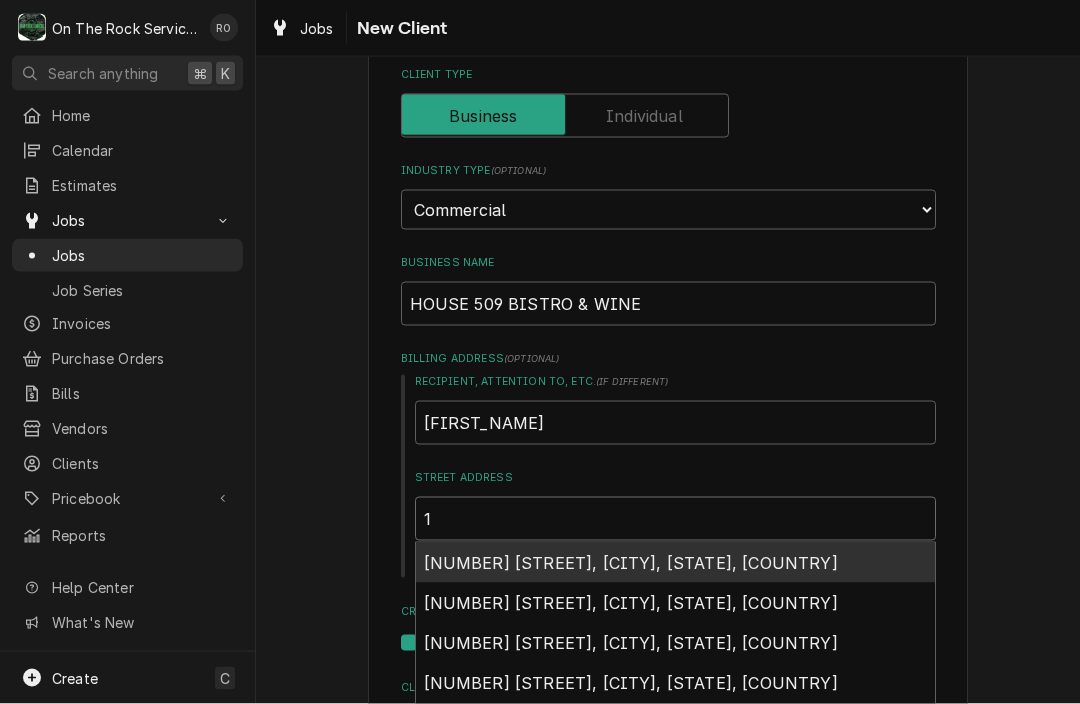 type on "1o" 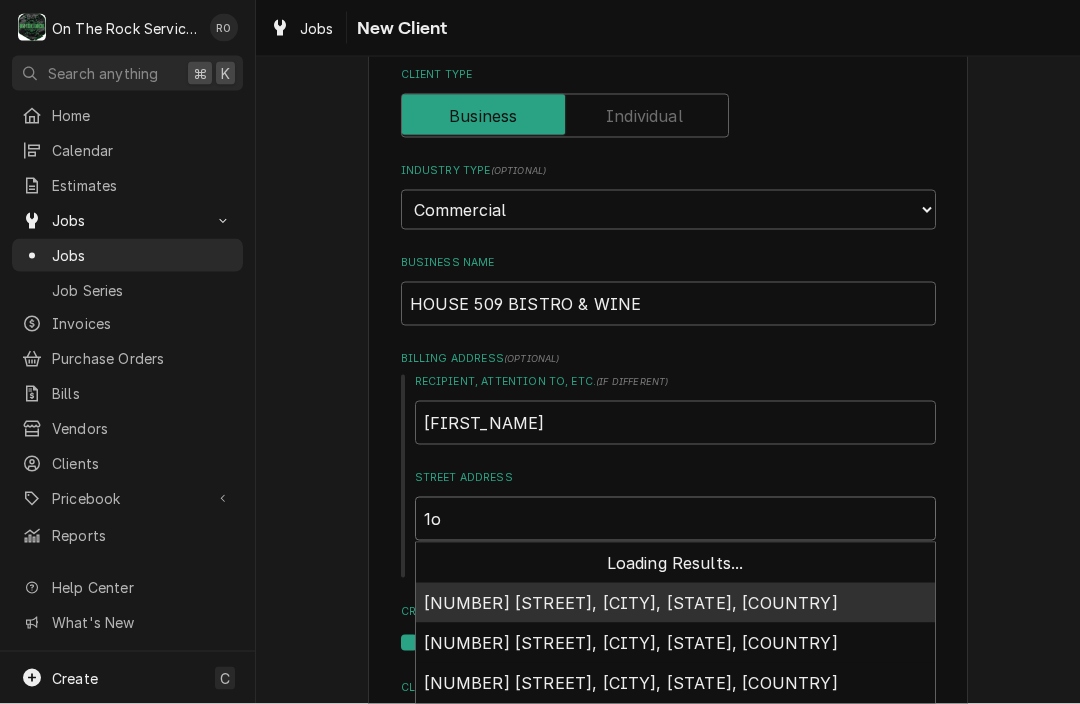 type on "x" 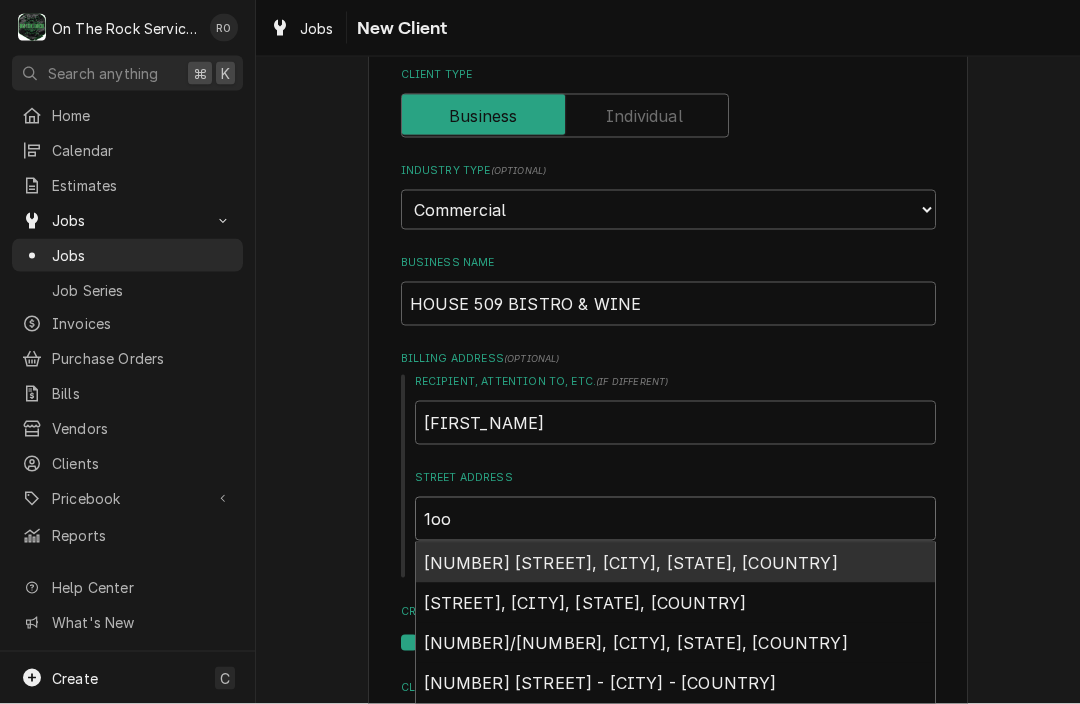type on "x" 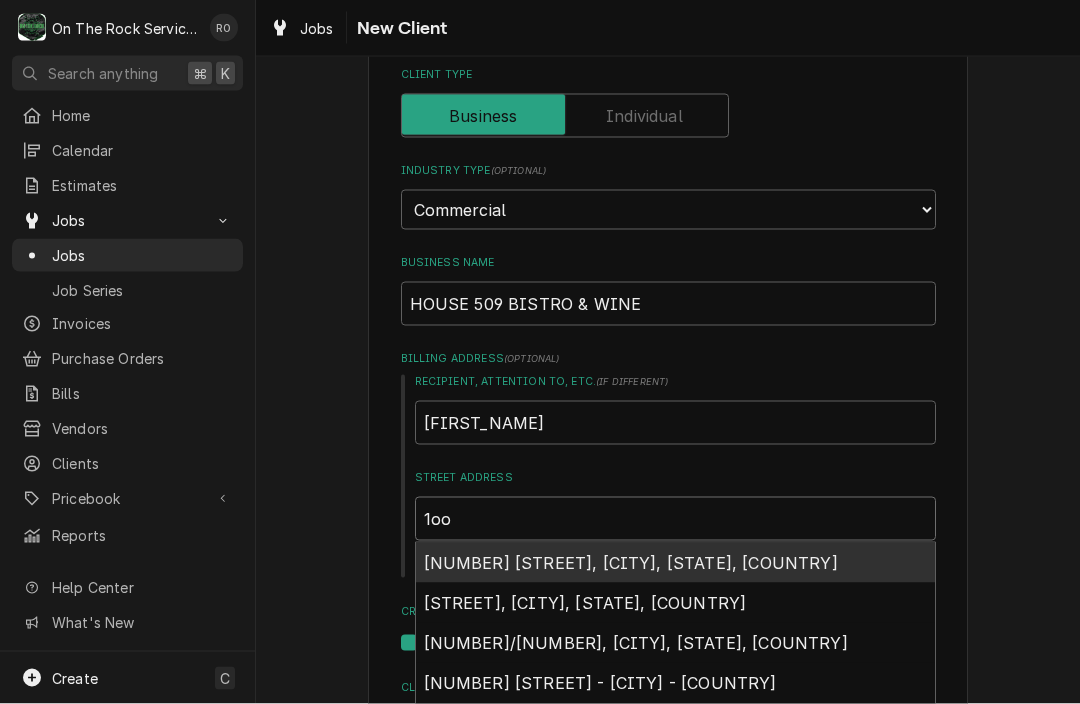type on "1o" 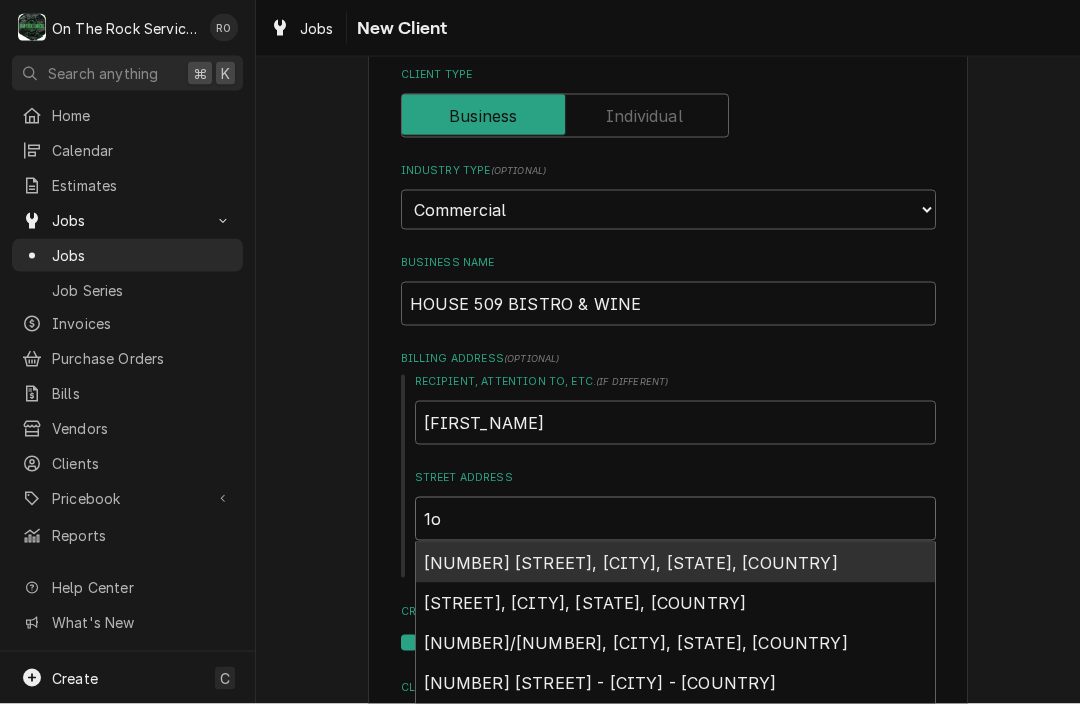 type on "x" 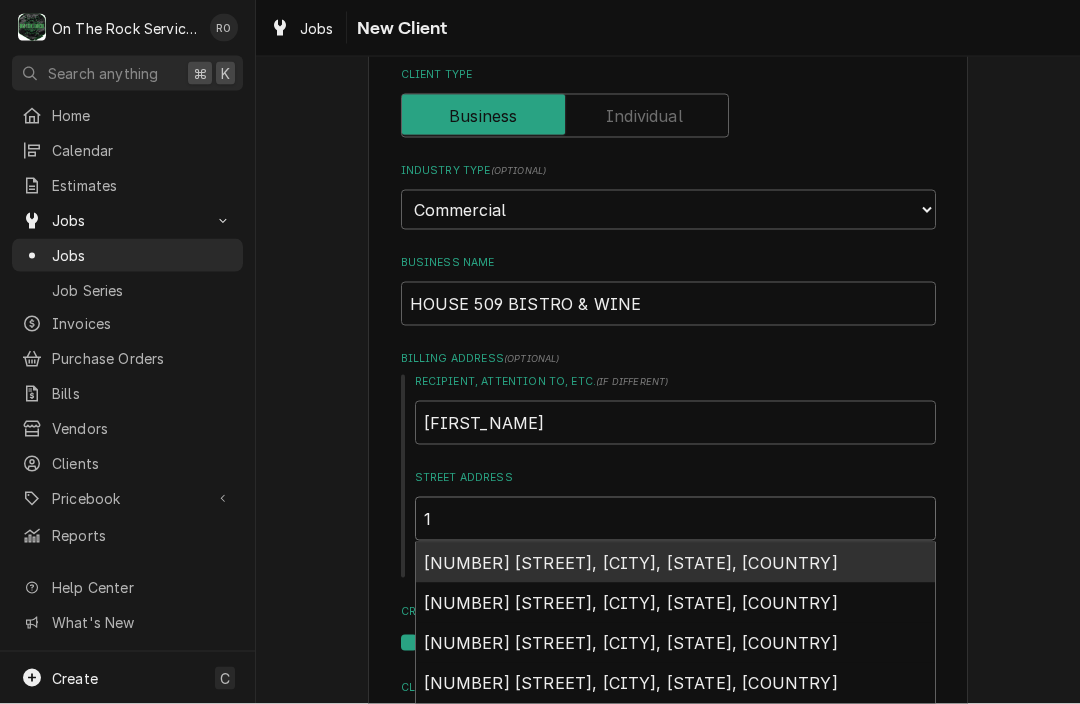 type on "x" 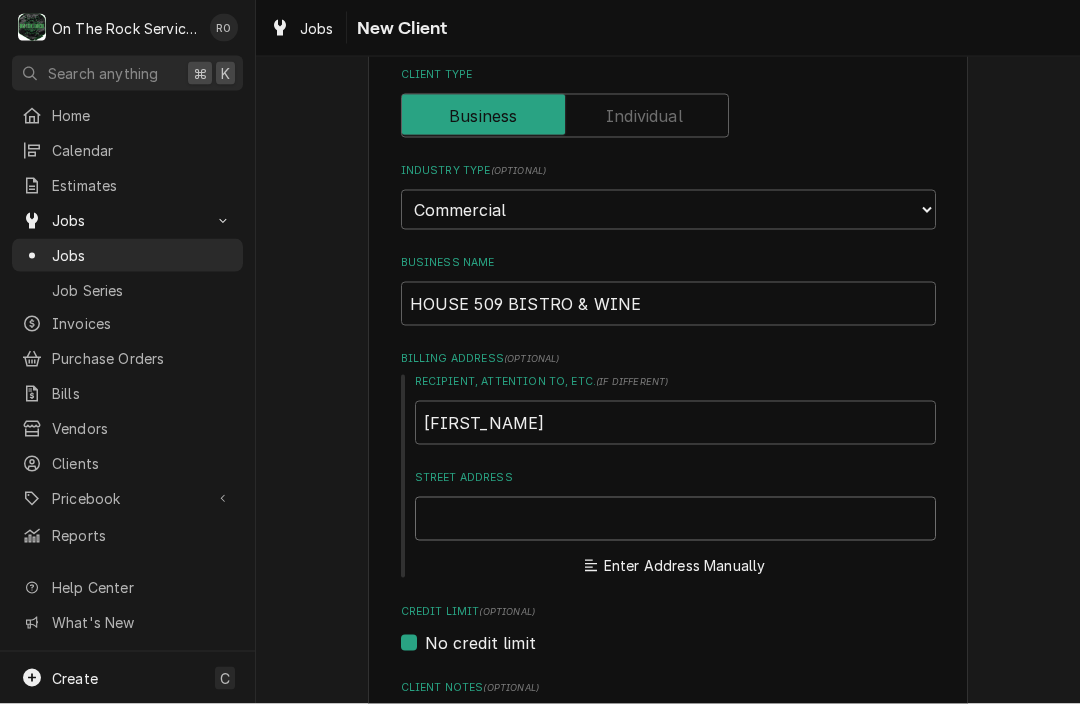 type on "x" 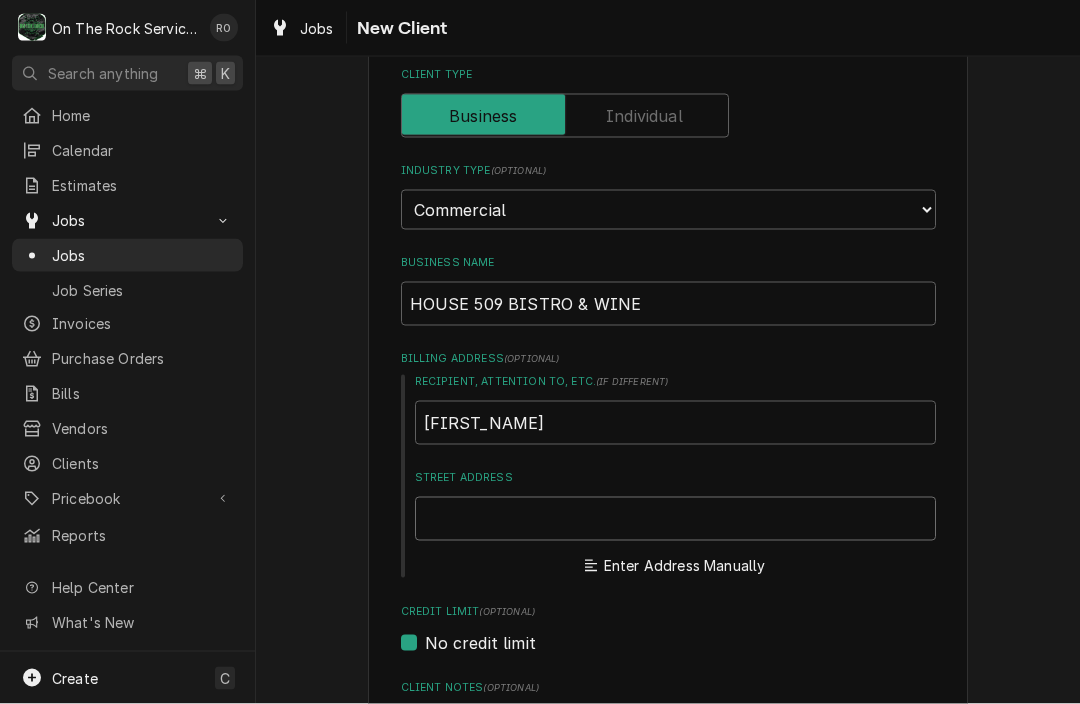 type on "1" 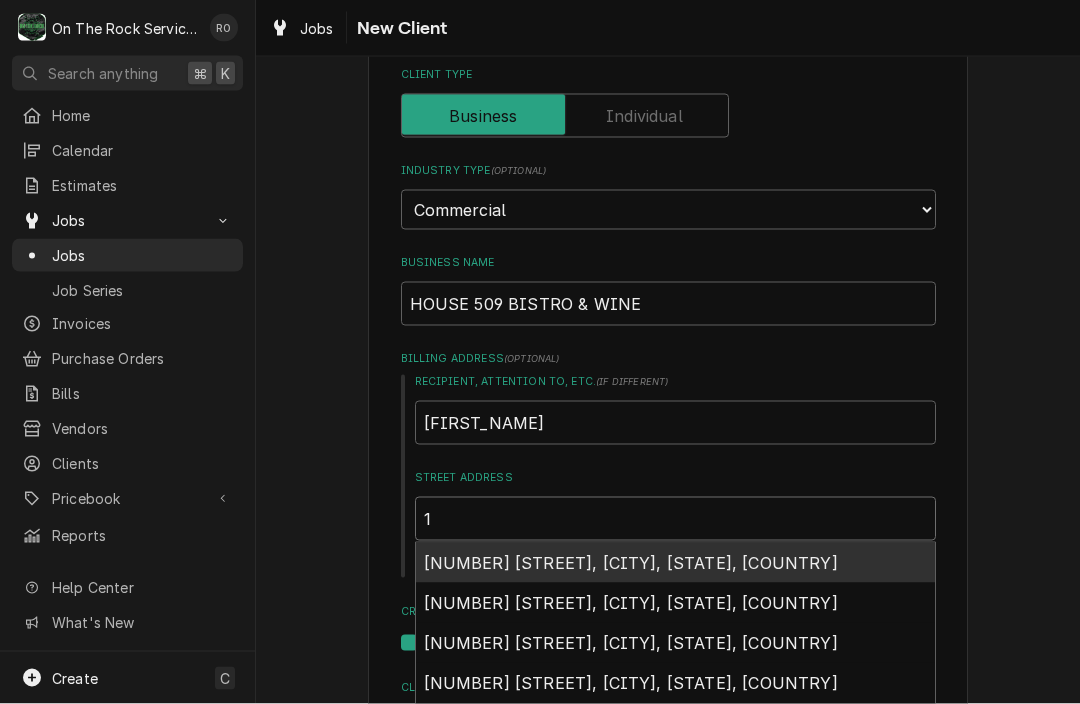 type on "x" 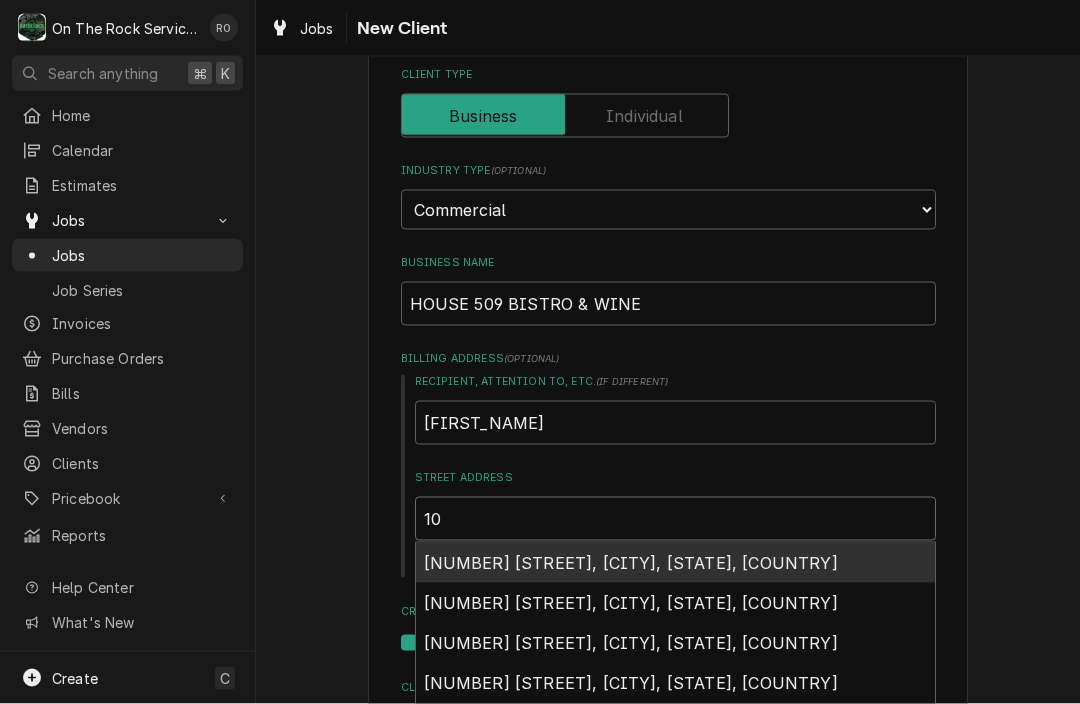 type on "x" 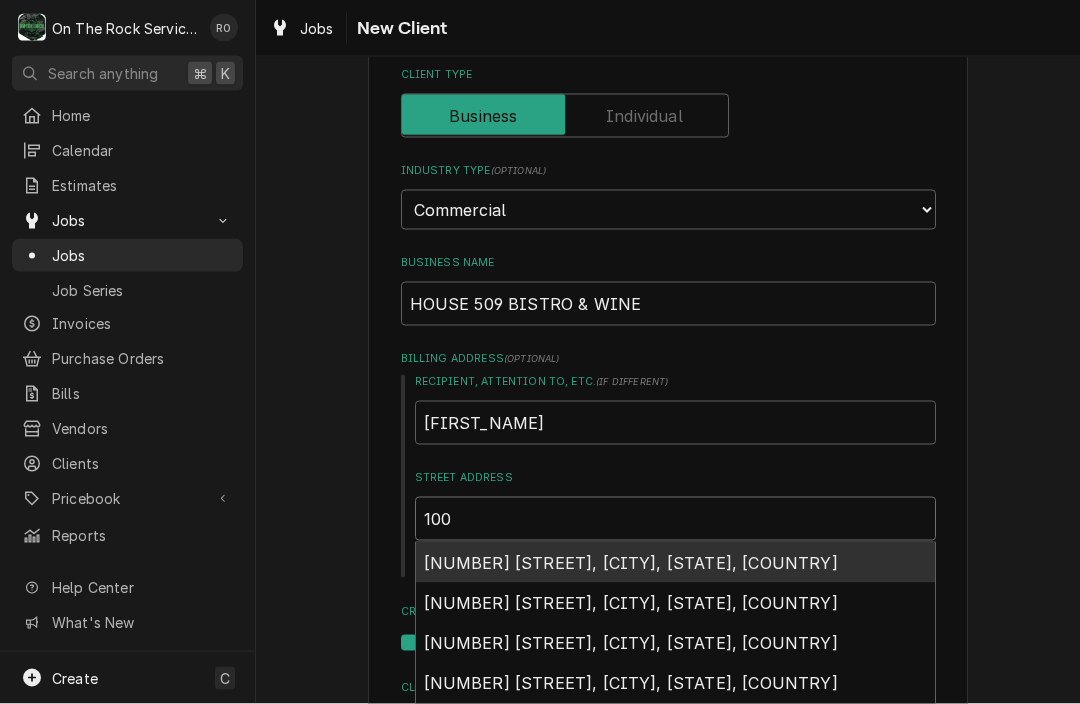 type on "x" 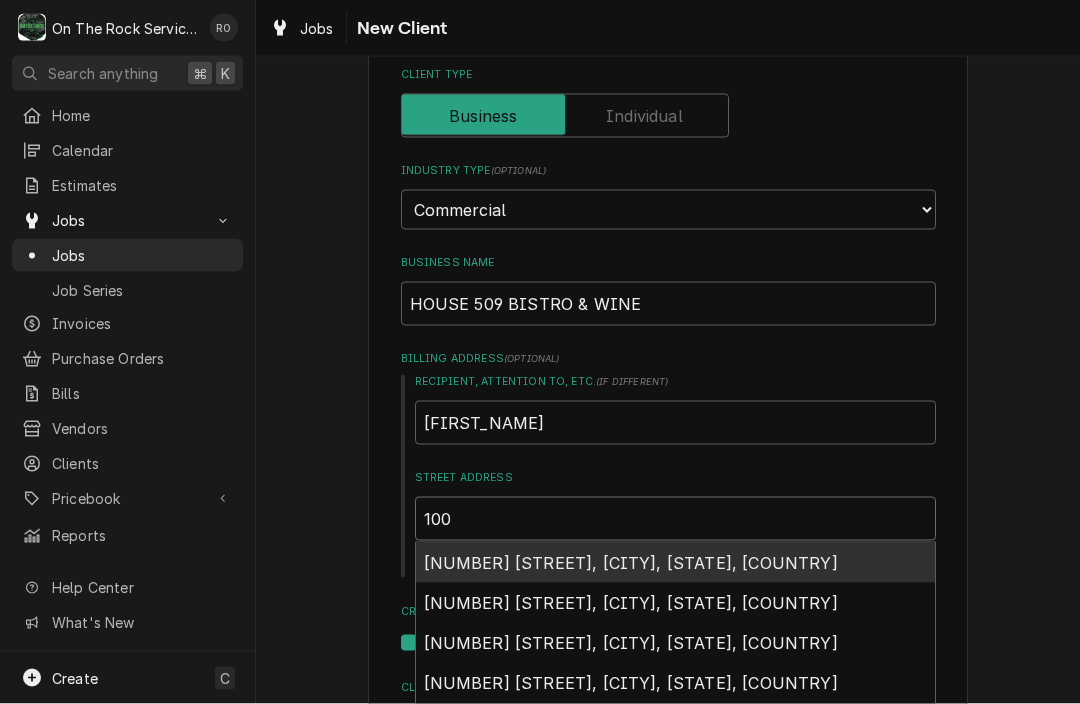type on "x" 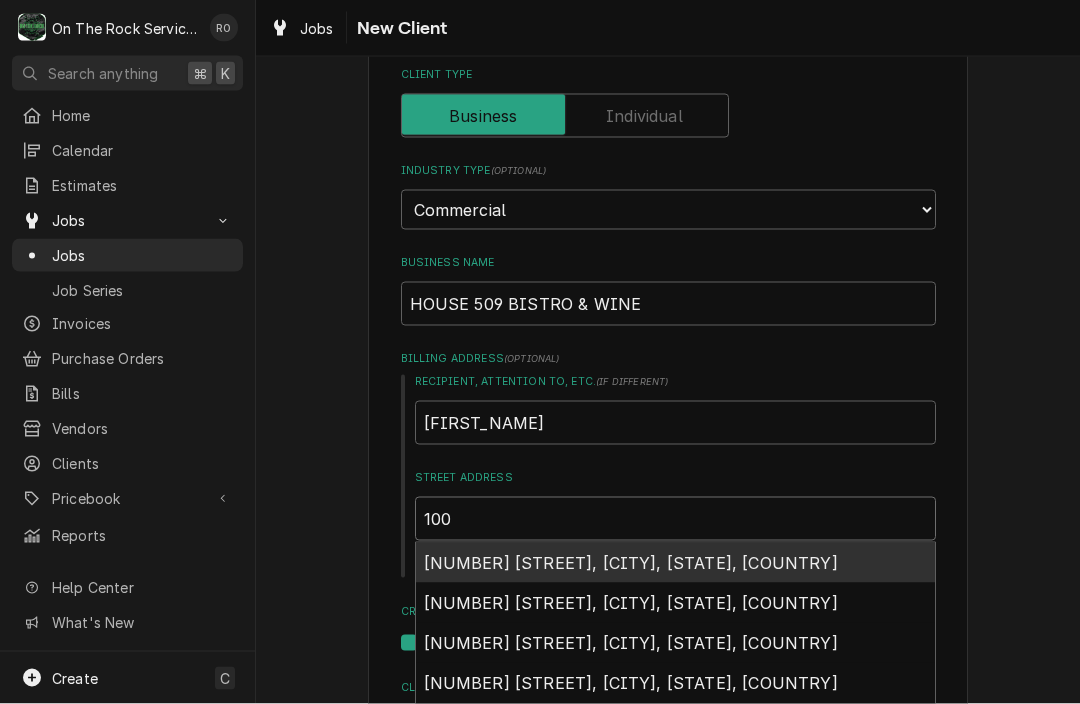 type on "100 W" 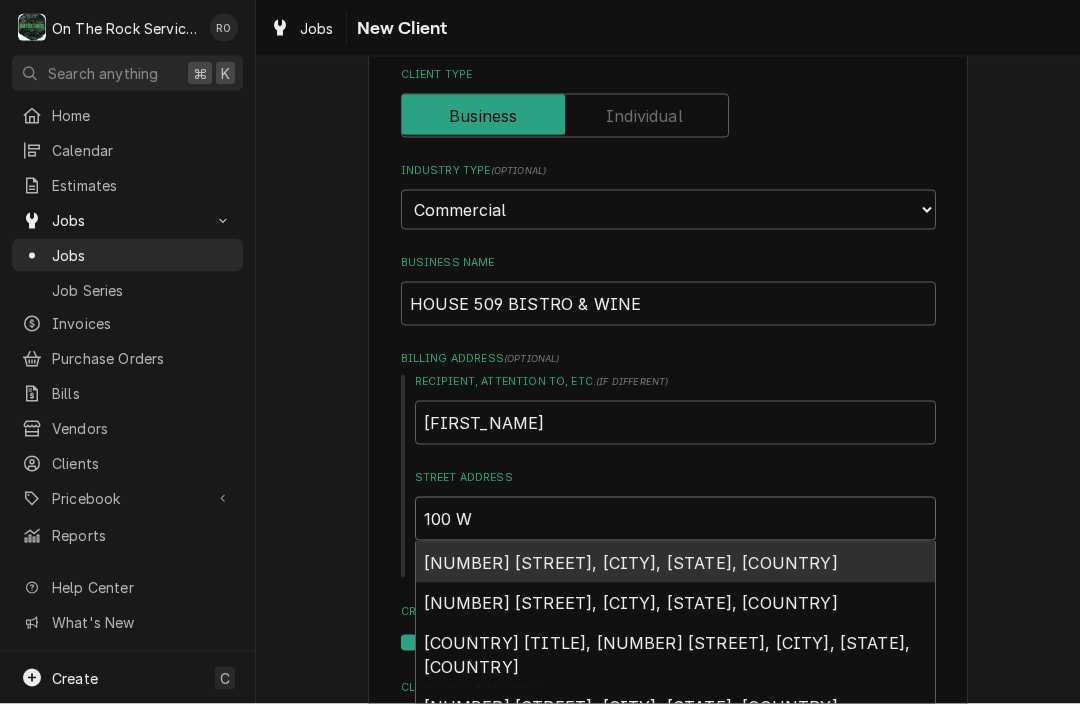 type on "x" 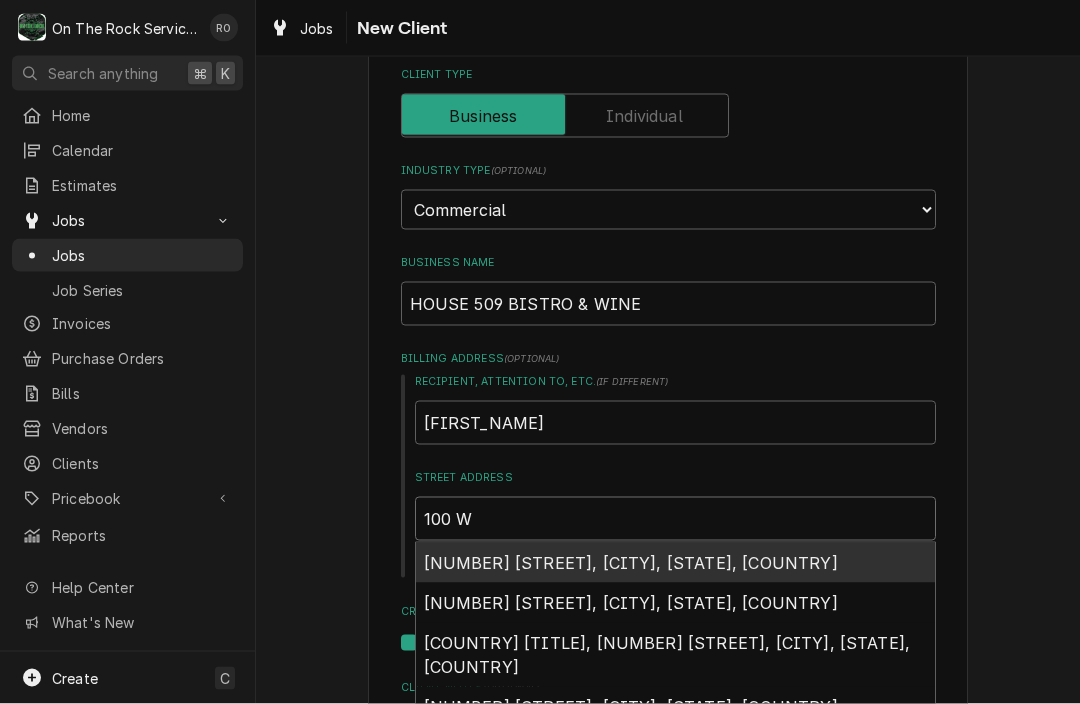 type on "100 Wi" 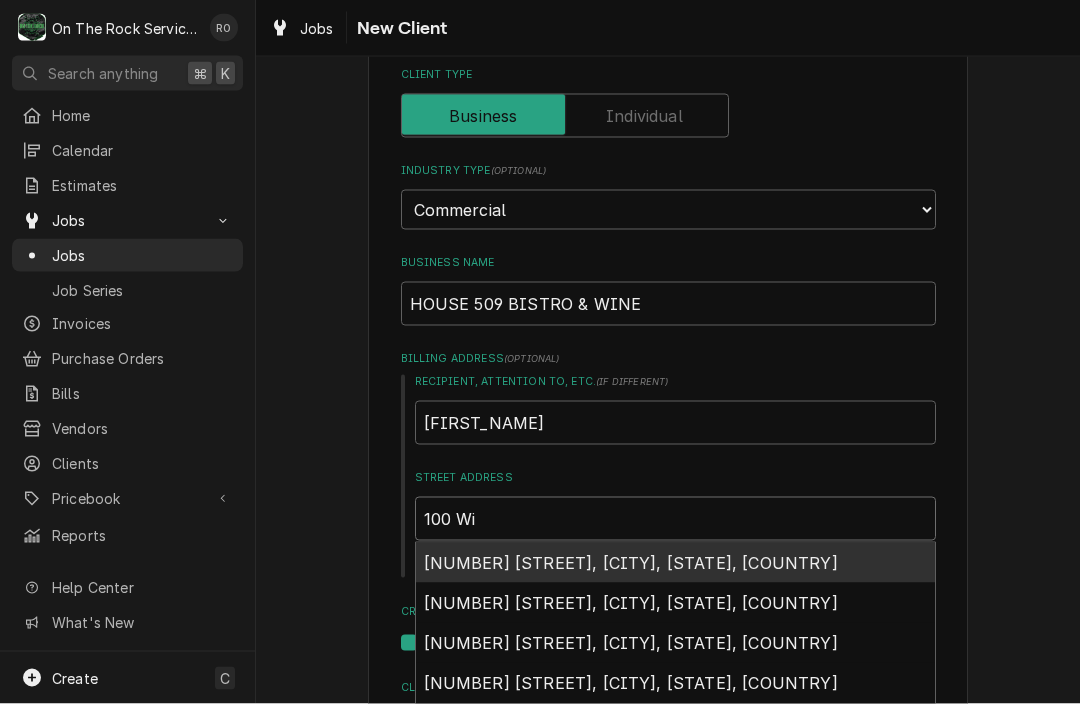 type on "x" 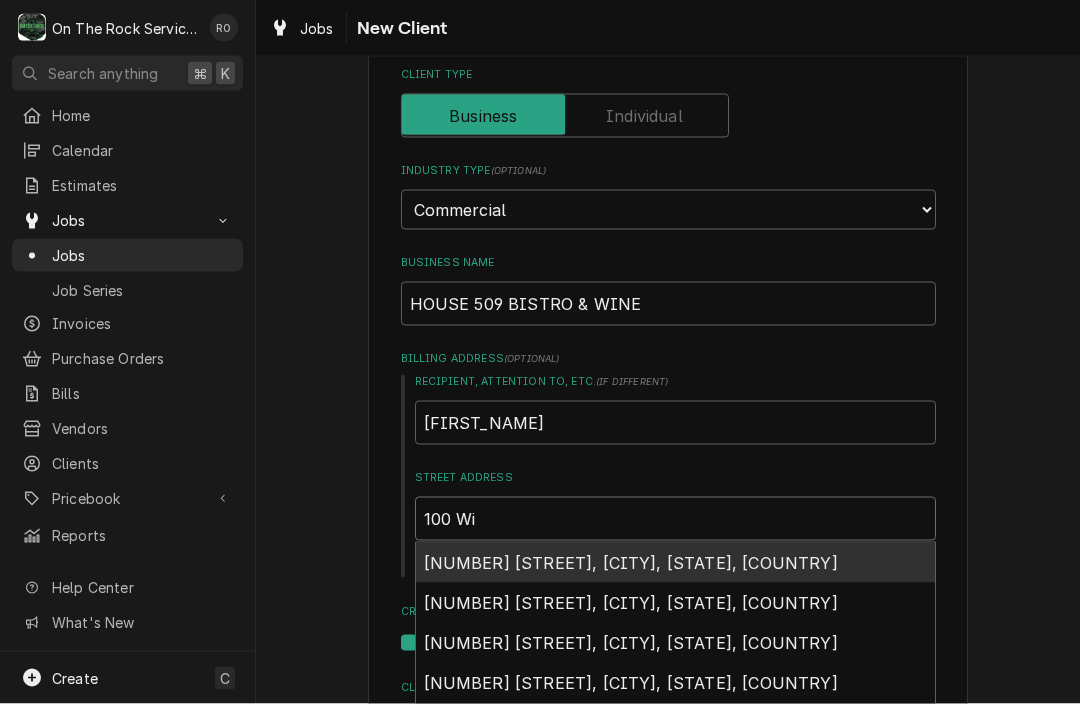 type on "100 Wic" 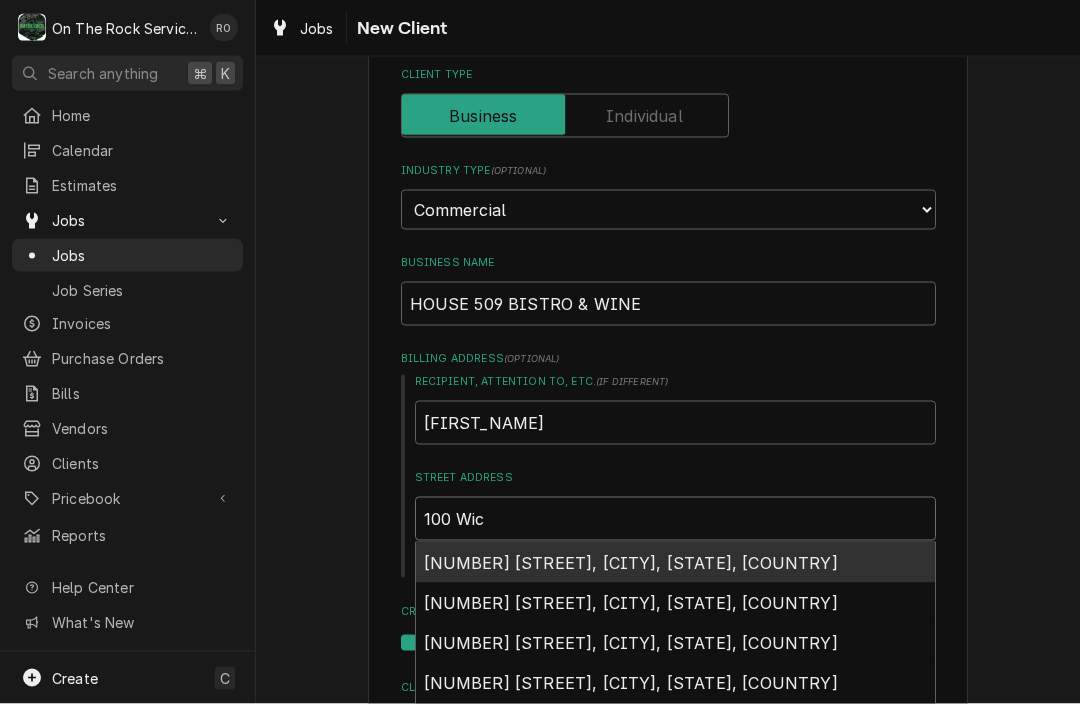 type on "x" 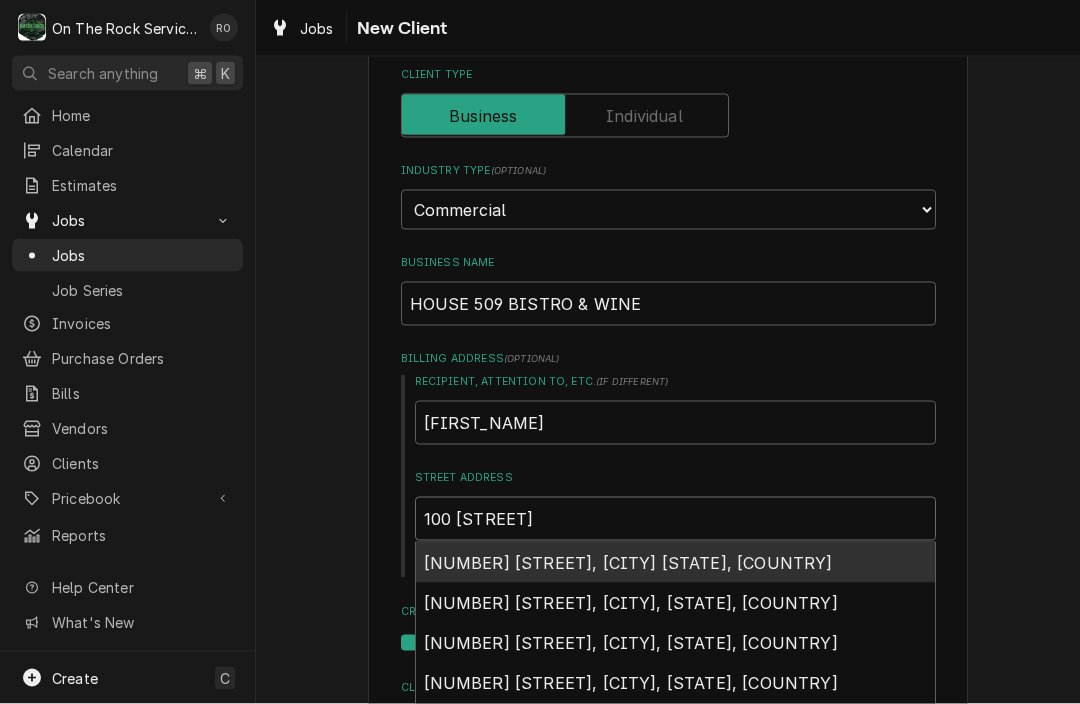 type on "x" 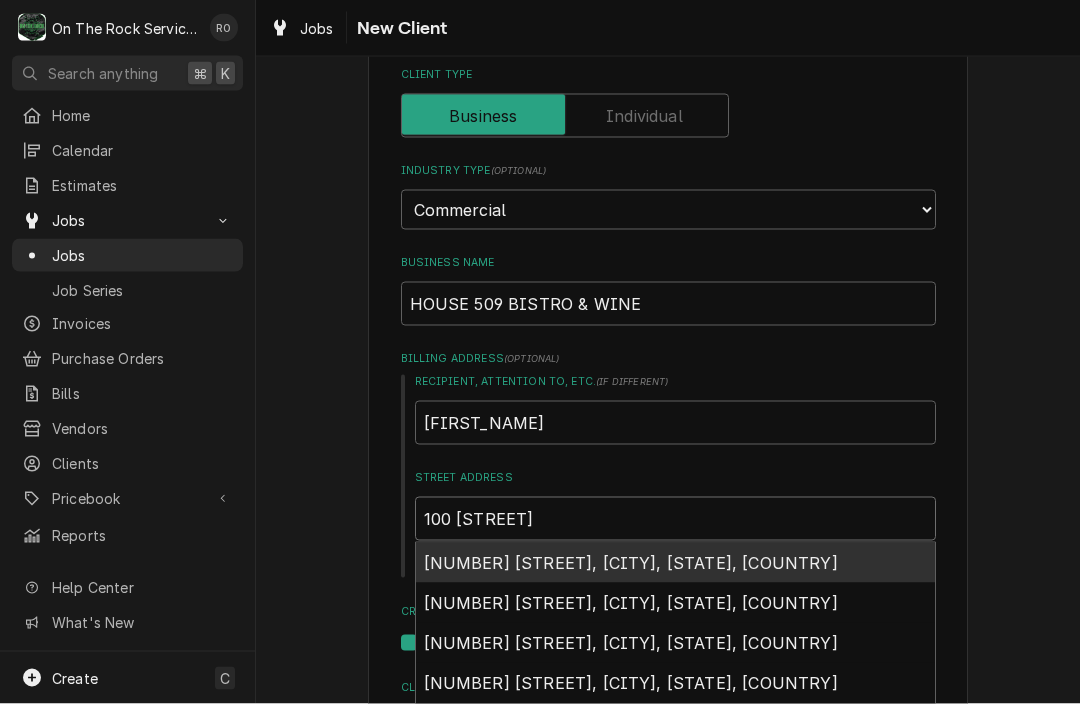 click on "[NUMBER] [STREET], [CITY], [STATE], [COUNTRY]" at bounding box center (631, 563) 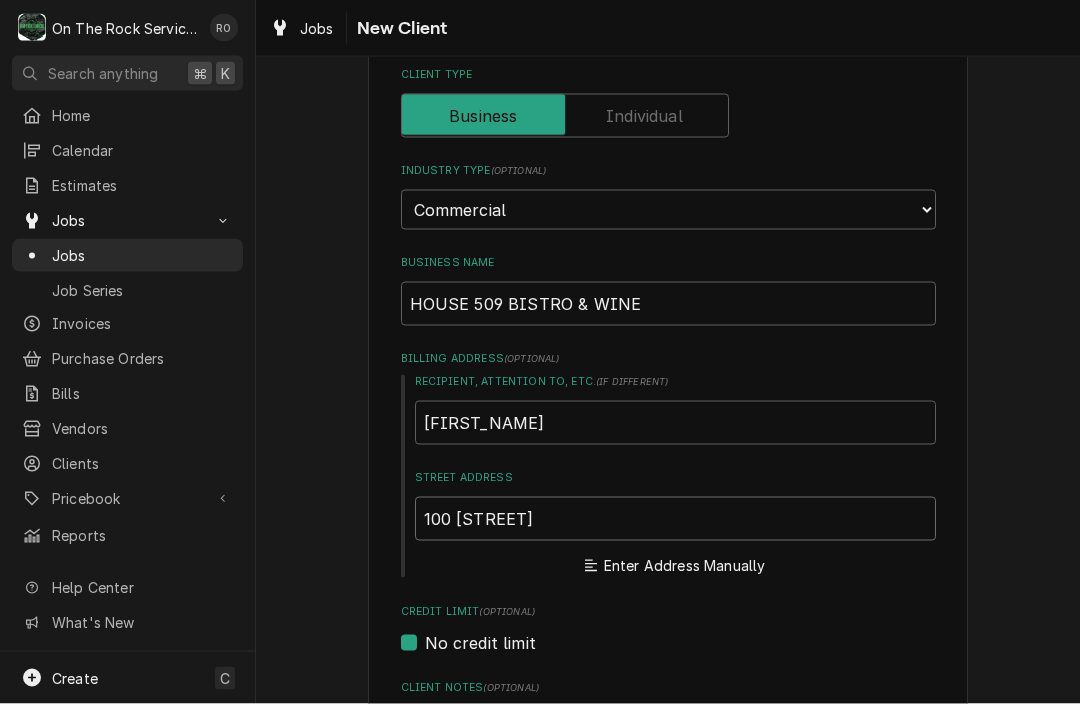 type on "x" 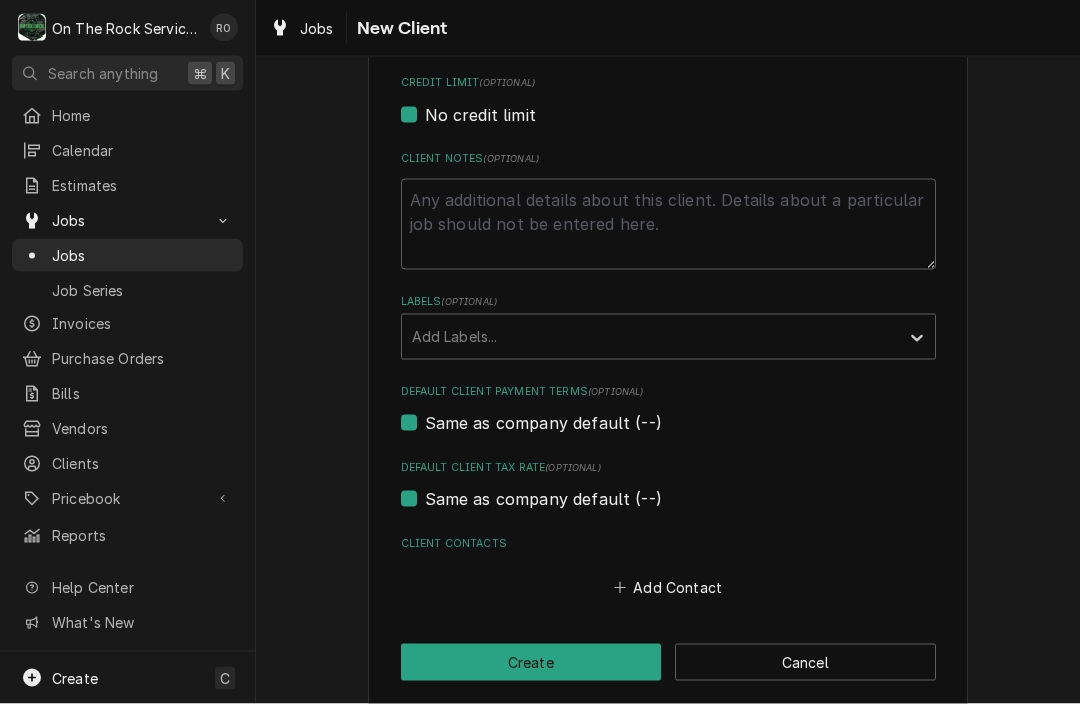 scroll, scrollTop: 880, scrollLeft: 0, axis: vertical 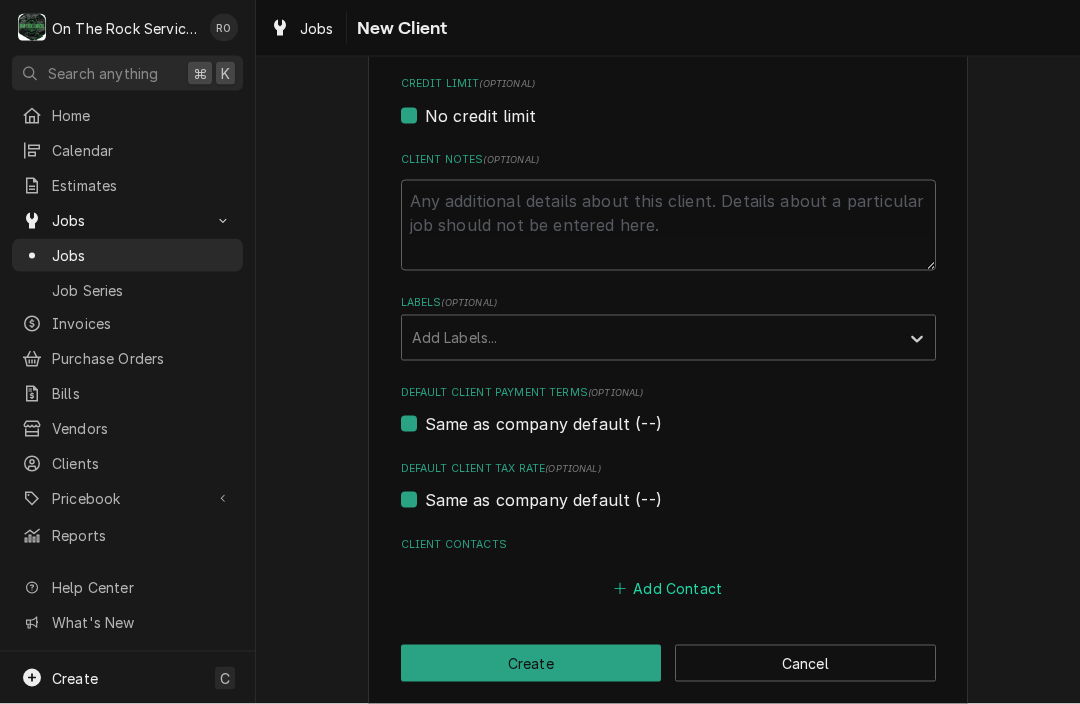 click on "Add Contact" at bounding box center [667, 589] 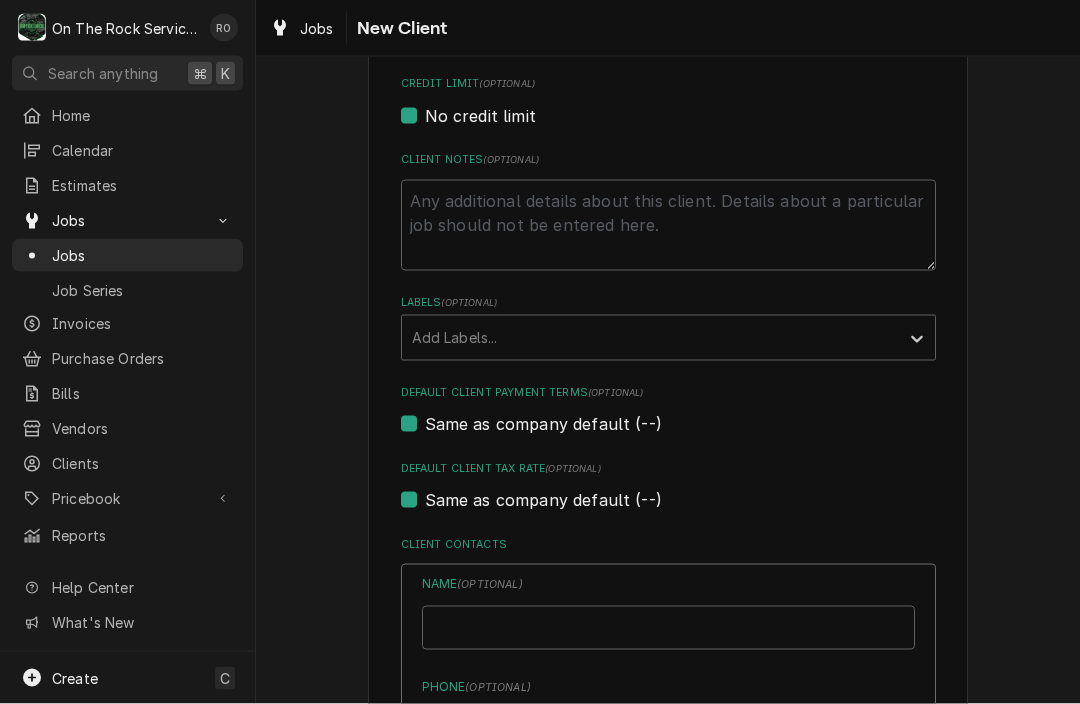 type on "x" 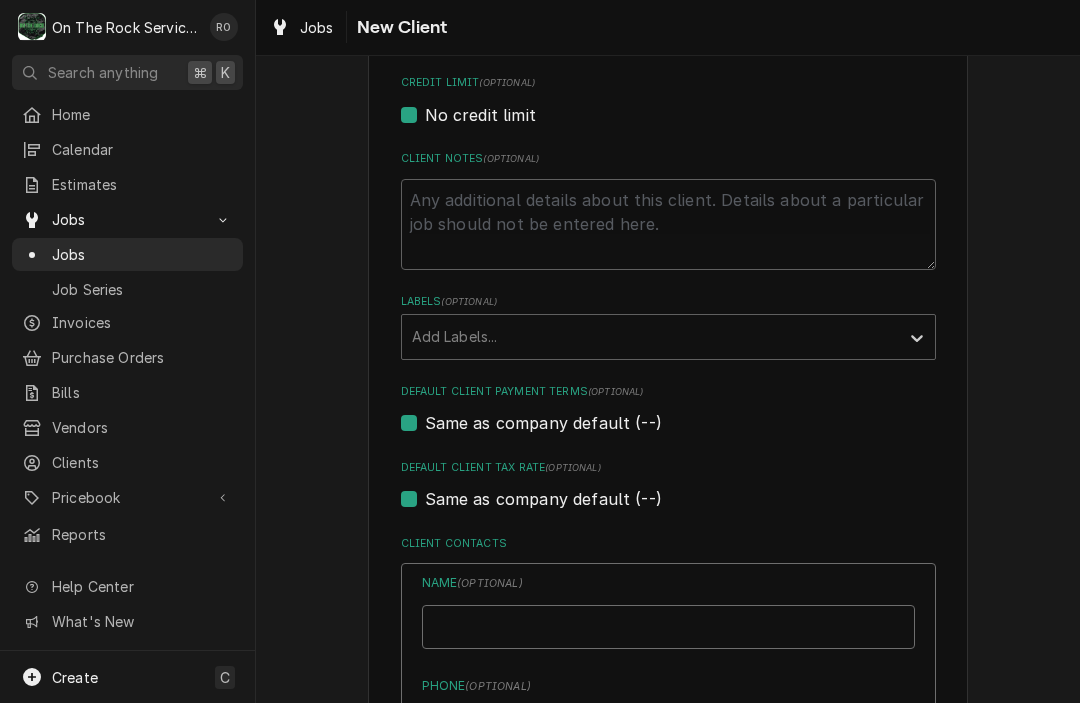 click on "Business Name" at bounding box center [668, 628] 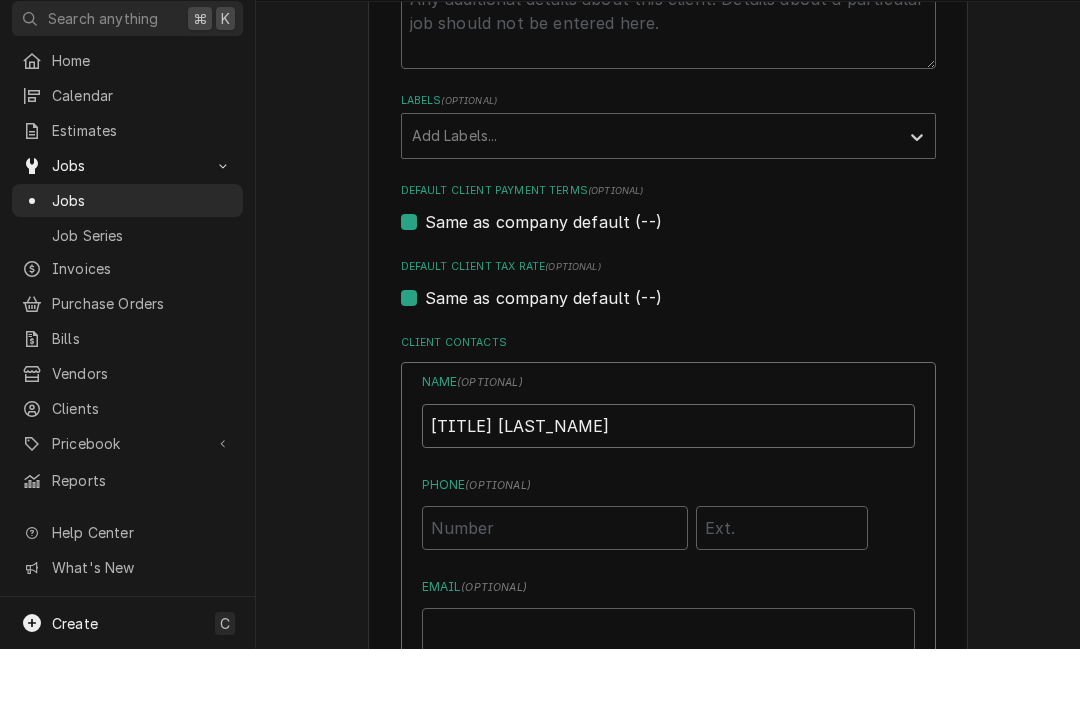scroll, scrollTop: 1033, scrollLeft: 0, axis: vertical 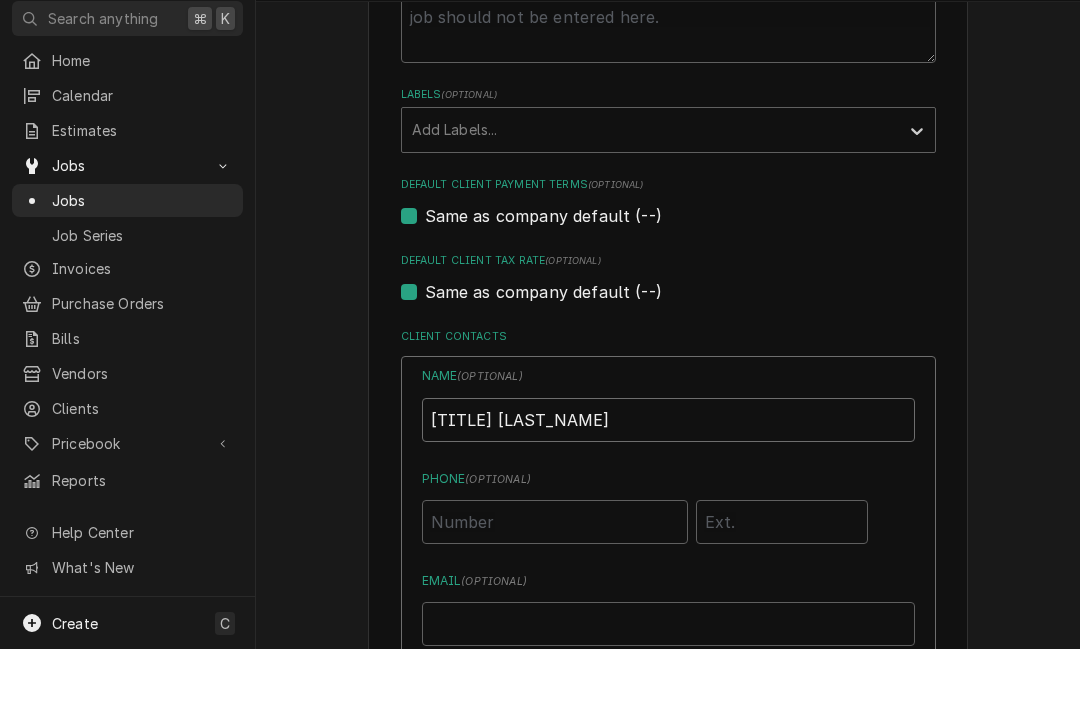type on "[TITLE] [LAST_NAME]" 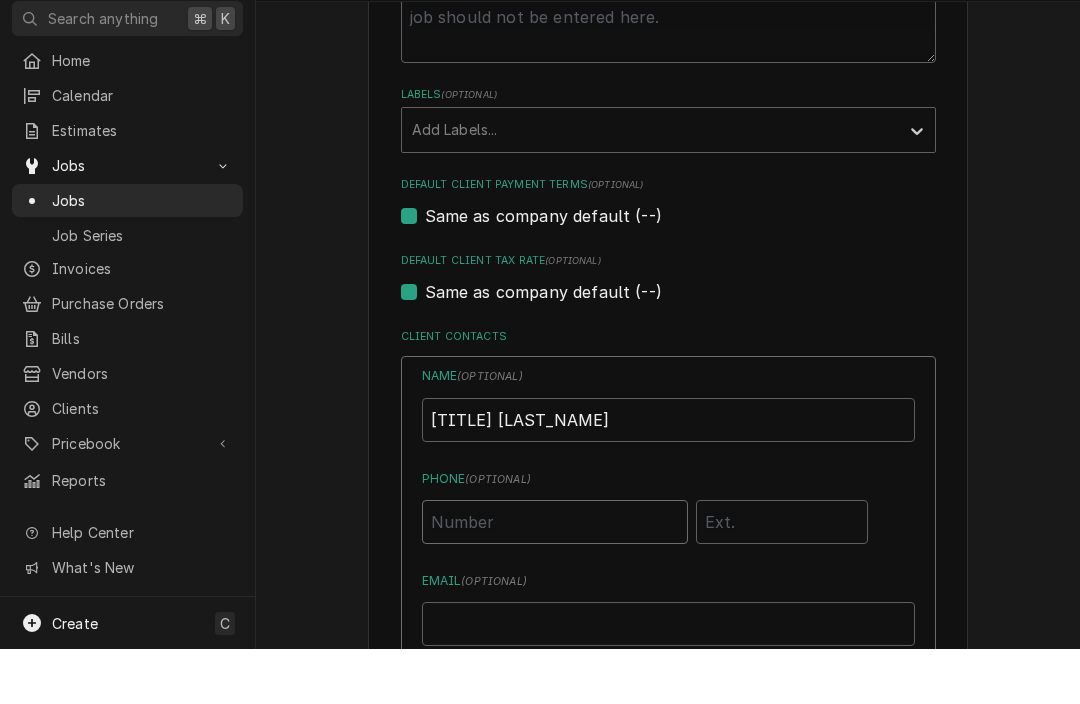 click on "Phone  ( optional )" at bounding box center (555, 577) 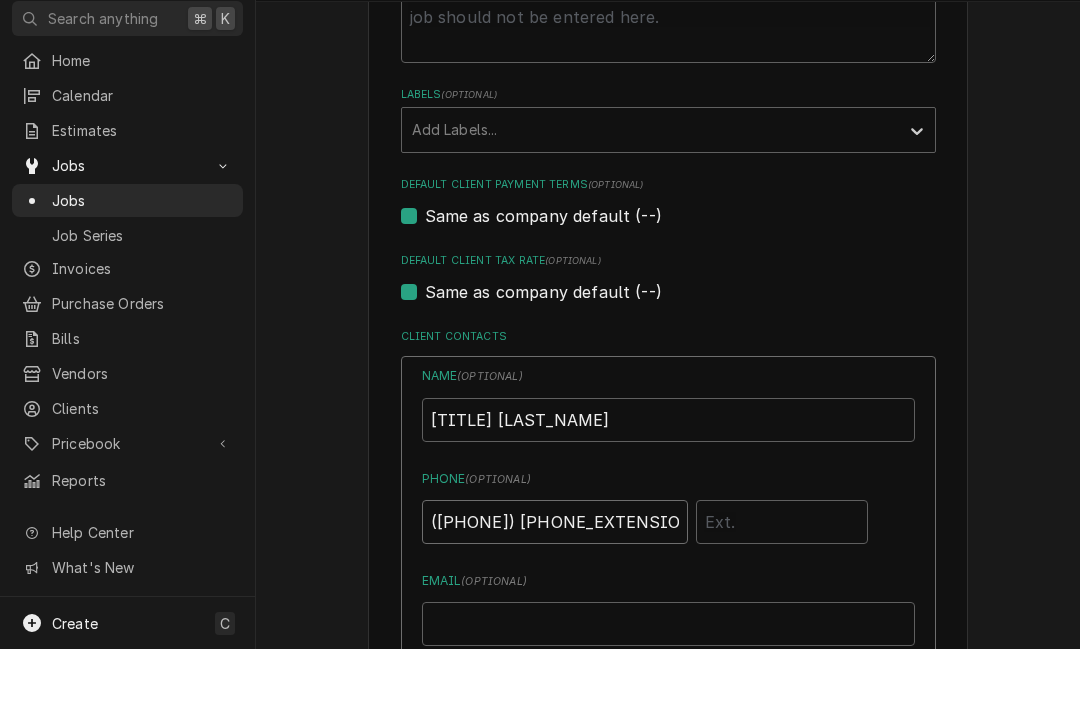 type on "([PHONE]) [PHONE_EXTENSION]" 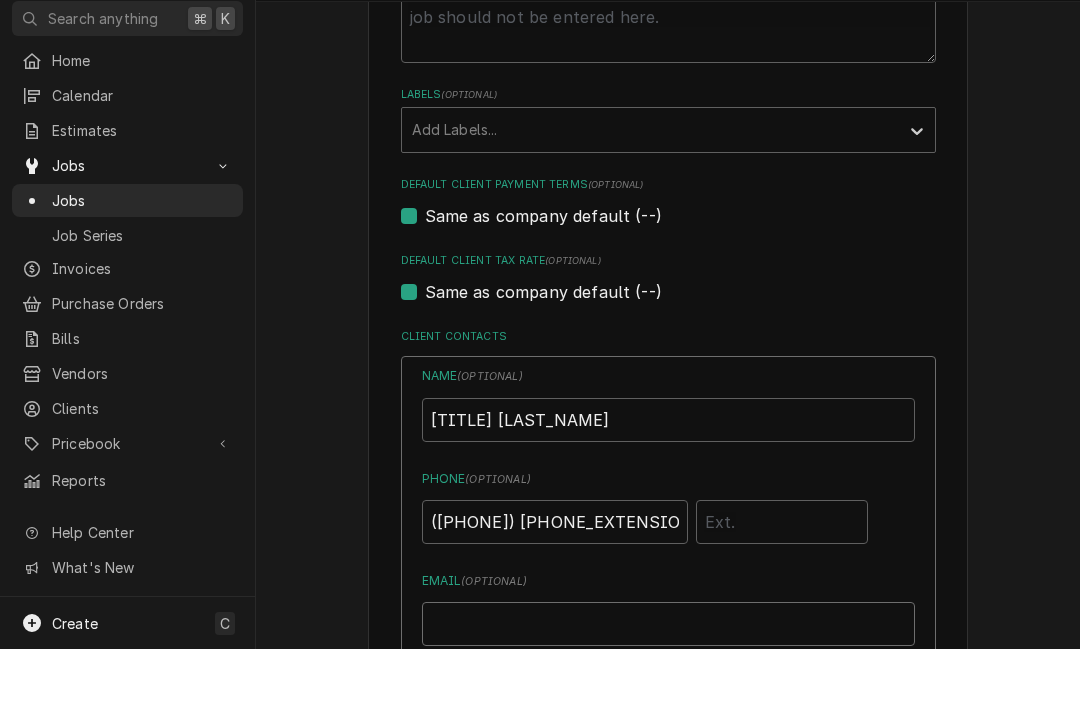 click on "Email  ( optional )" at bounding box center (668, 679) 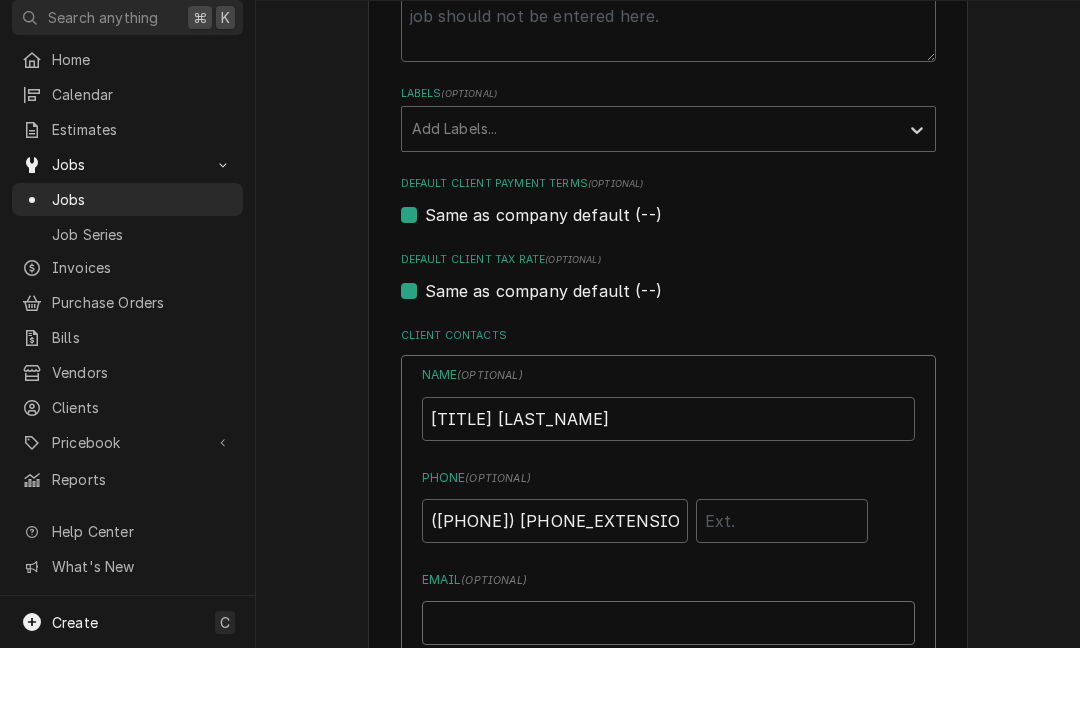 type on "g" 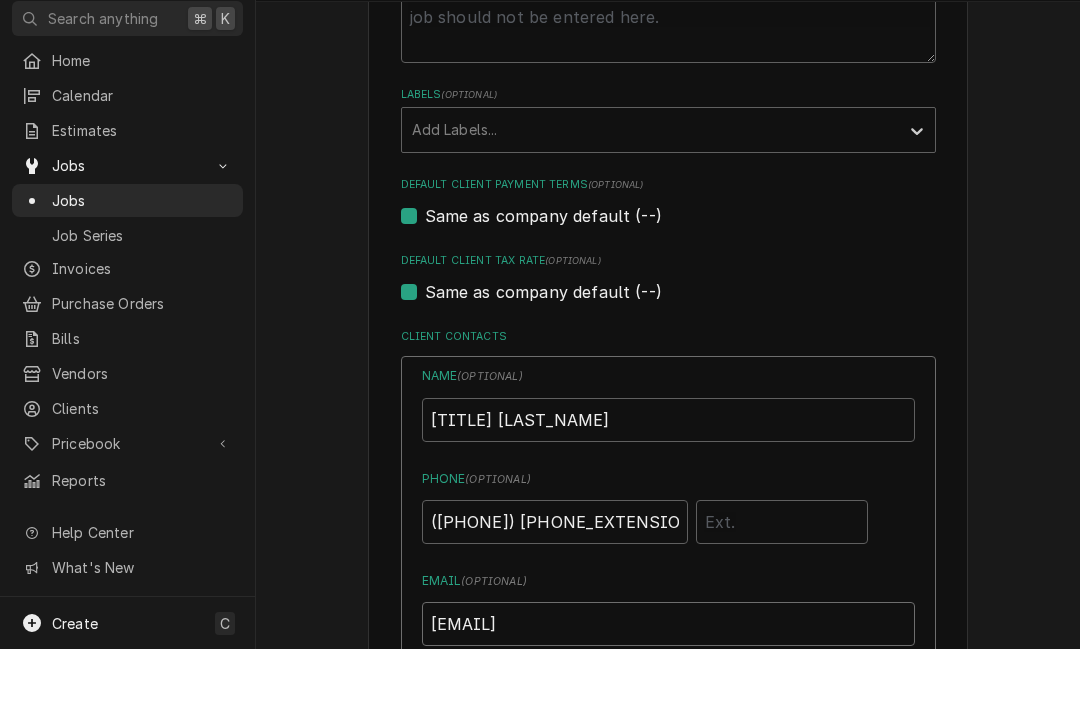 type on "[EMAIL]" 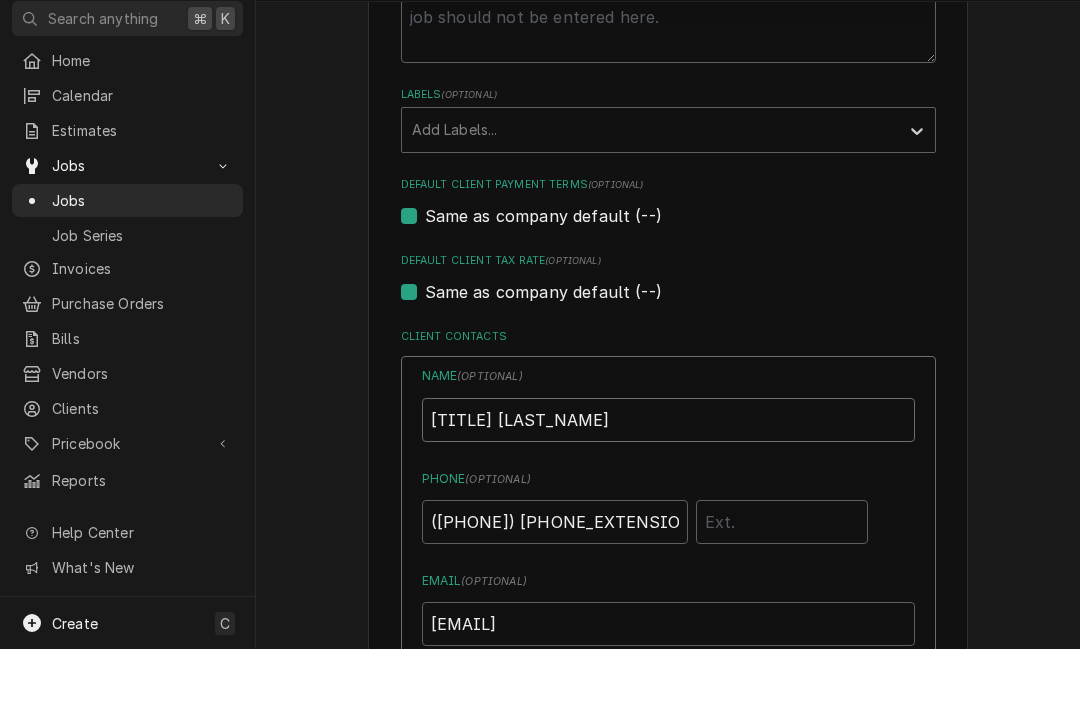 click on "[TITLE] [LAST_NAME]" at bounding box center (668, 475) 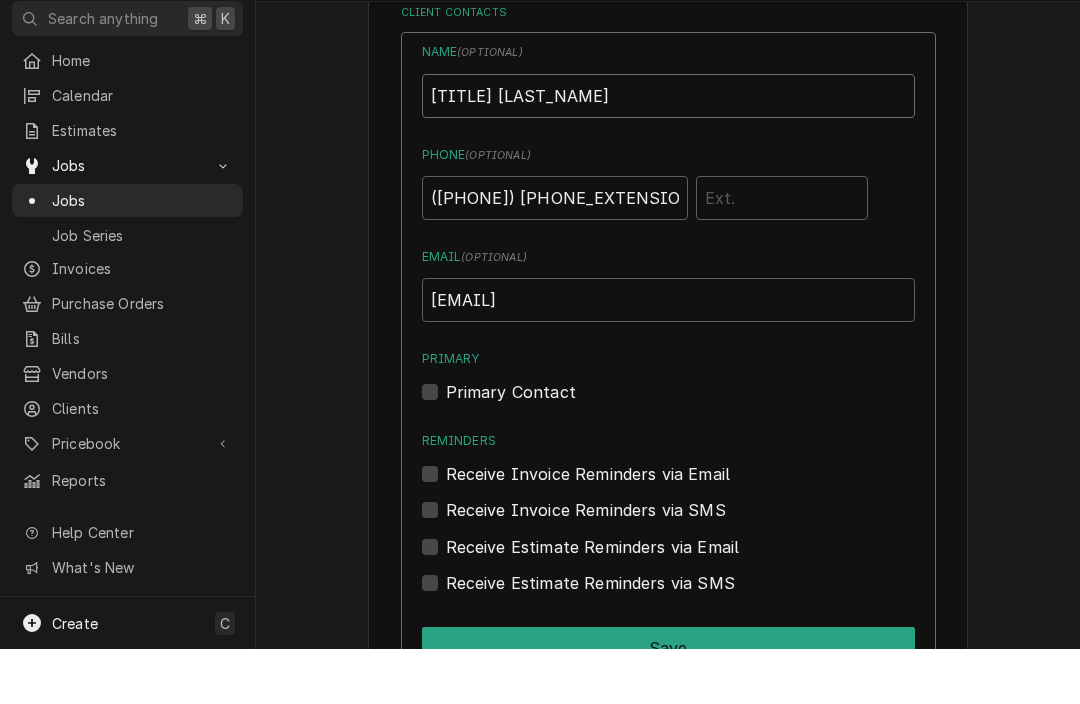 scroll, scrollTop: 1357, scrollLeft: 0, axis: vertical 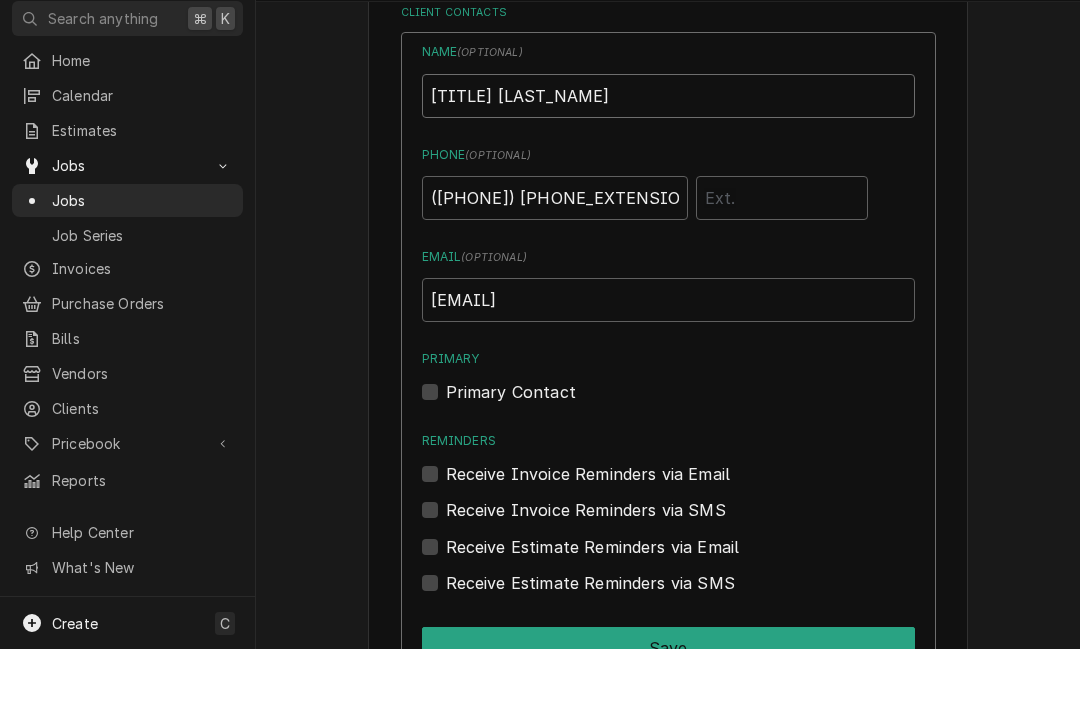 type on "[TITLE] [LAST_NAME]" 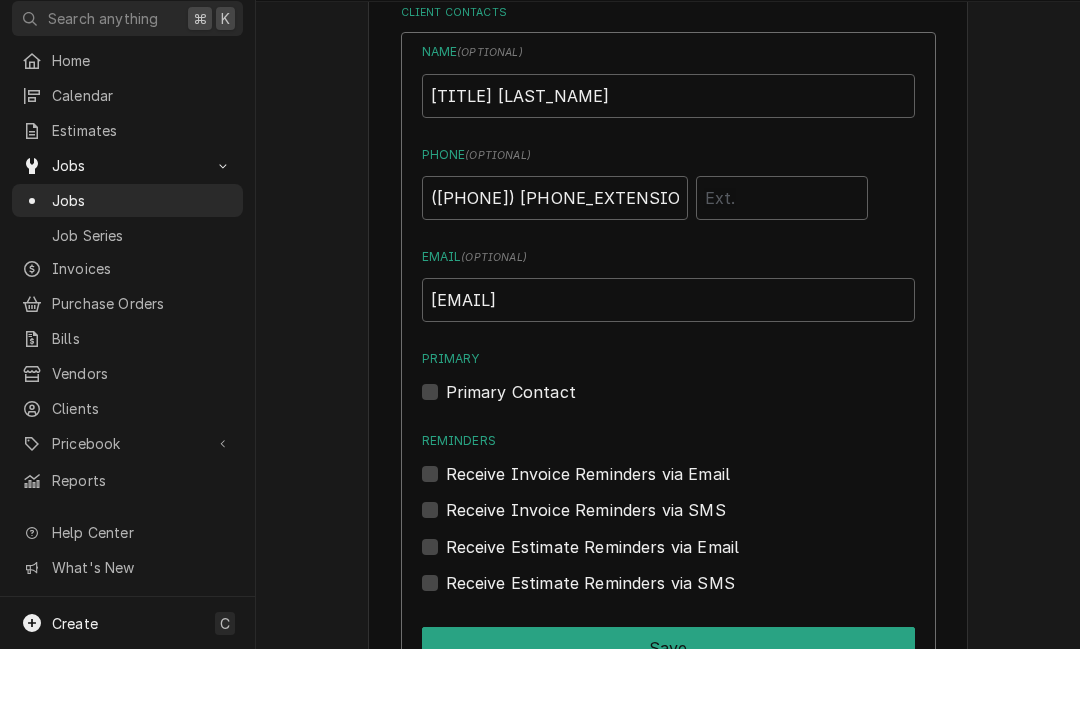 click on "Primary Contact" at bounding box center (511, 447) 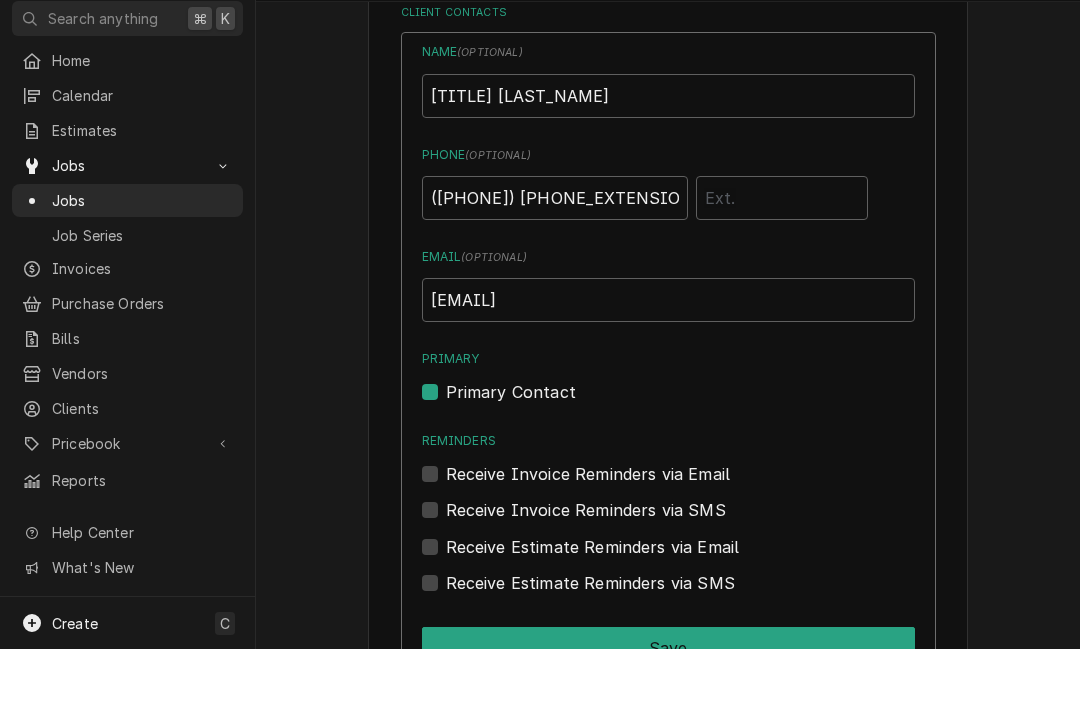 checkbox on "true" 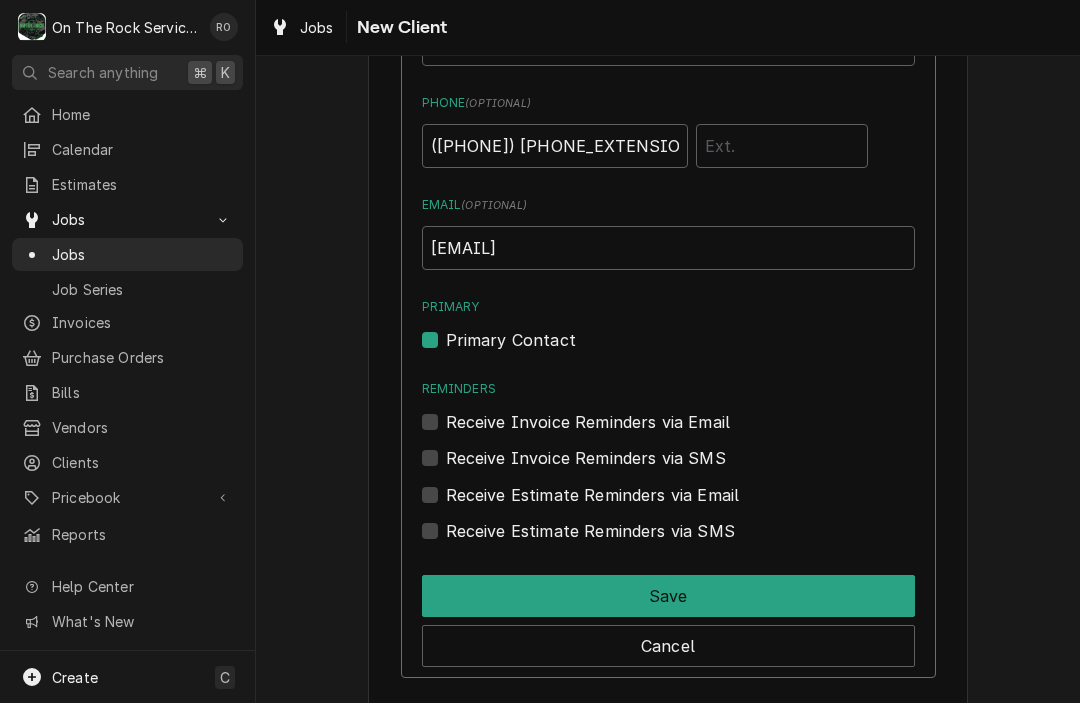 scroll, scrollTop: 1497, scrollLeft: 0, axis: vertical 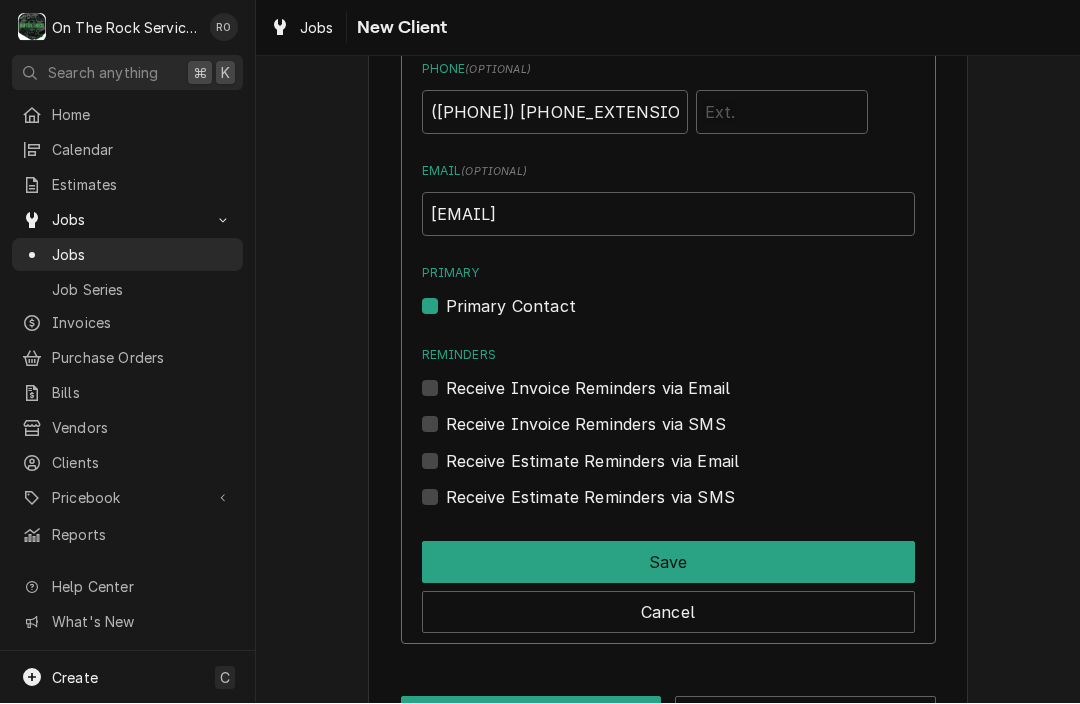 click on "Receive Invoice Reminders via Email" at bounding box center (668, 389) 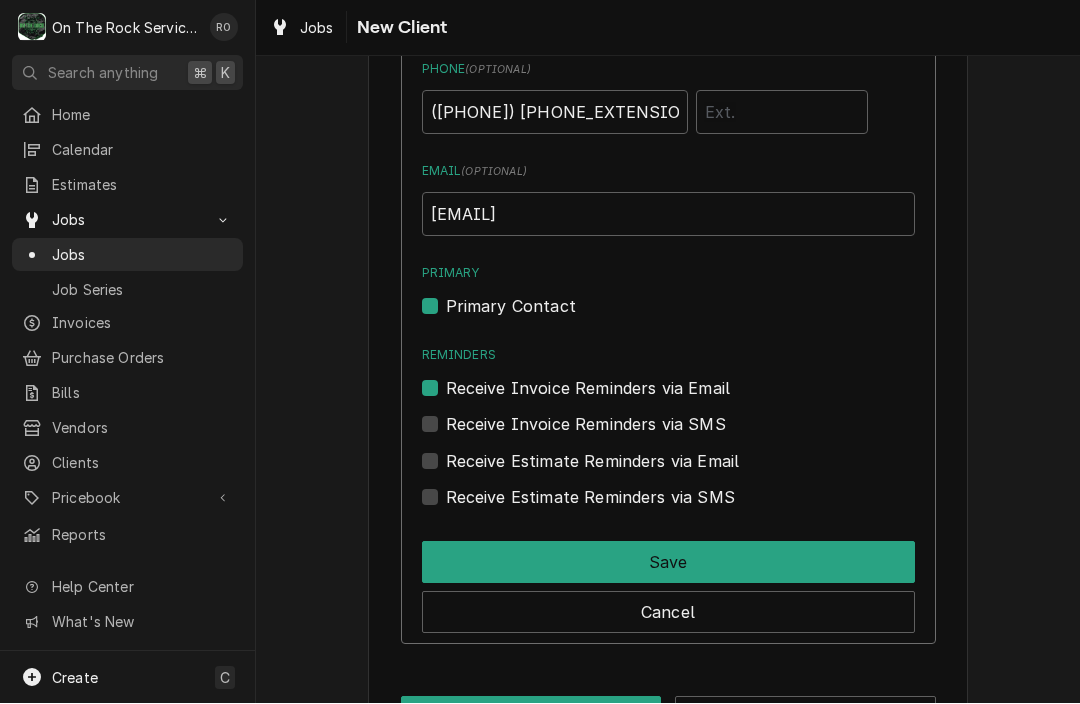 checkbox on "true" 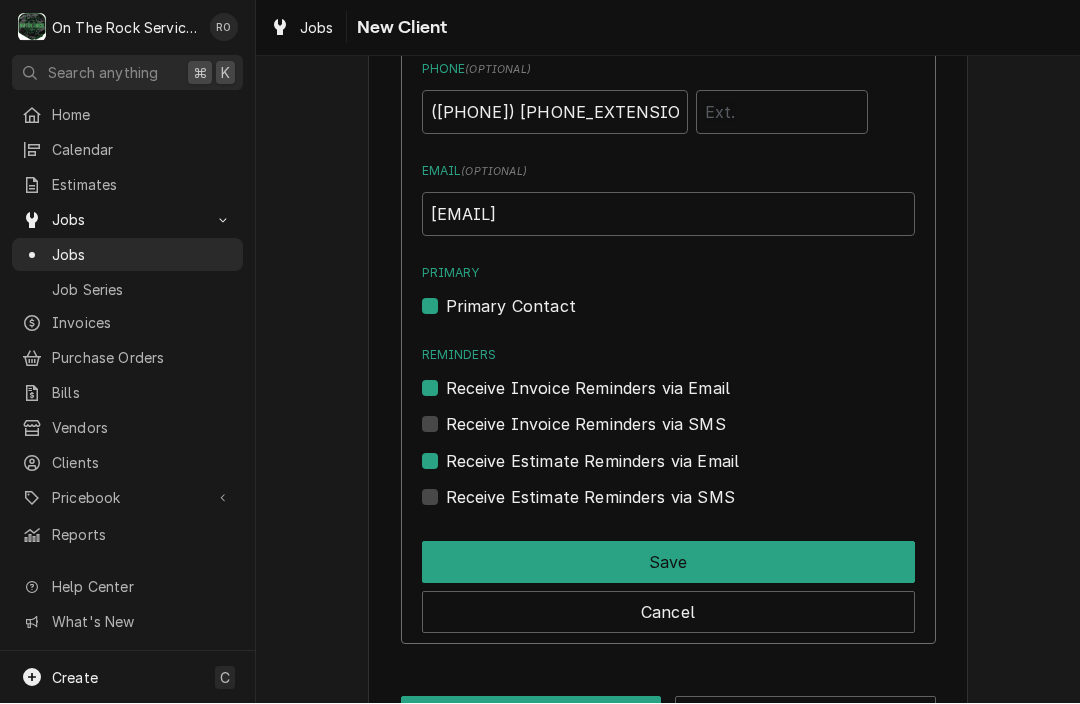 checkbox on "true" 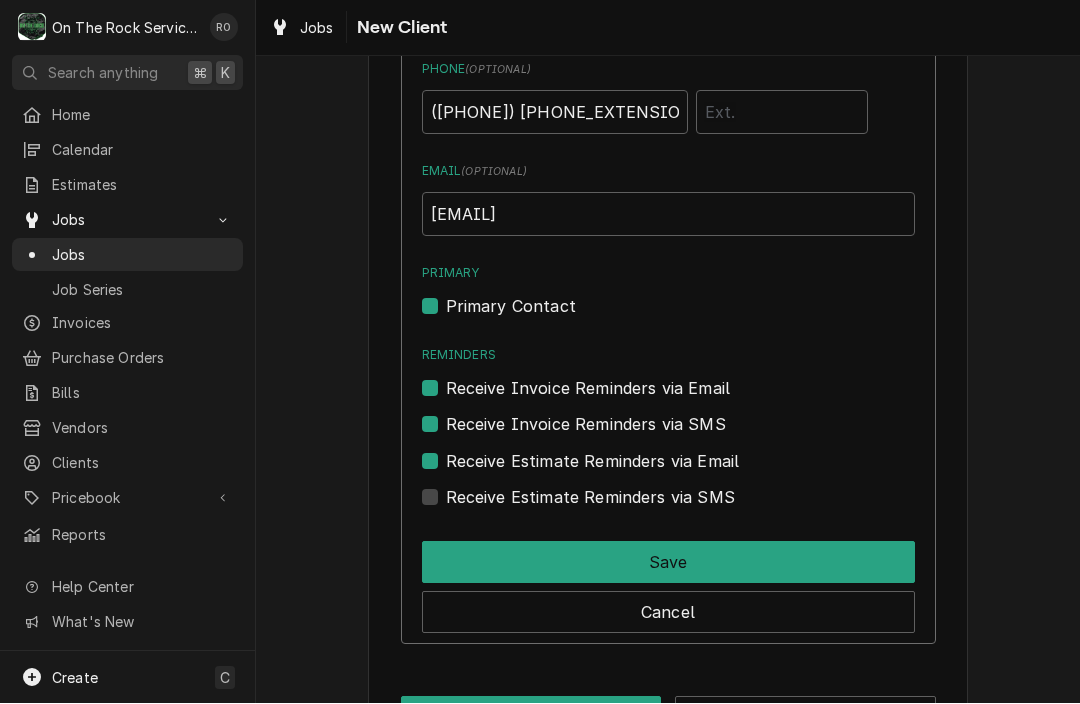 checkbox on "true" 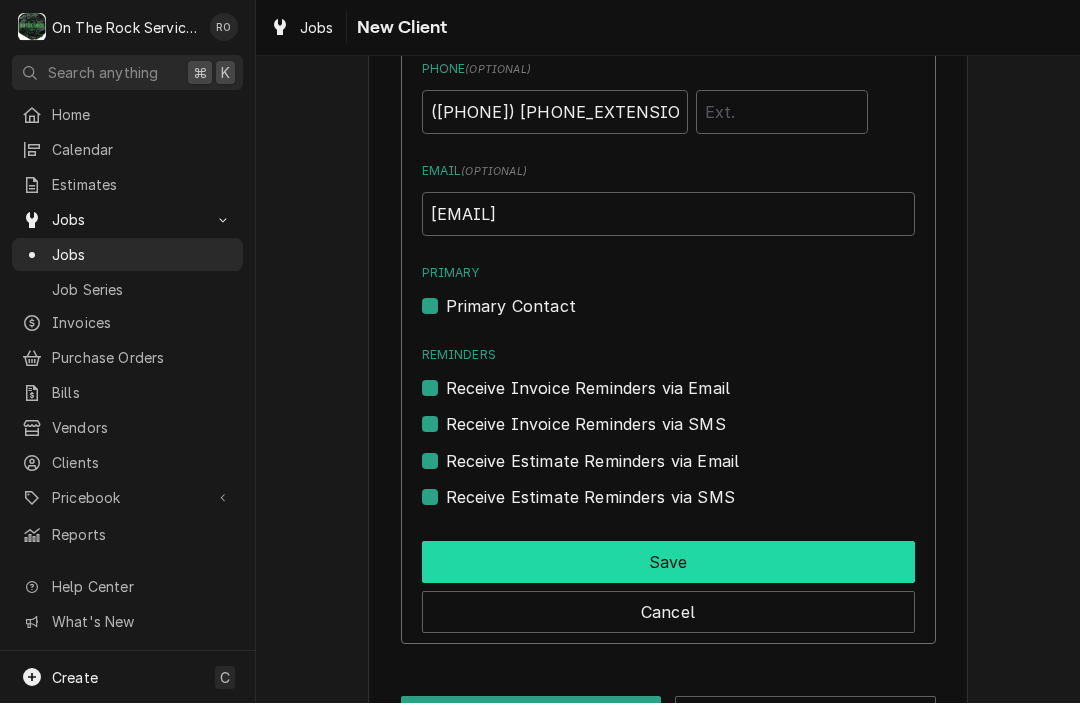 click on "Save" at bounding box center (668, 563) 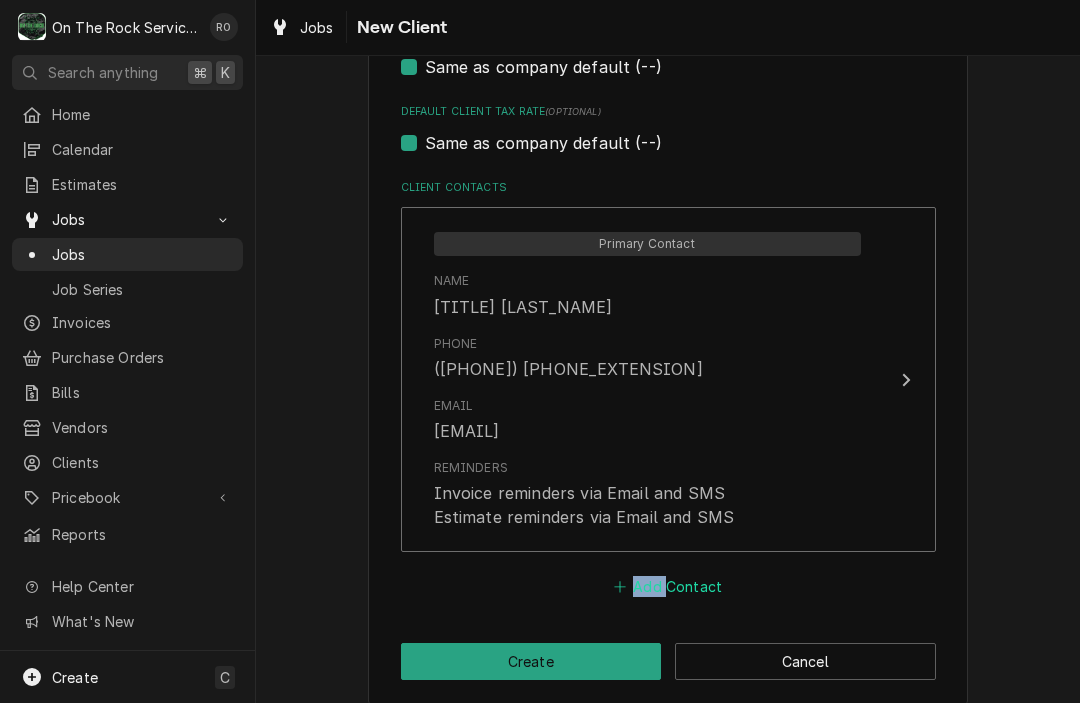 drag, startPoint x: 665, startPoint y: 565, endPoint x: 620, endPoint y: 568, distance: 45.099888 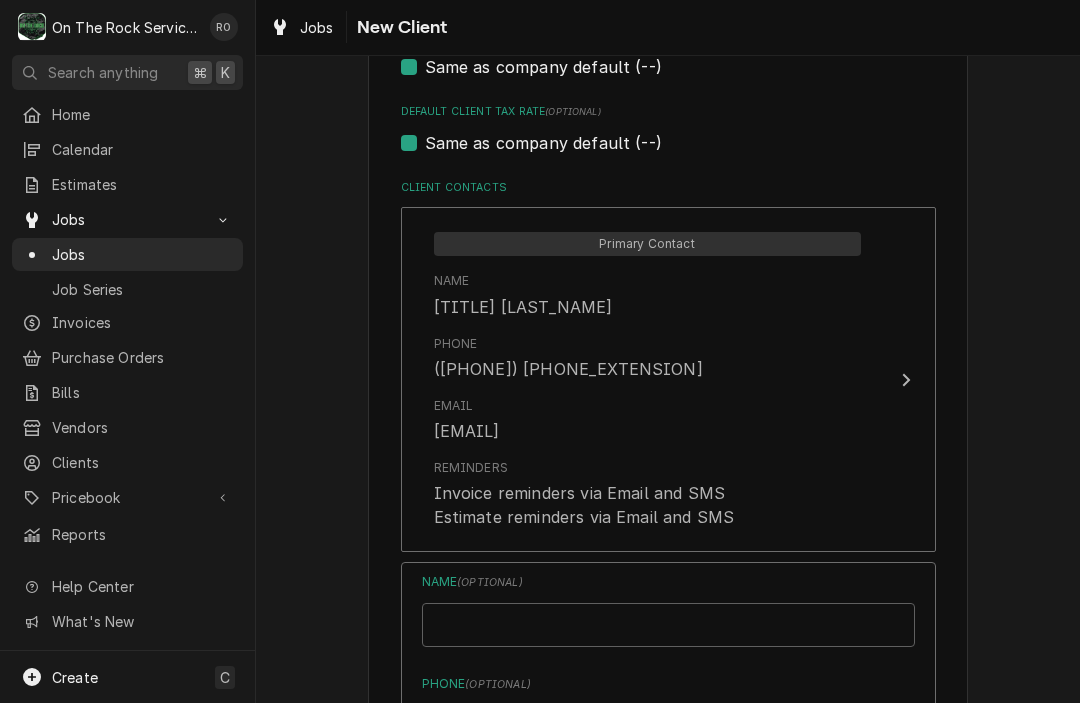 type on "x" 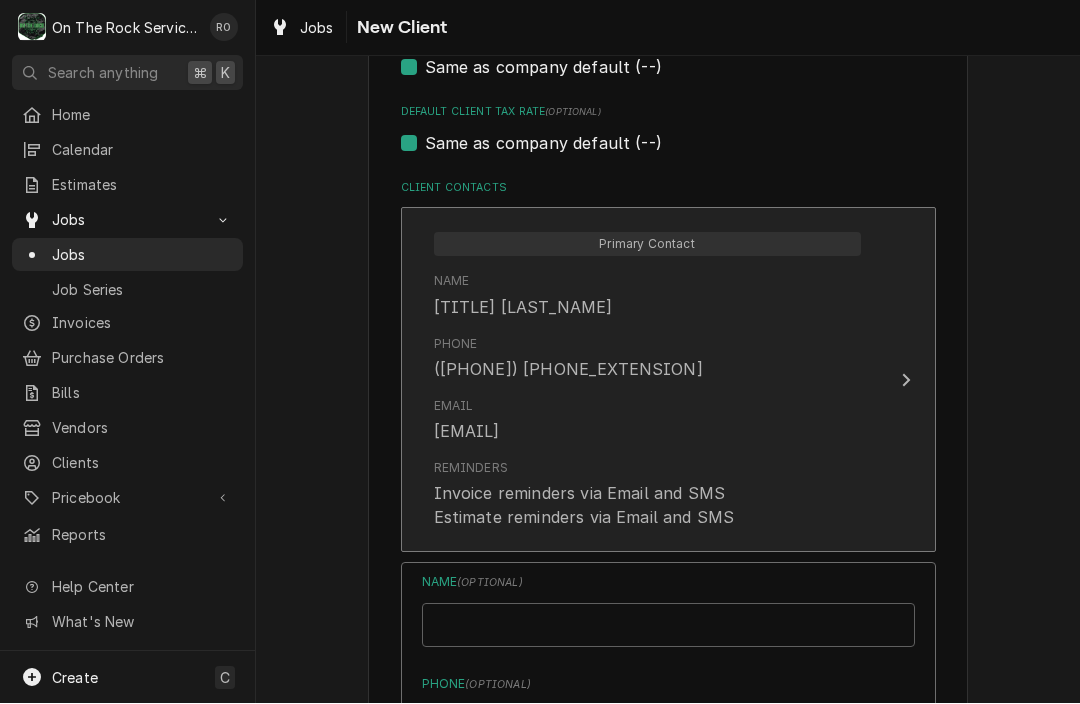 click 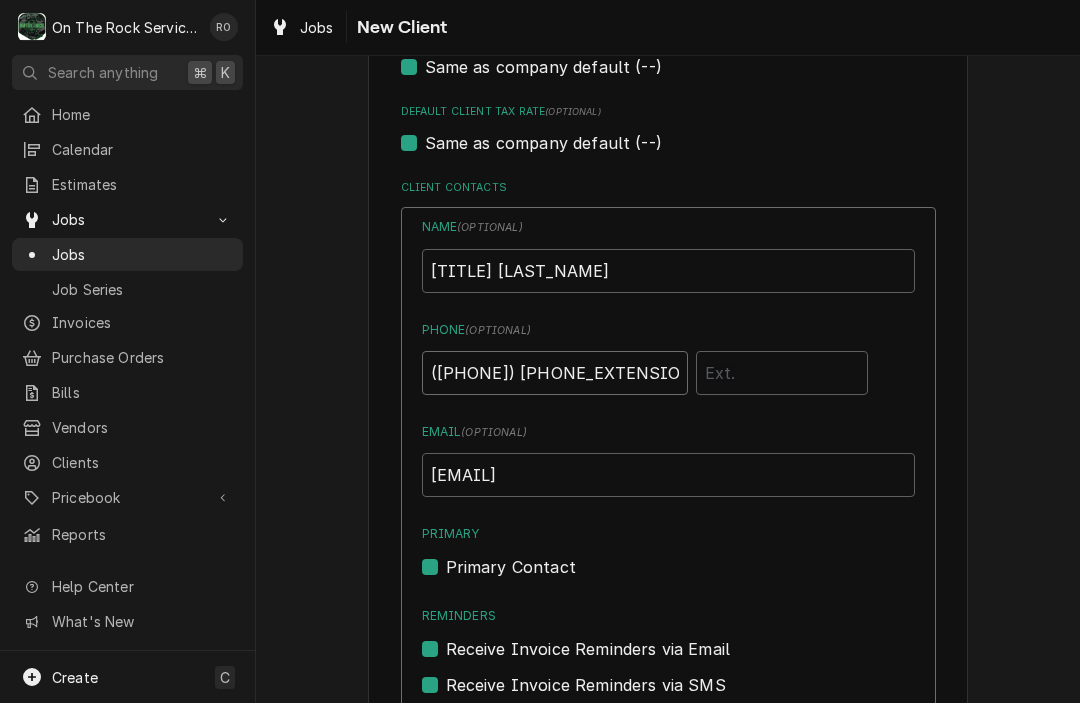 click on "([PHONE]) [PHONE_EXTENSION]" at bounding box center (555, 374) 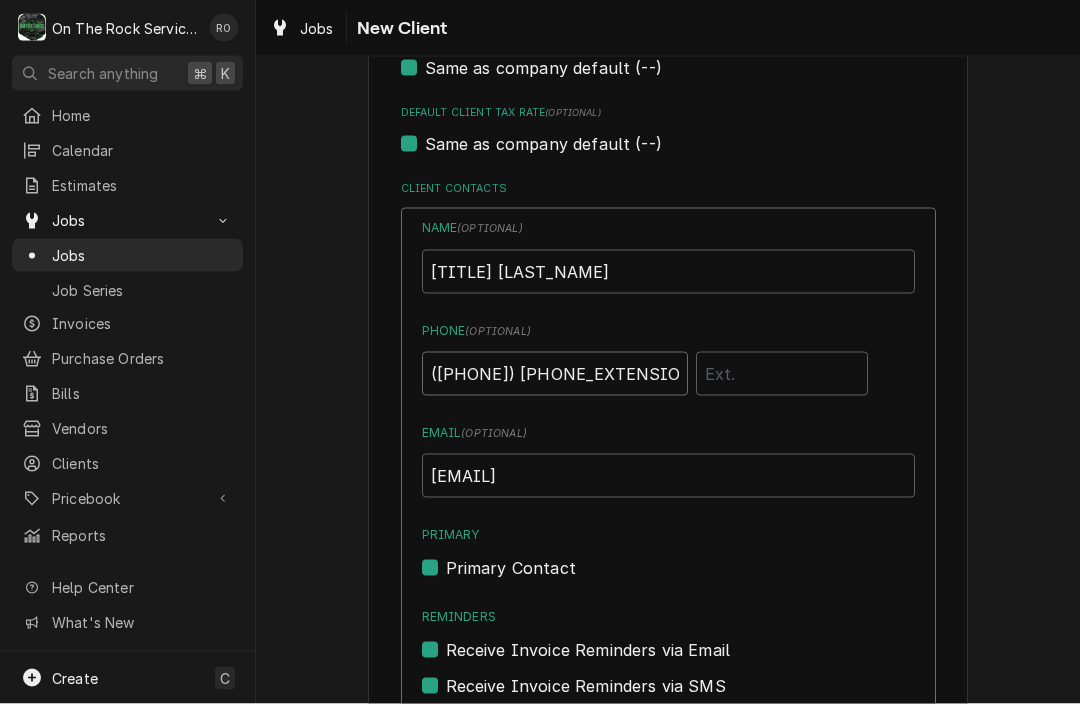 type on "([PHONE]) [PHONE_EXTENSION]" 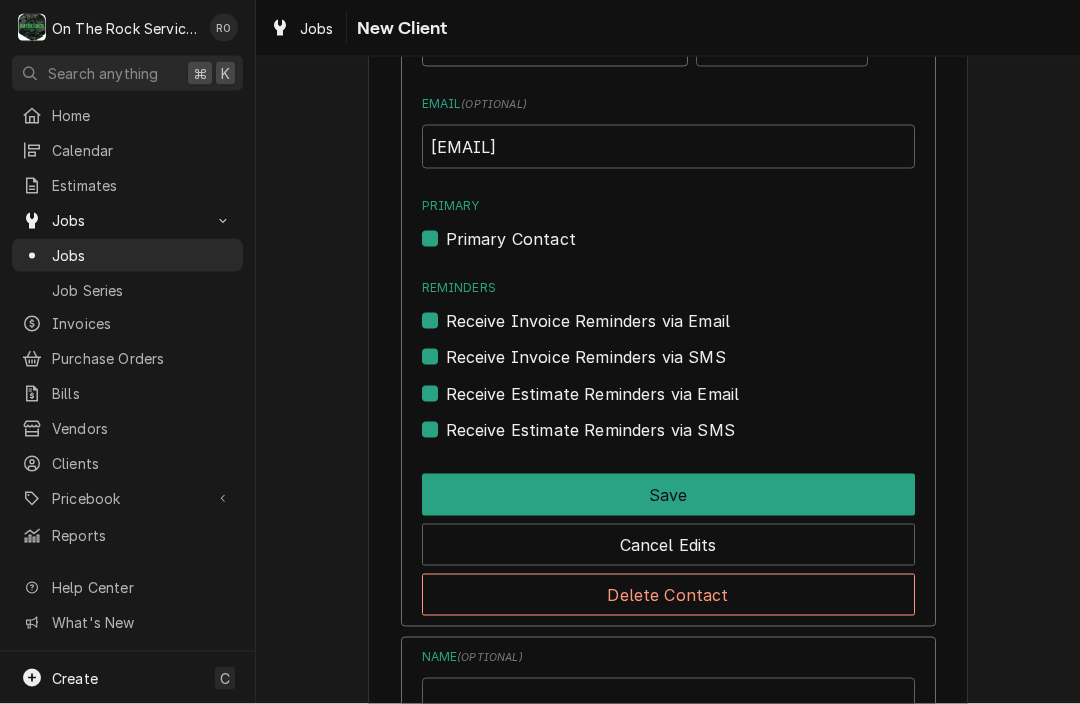scroll, scrollTop: 1679, scrollLeft: 0, axis: vertical 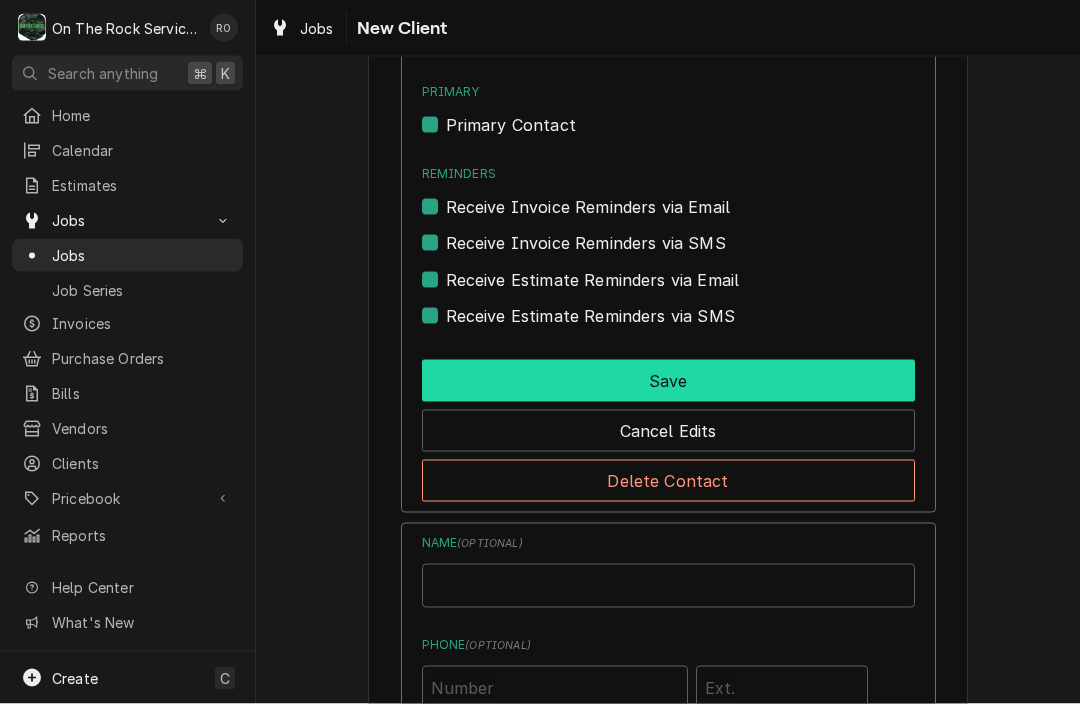 click on "Save" at bounding box center (668, 381) 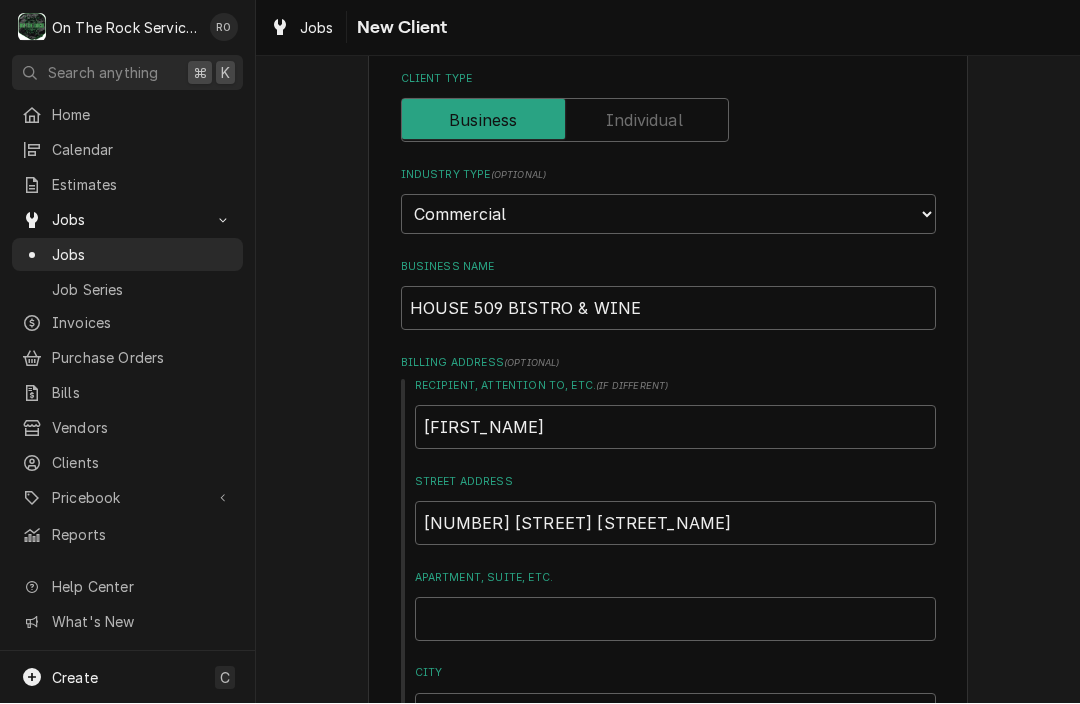 scroll, scrollTop: 93, scrollLeft: 0, axis: vertical 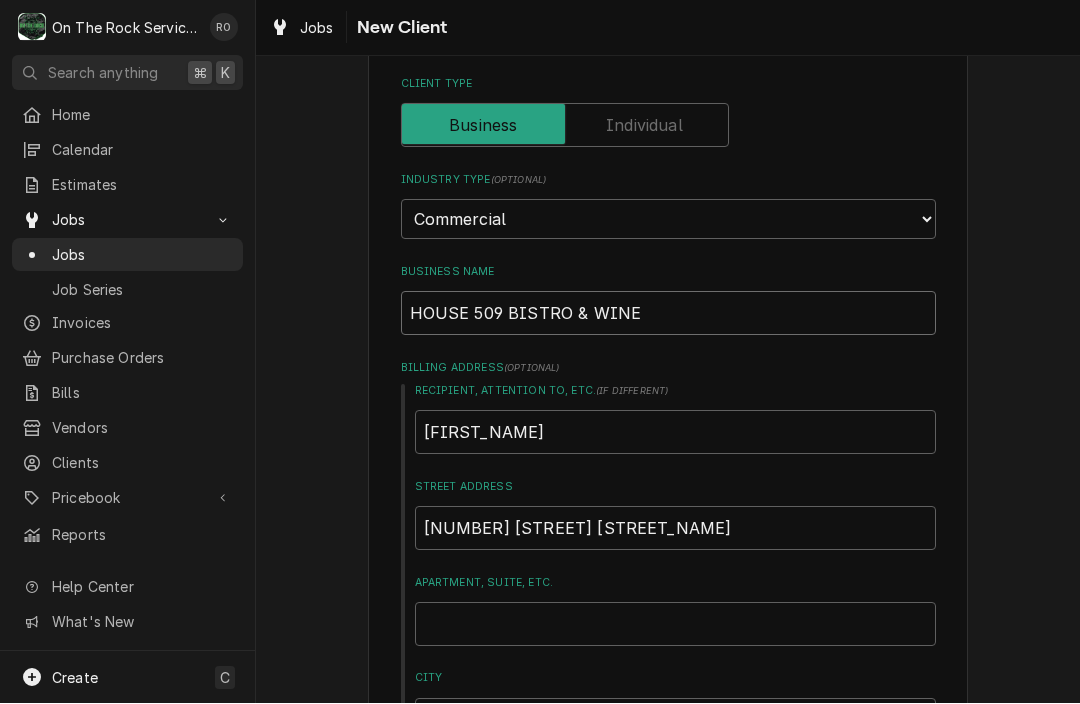 click on "HOUSE 509 BISTRO & WINE" at bounding box center [668, 314] 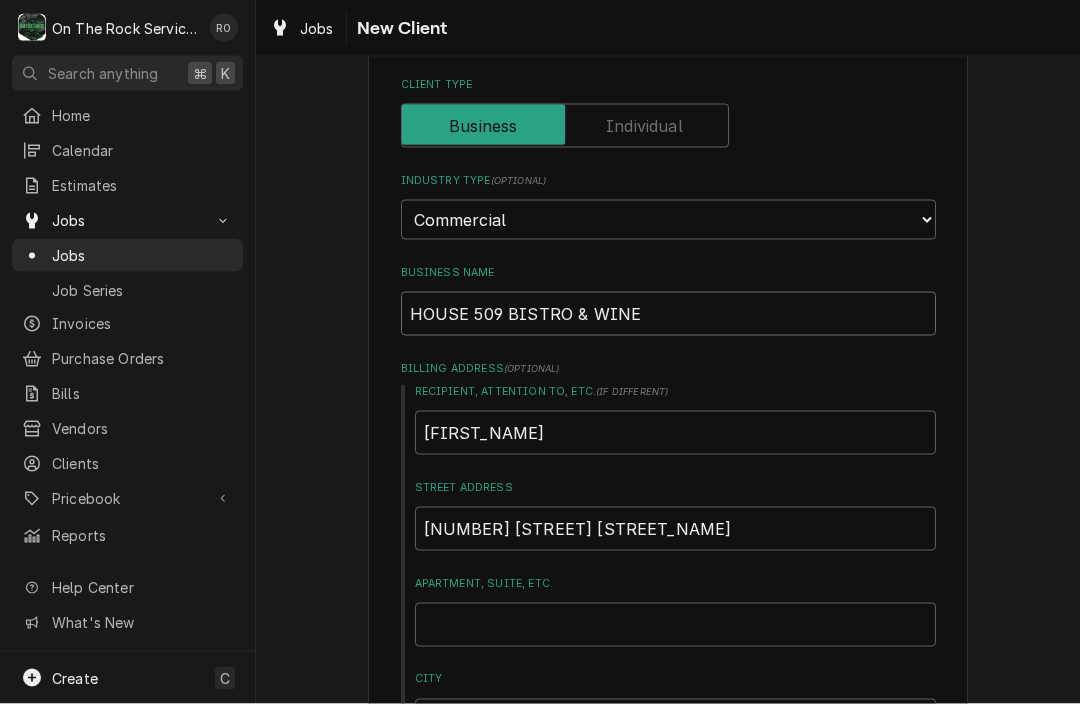 type on "x" 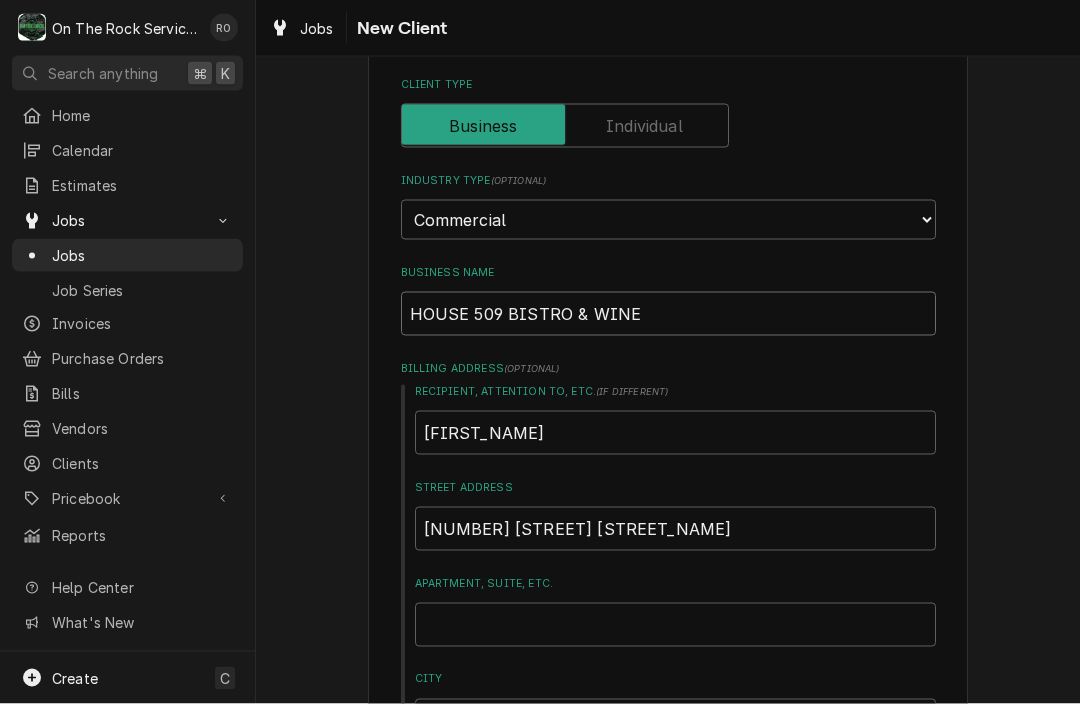 type on "HOUSE 509 BISTRO & WINE" 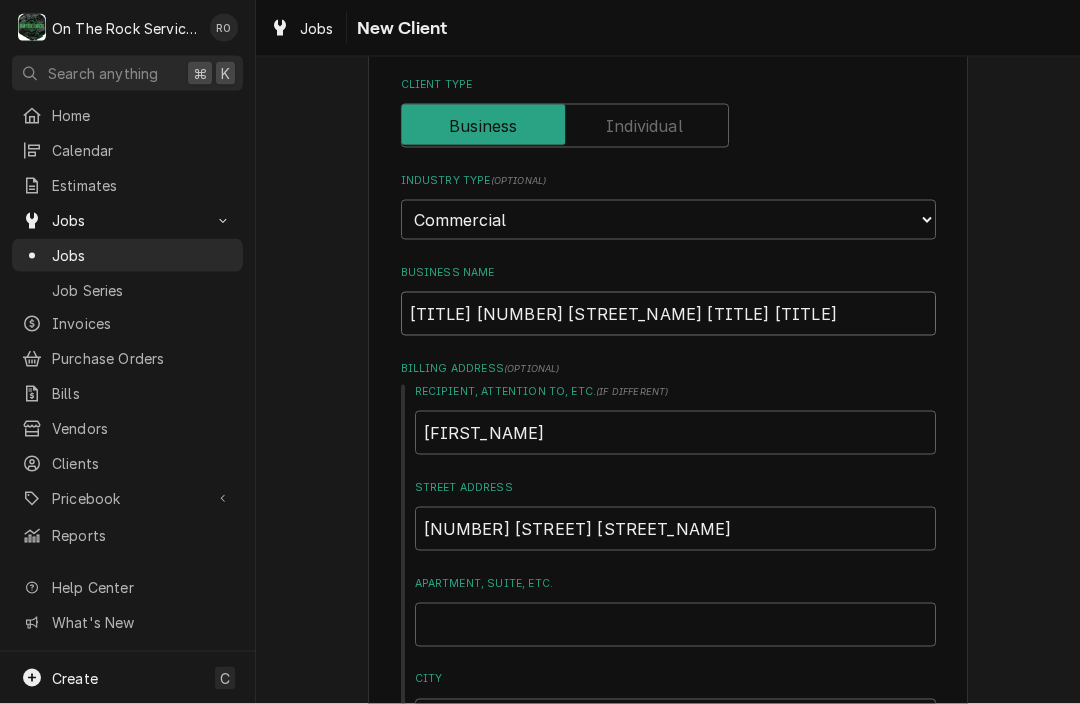 type on "x" 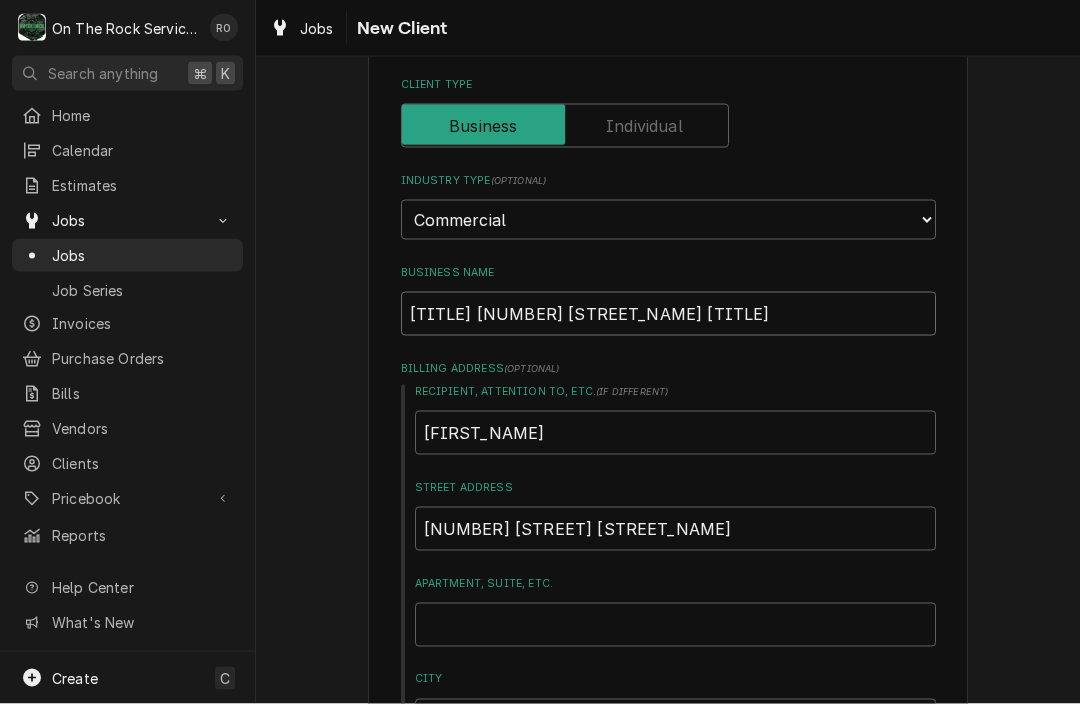 type on "x" 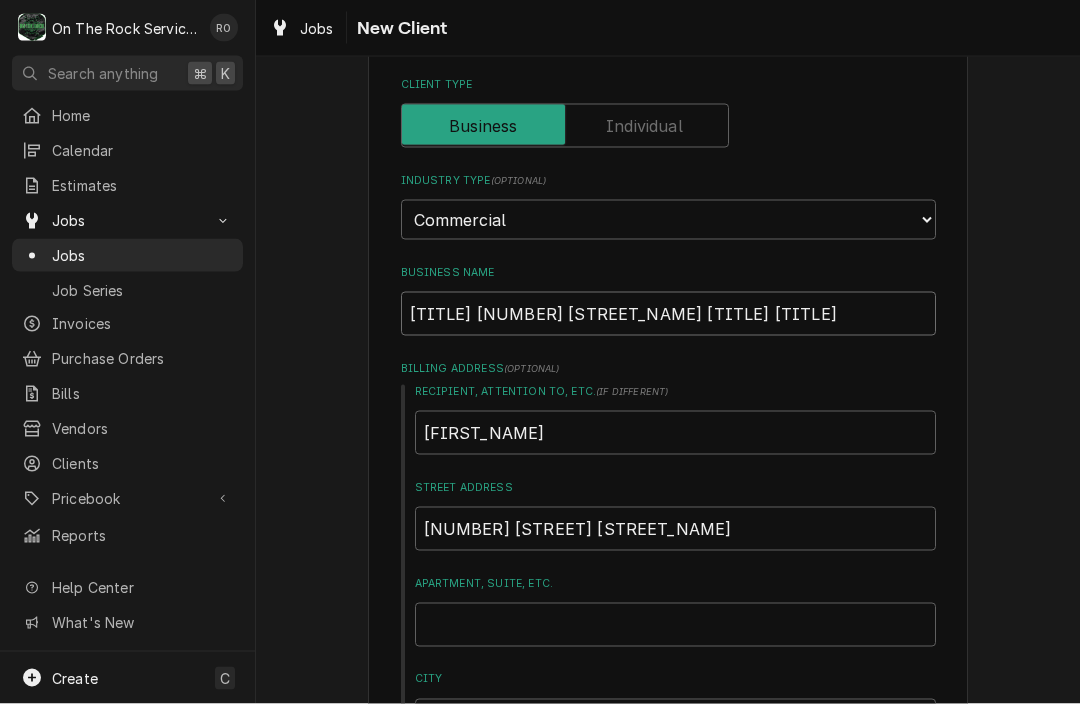 type on "x" 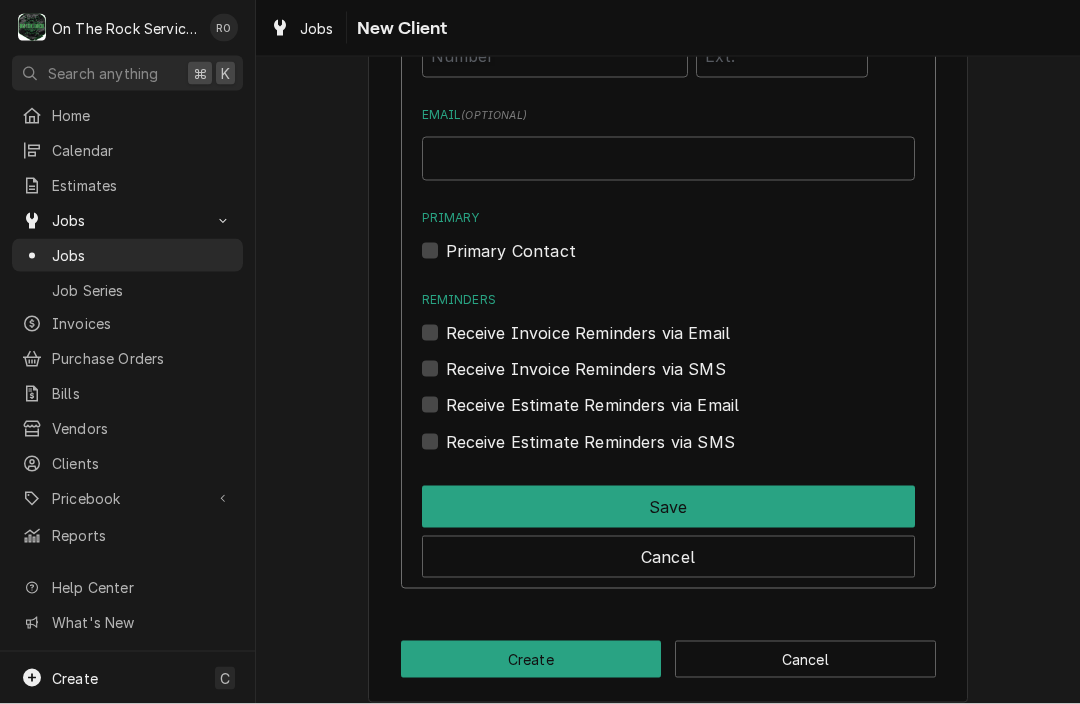 scroll, scrollTop: 1908, scrollLeft: 0, axis: vertical 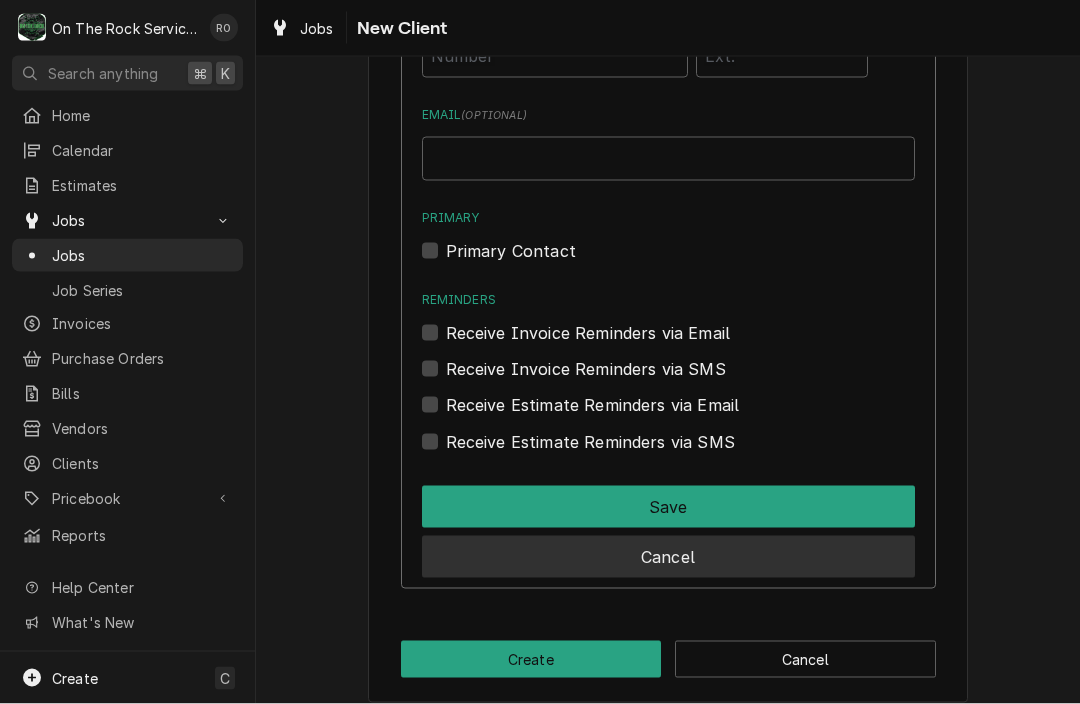 type on "[TITLE] [NUMBER] [STREET_NAME] [TITLE] [TITLE]" 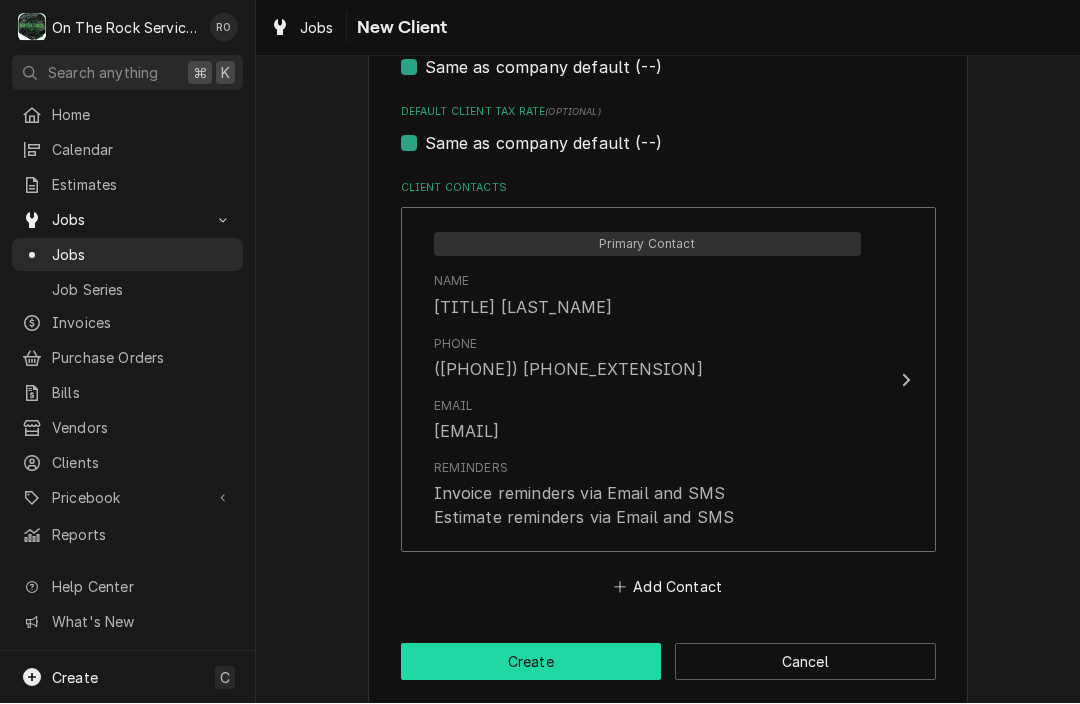 click on "Create" at bounding box center [531, 662] 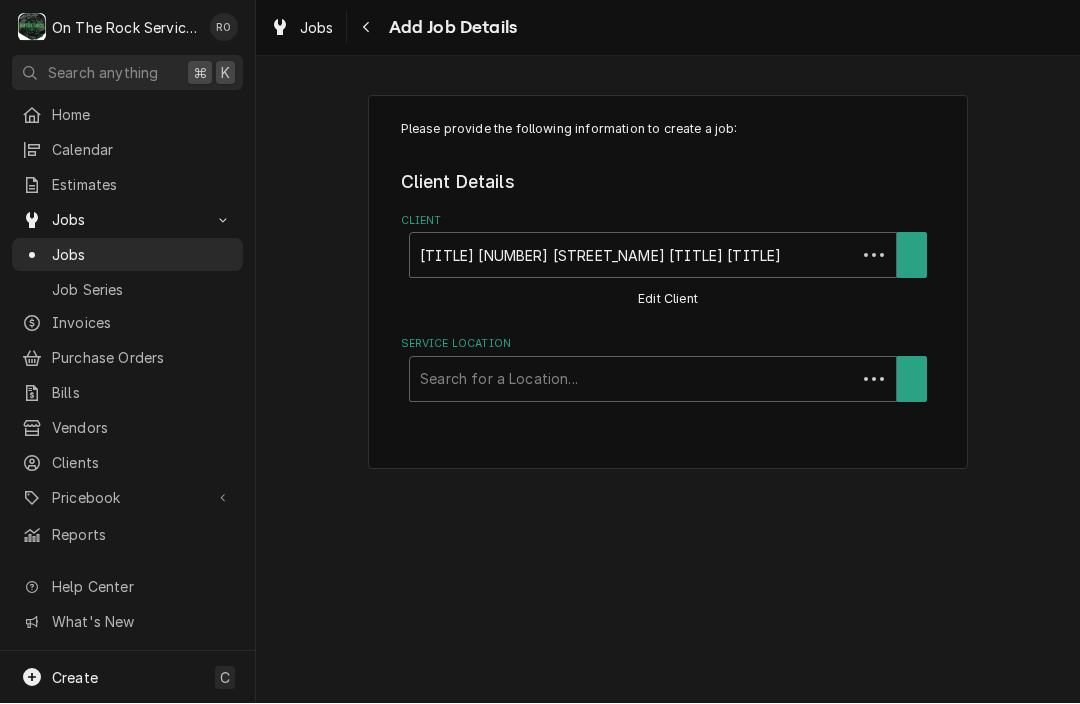 scroll, scrollTop: 0, scrollLeft: 0, axis: both 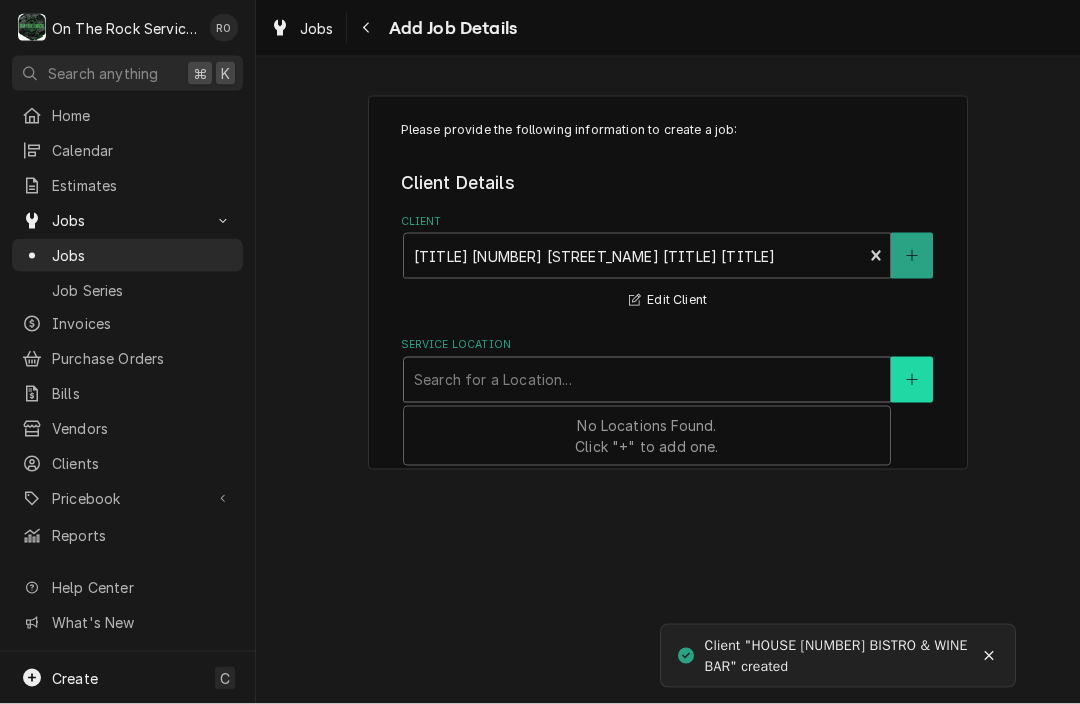click at bounding box center (912, 380) 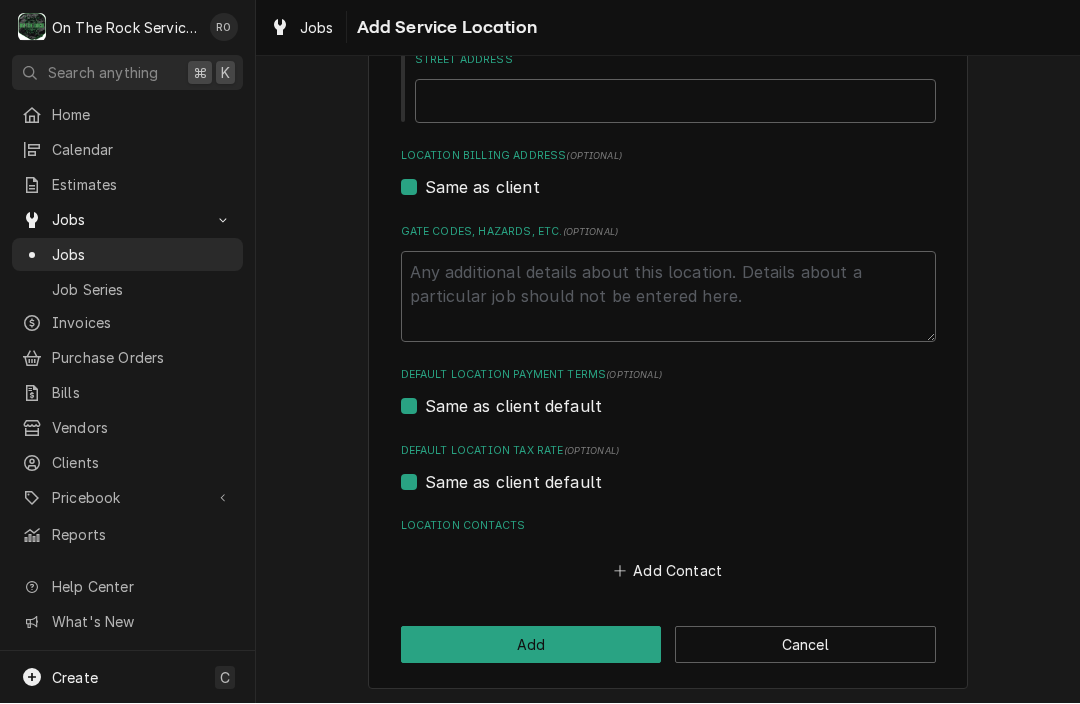 scroll, scrollTop: 234, scrollLeft: 0, axis: vertical 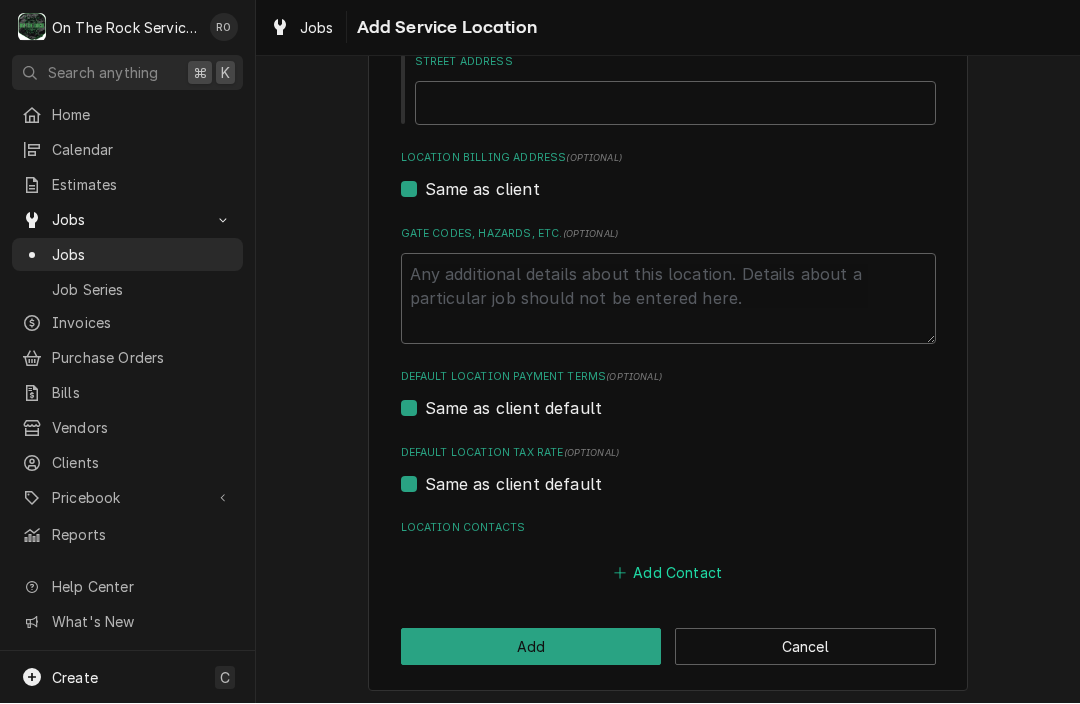 click on "Add Contact" at bounding box center (667, 573) 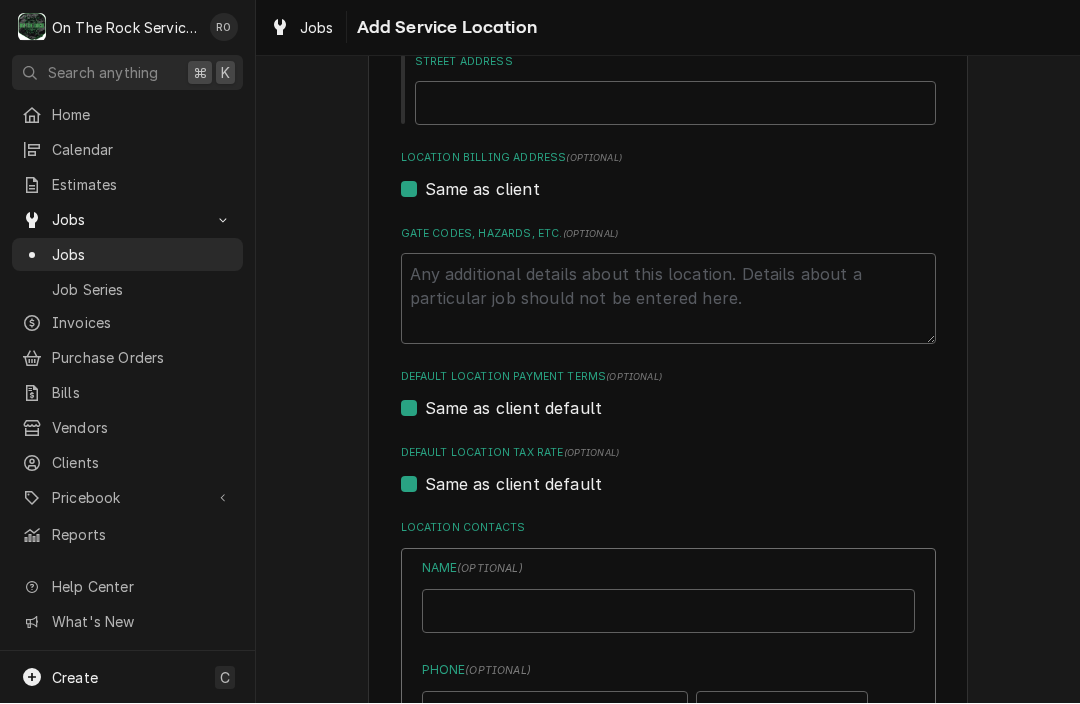 type on "x" 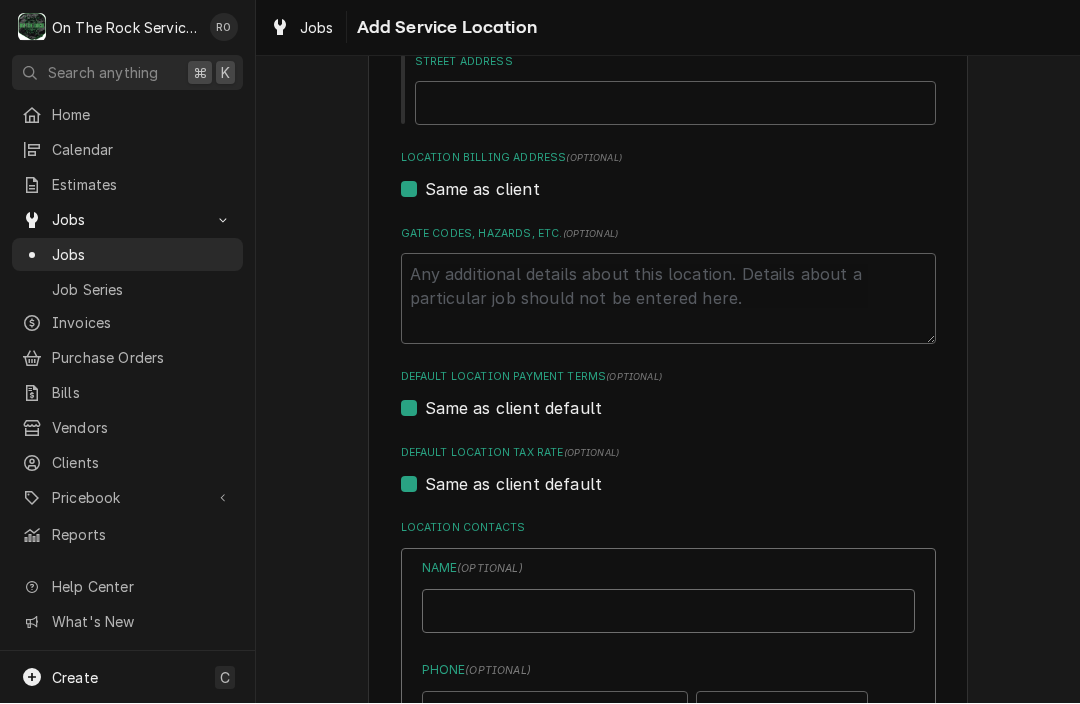 click on "Location Name  ( optional )" at bounding box center (668, 612) 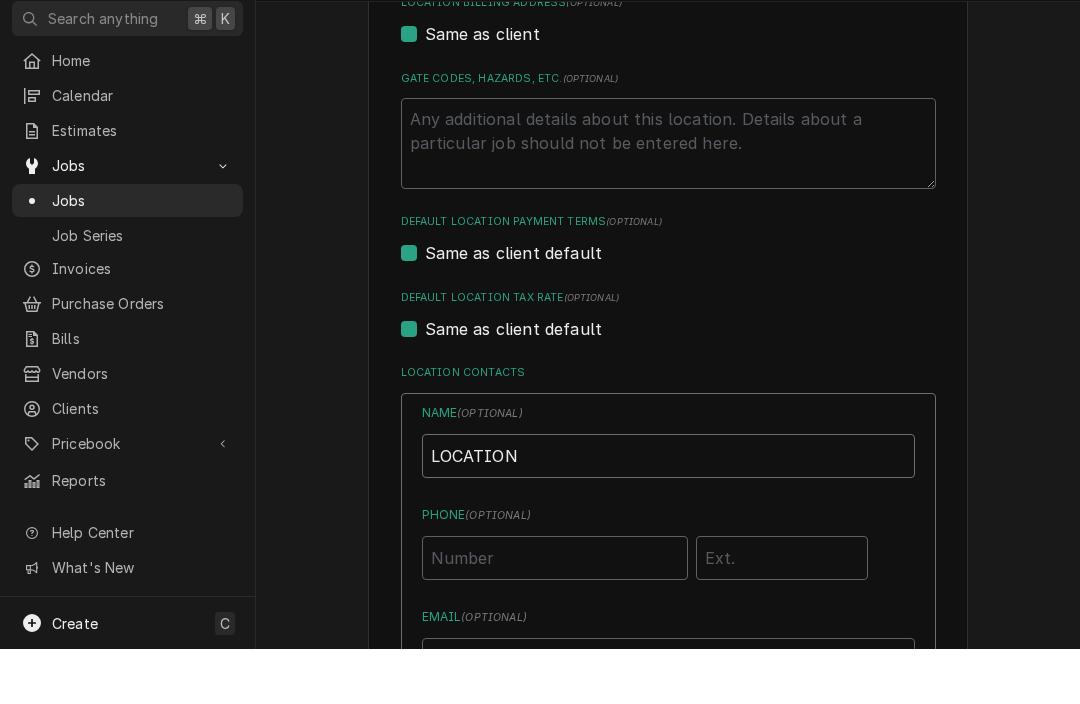scroll, scrollTop: 339, scrollLeft: 0, axis: vertical 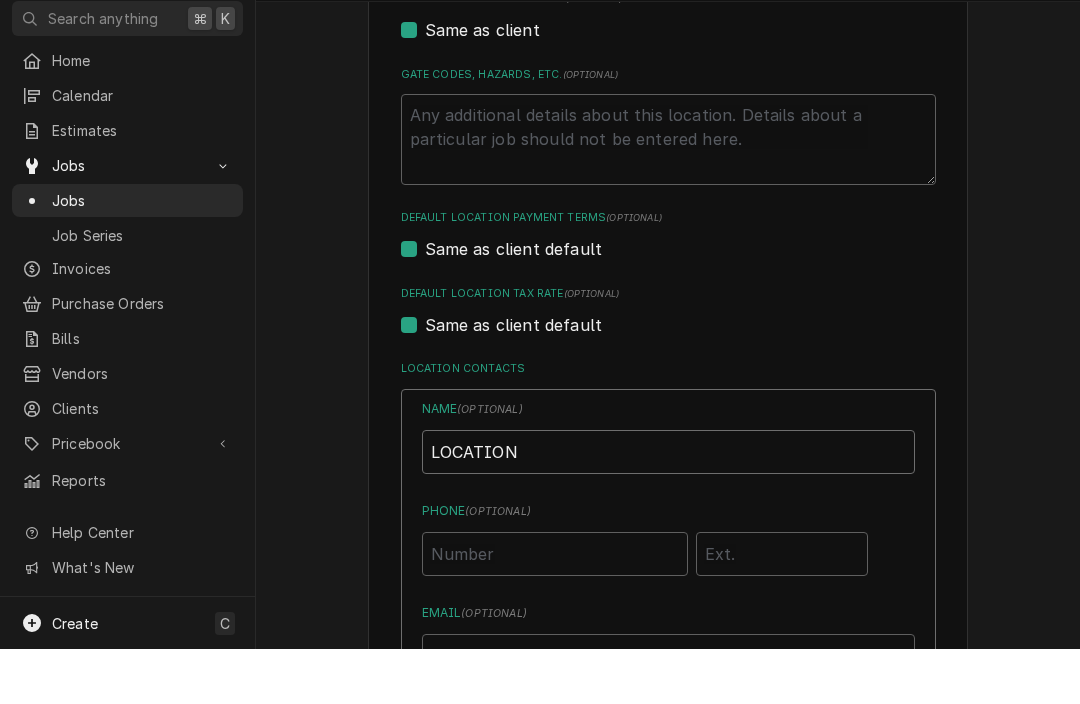 type on "LOCATION" 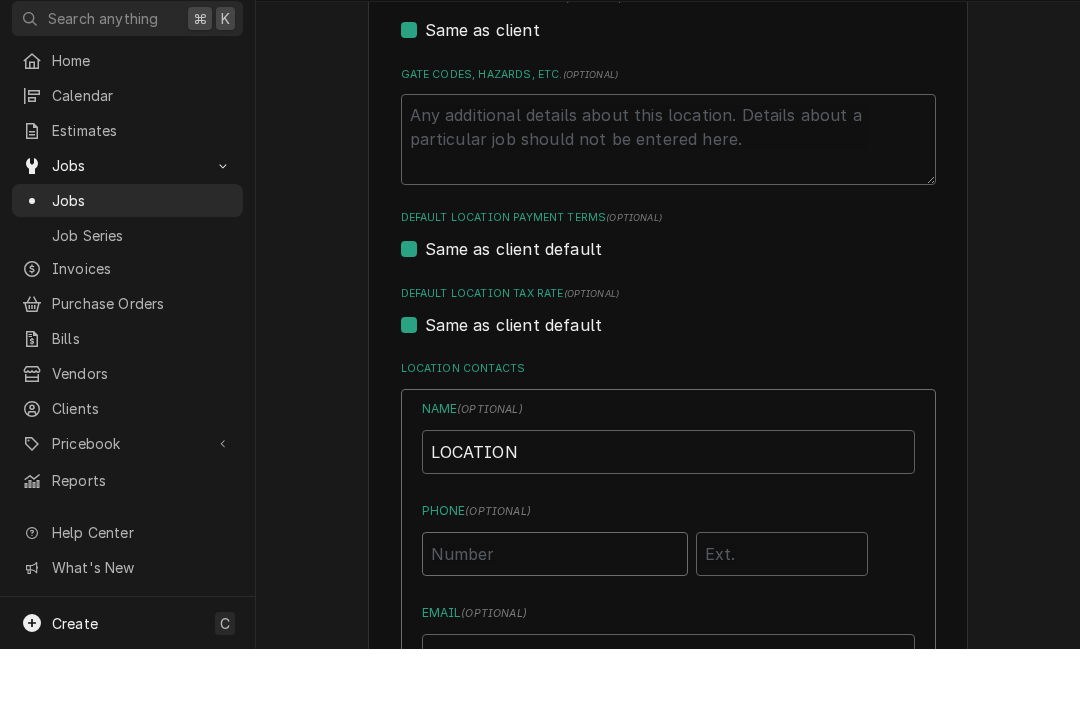 click on "Phone  ( optional )" at bounding box center (555, 609) 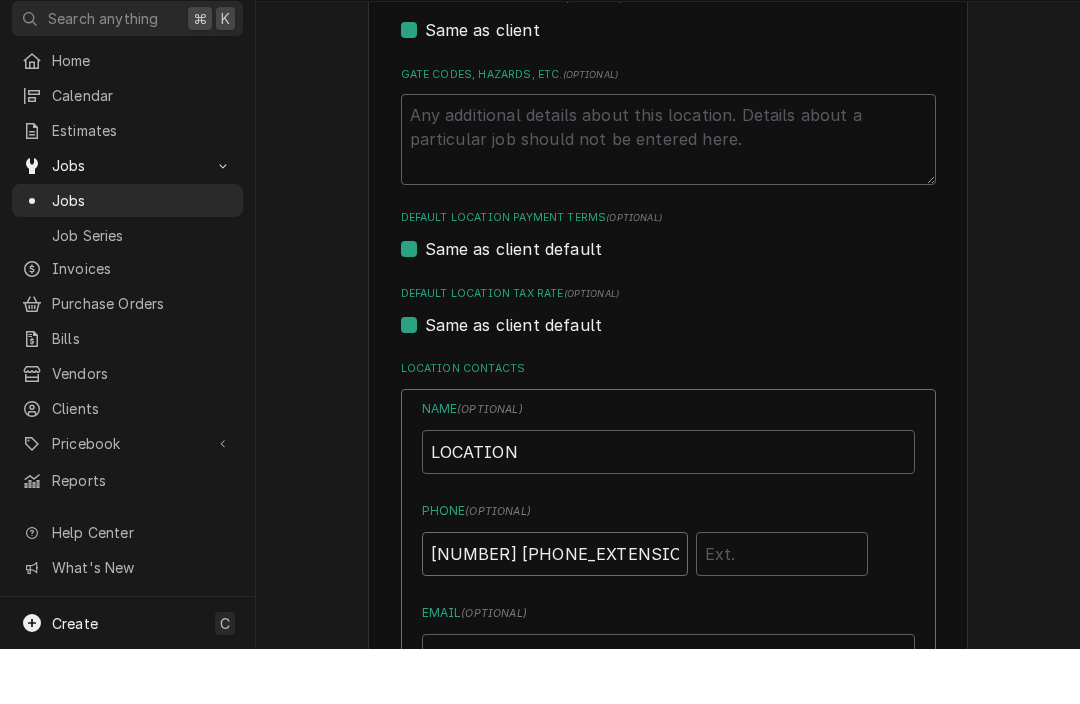 type on "1" 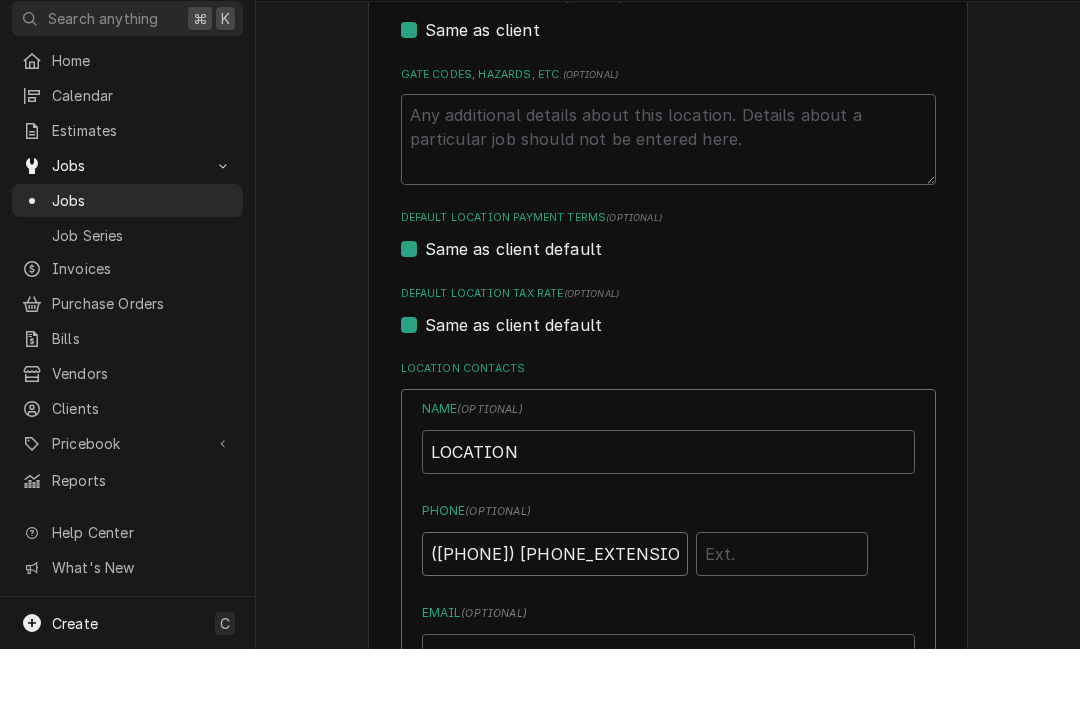type on "[PHONE]" 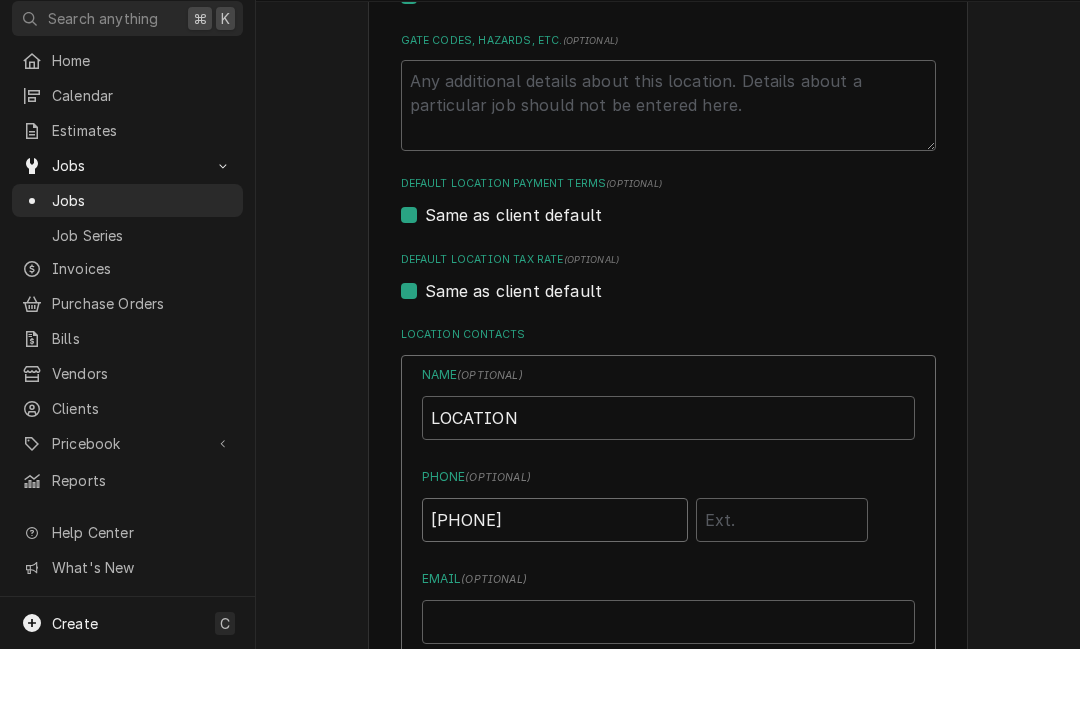 scroll, scrollTop: 447, scrollLeft: 0, axis: vertical 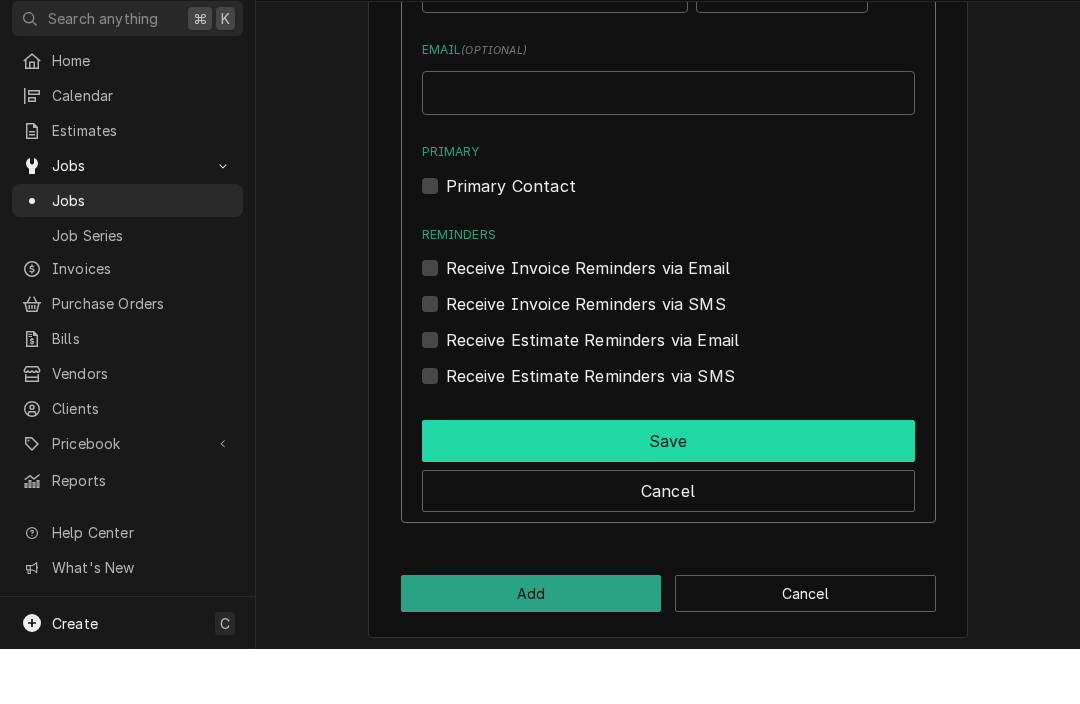 click on "Save" at bounding box center [668, 496] 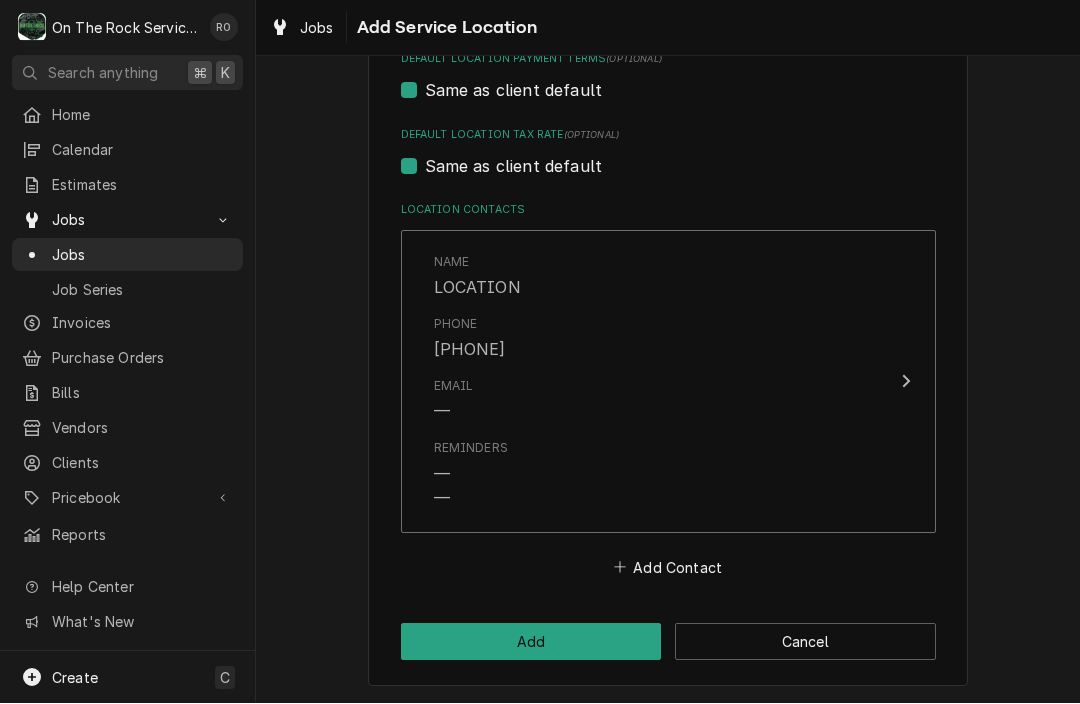scroll, scrollTop: 548, scrollLeft: 0, axis: vertical 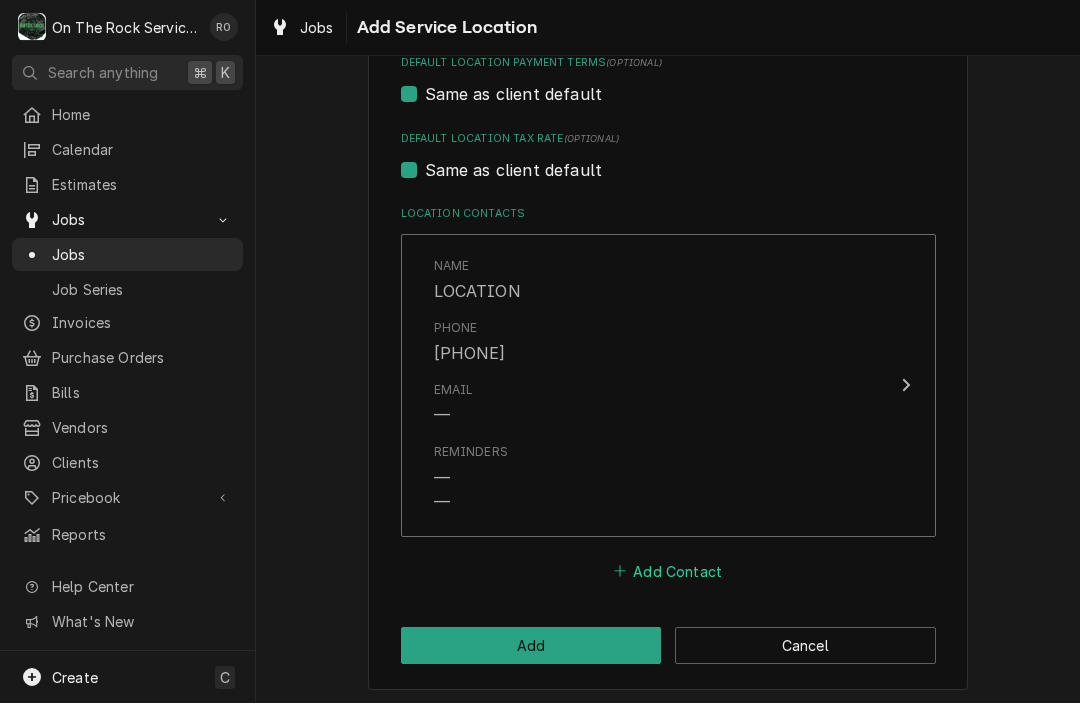 click on "Add Contact" at bounding box center (667, 572) 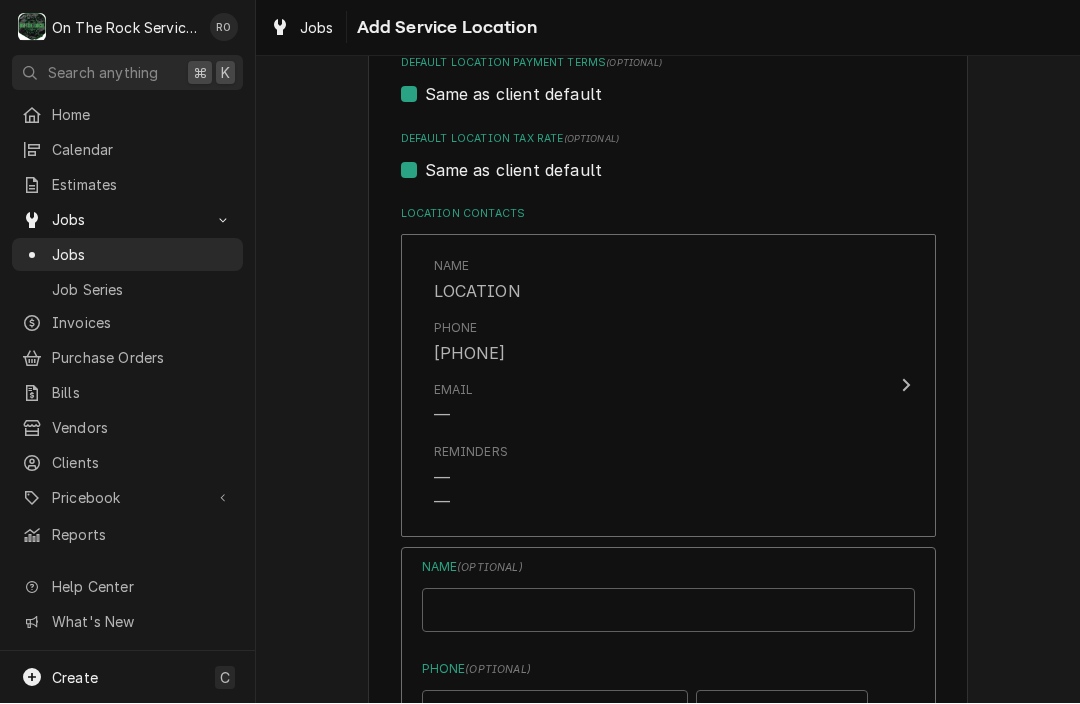 type on "x" 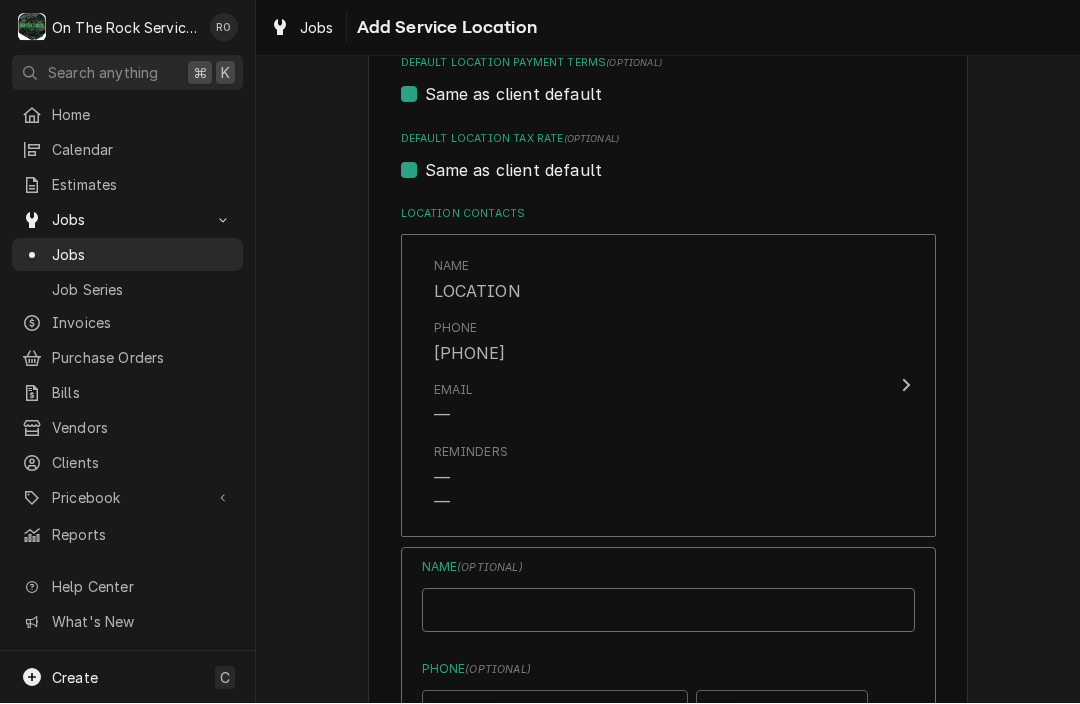 click on "Location Name  ( optional )" at bounding box center [668, 611] 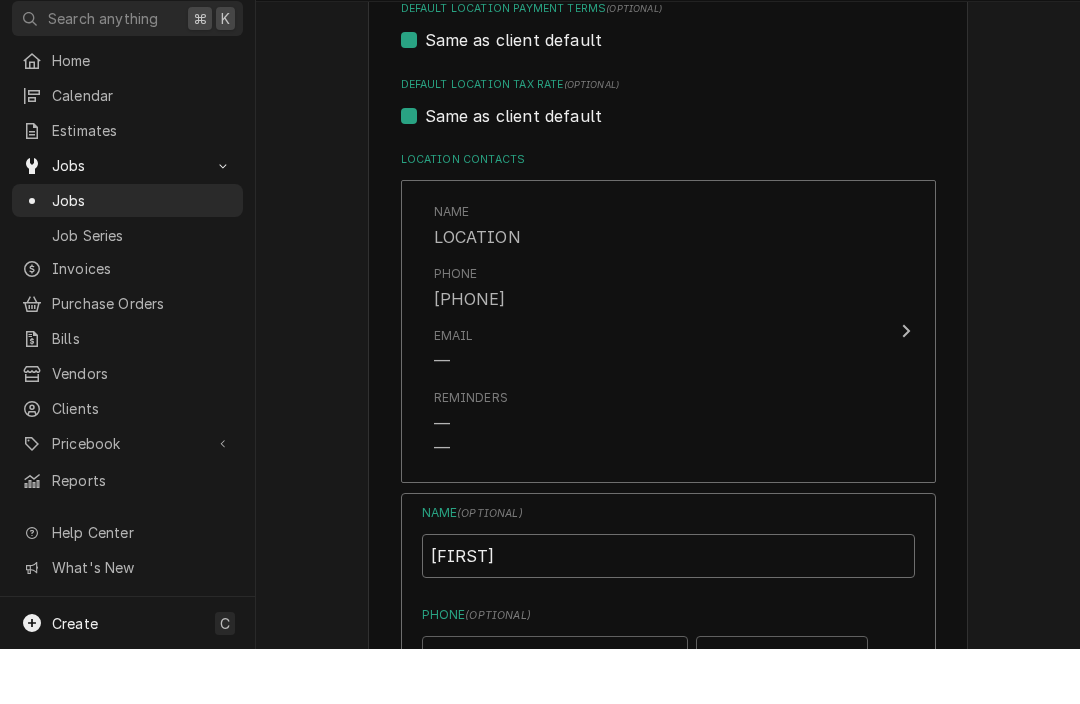 type on "[FIRST_NAME]" 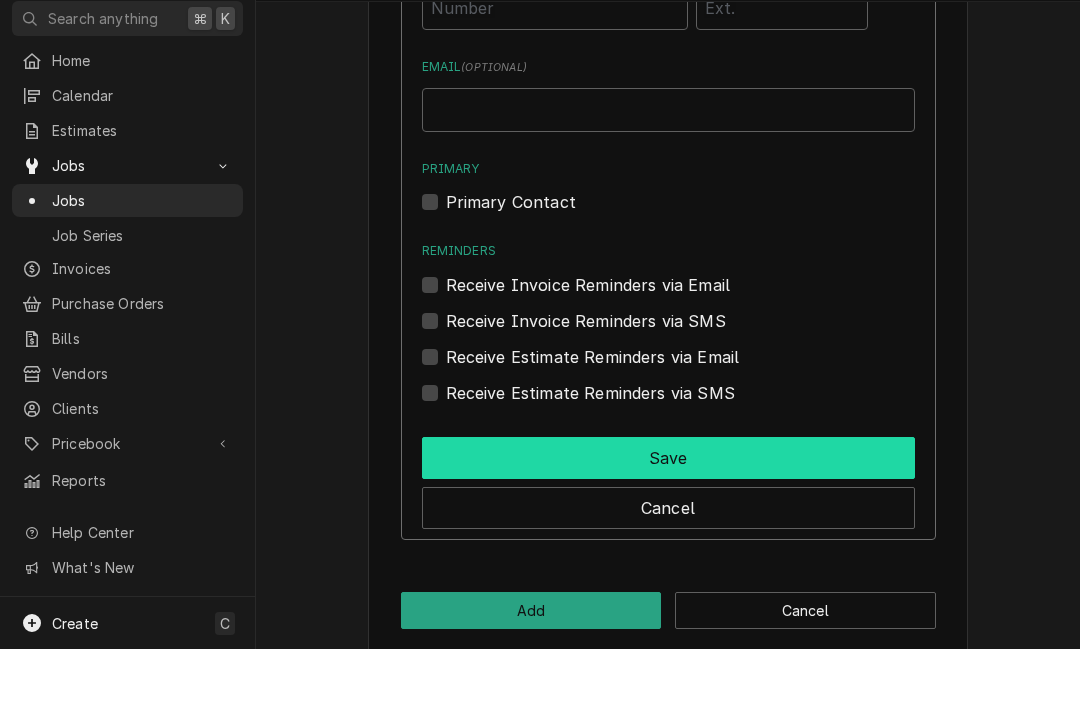 click on "Save" at bounding box center [668, 513] 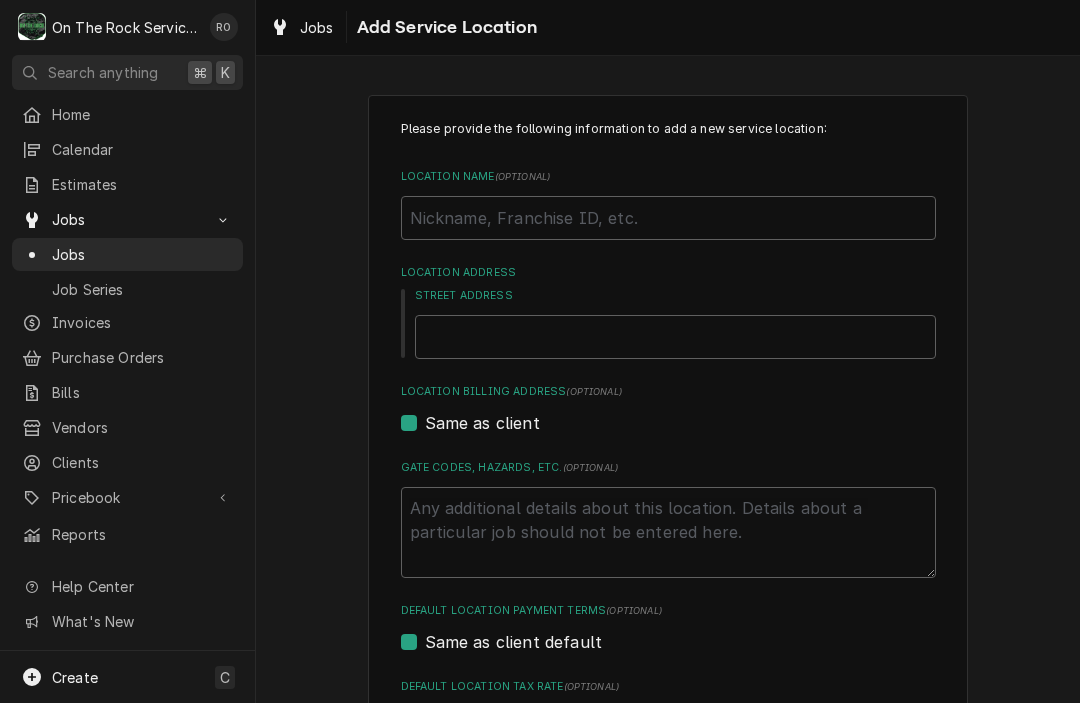 scroll, scrollTop: 0, scrollLeft: 0, axis: both 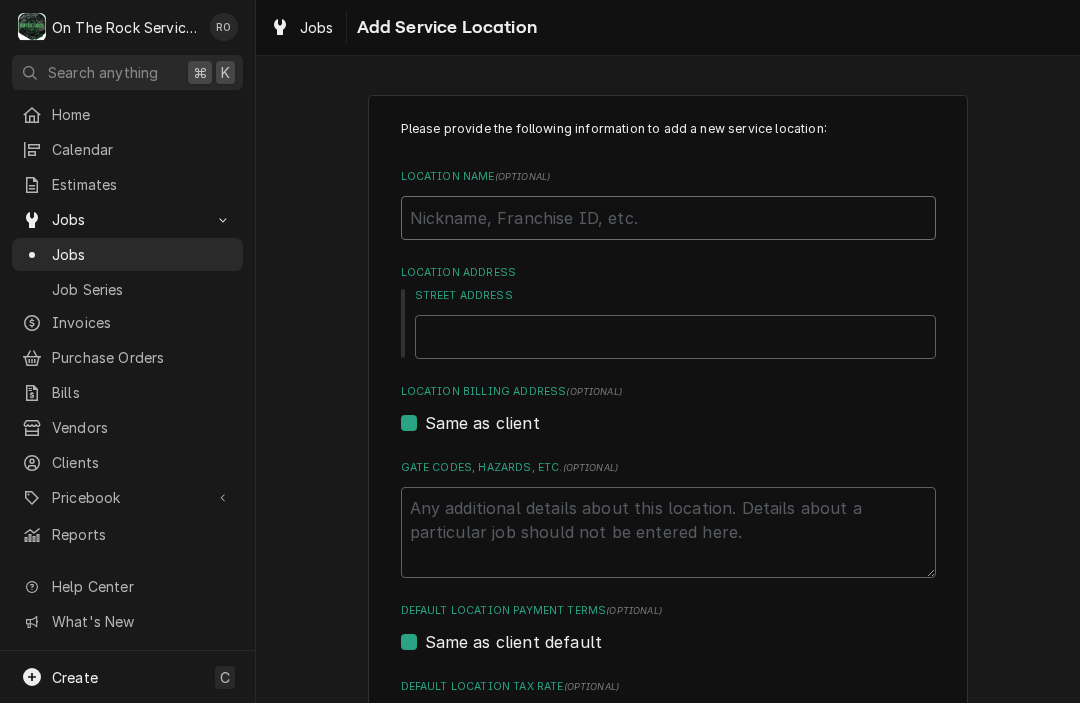 click on "Location Name  ( optional )" at bounding box center (668, 219) 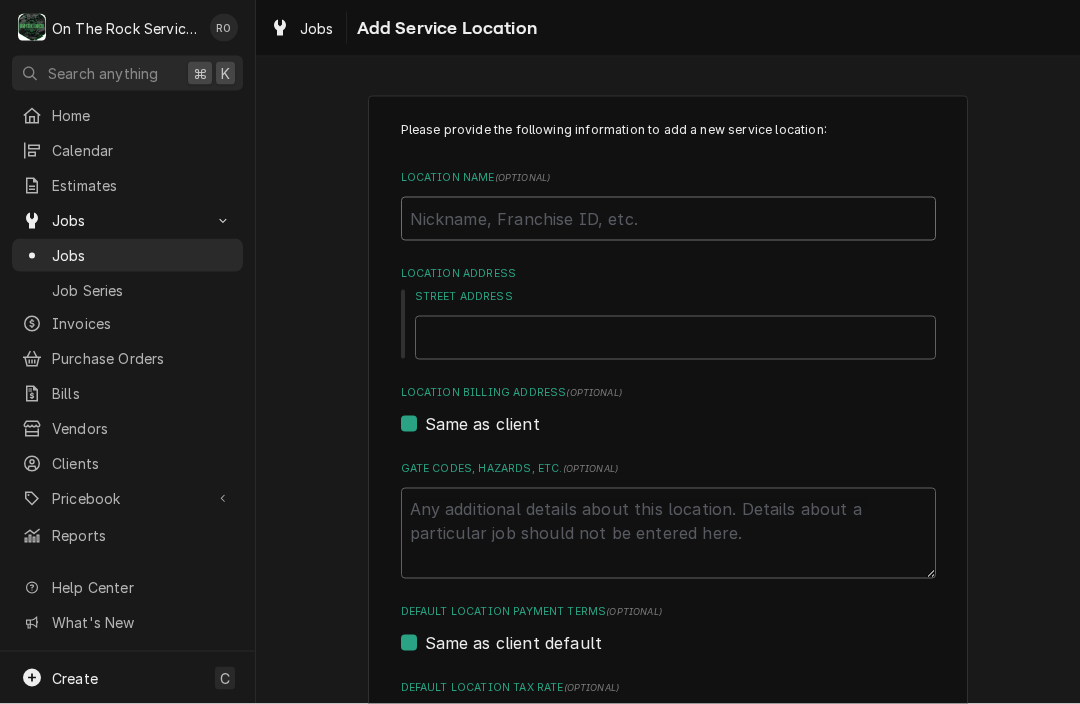 type on "x" 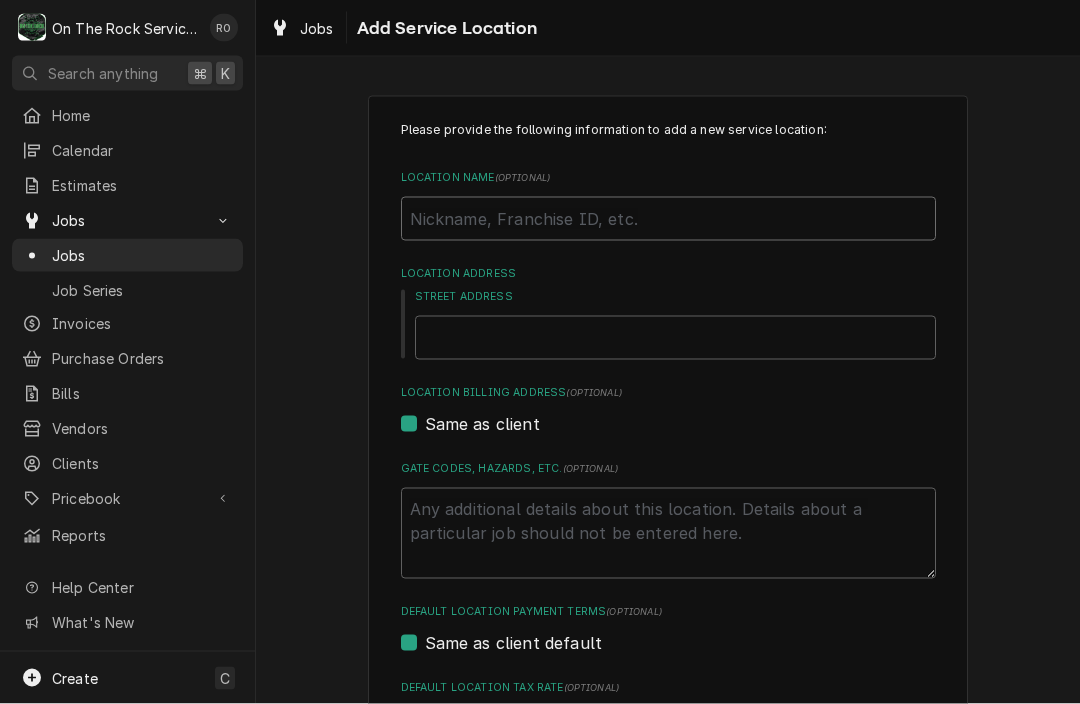 type on "H" 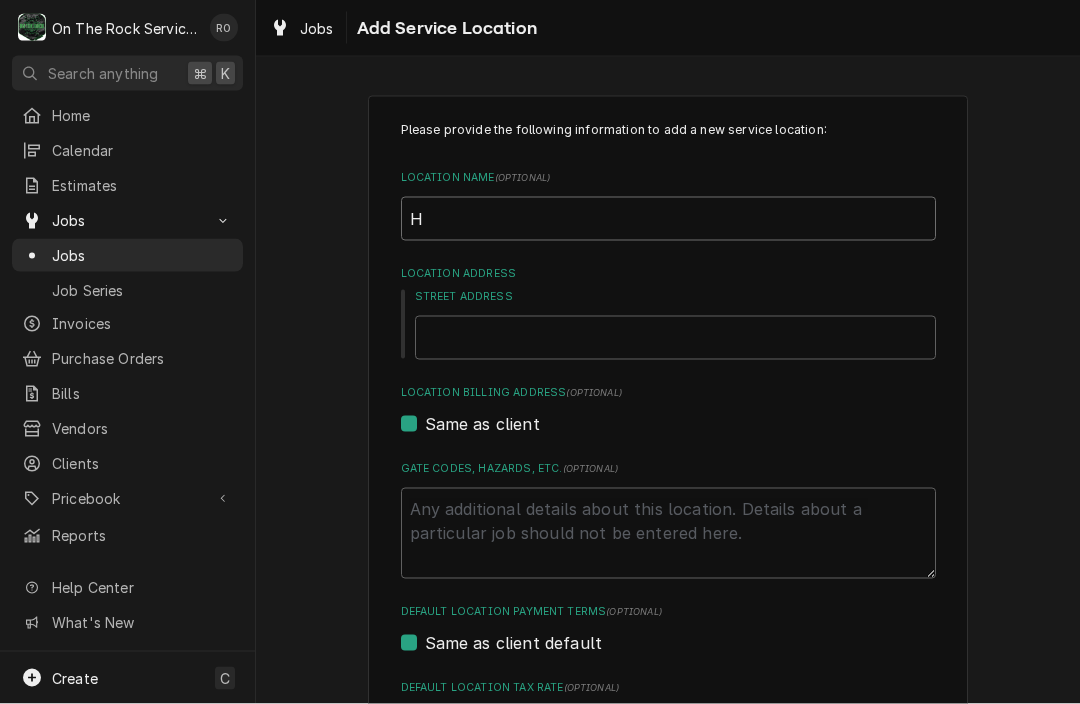 type on "x" 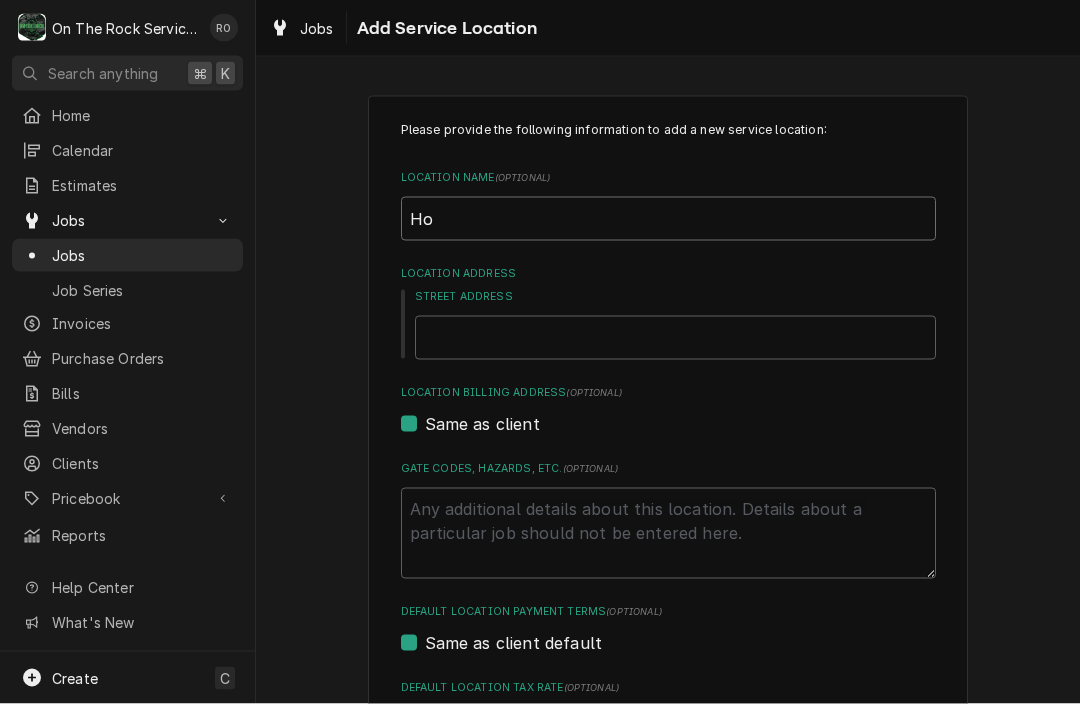 type on "x" 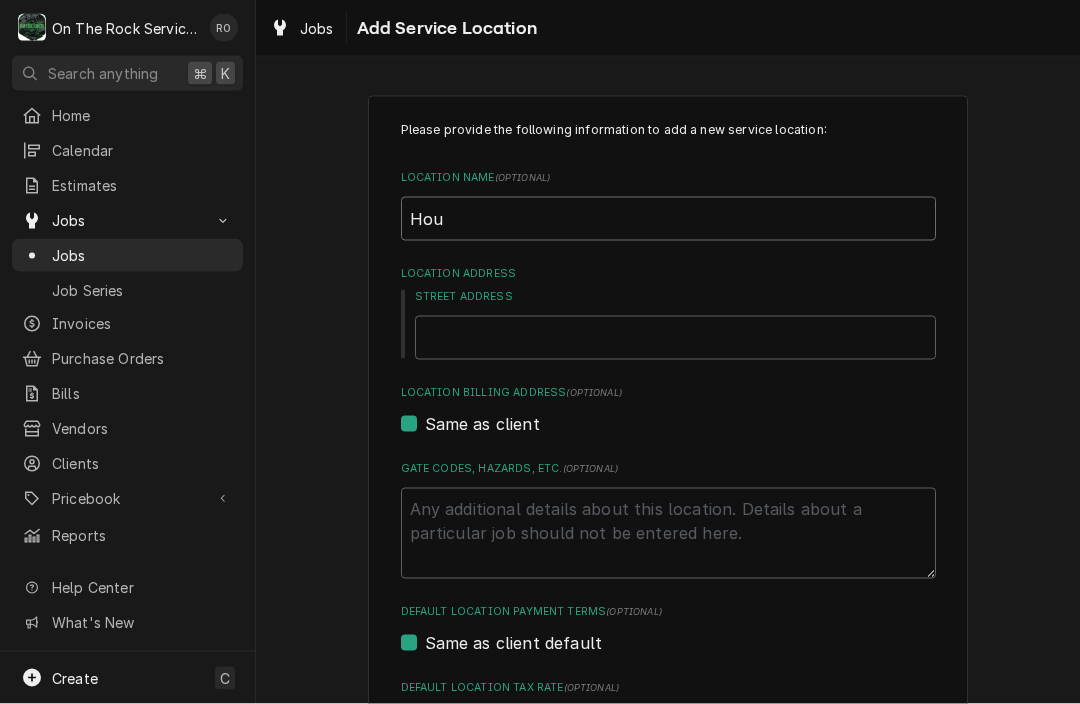 type on "x" 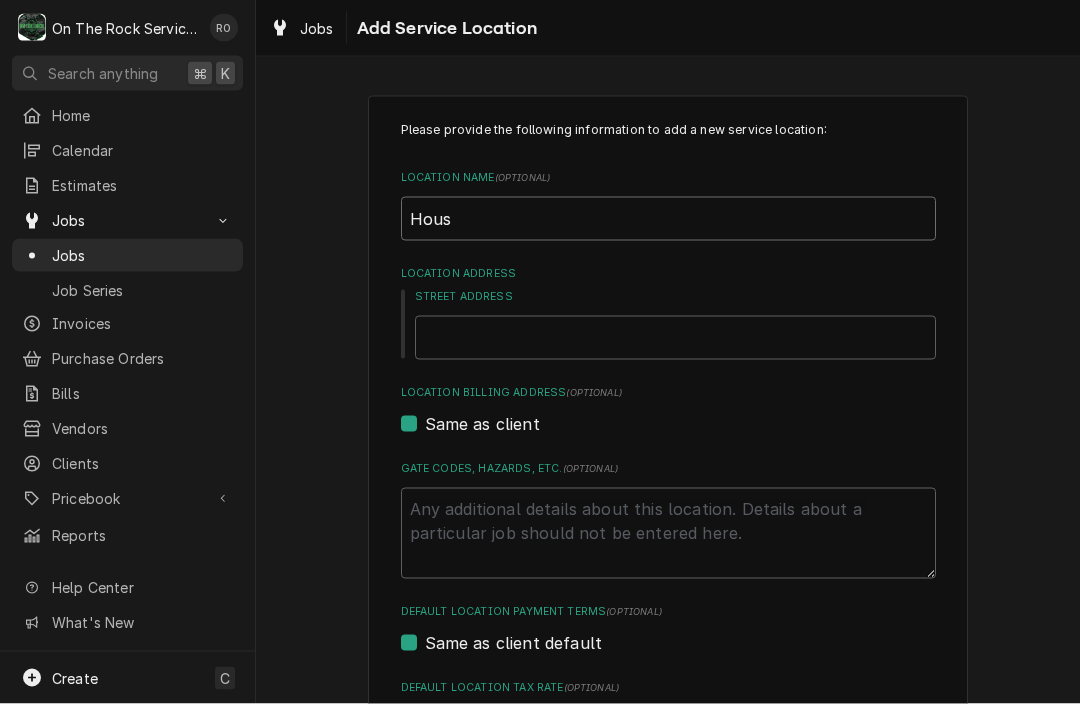 type on "x" 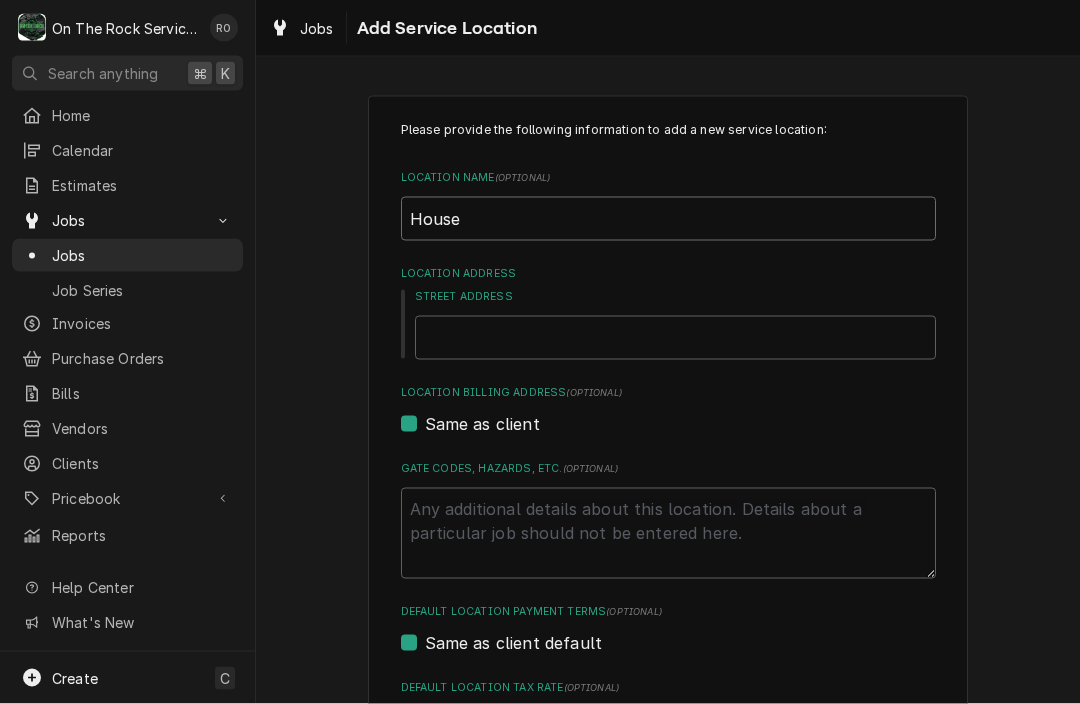 type on "x" 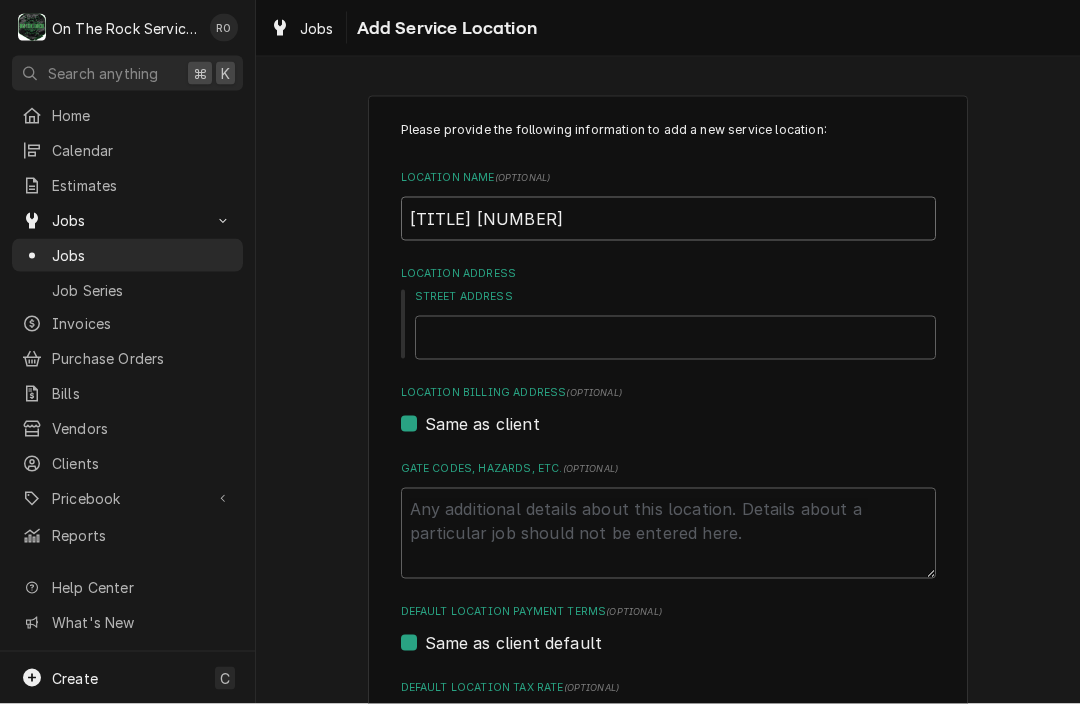 type on "x" 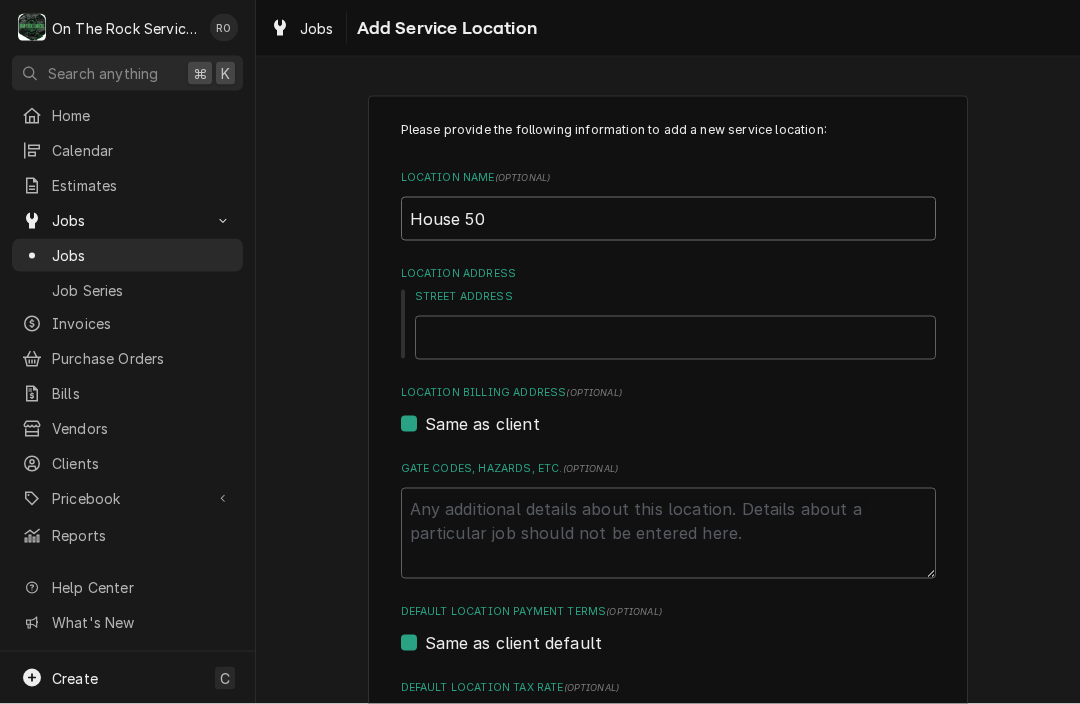 type on "x" 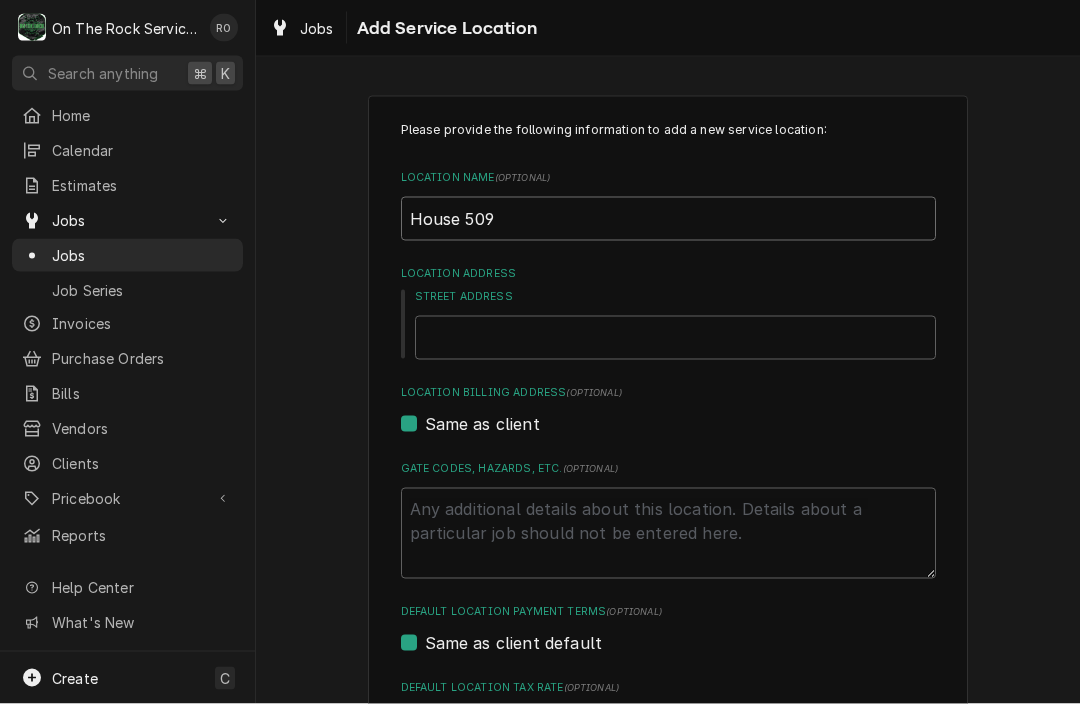 type on "x" 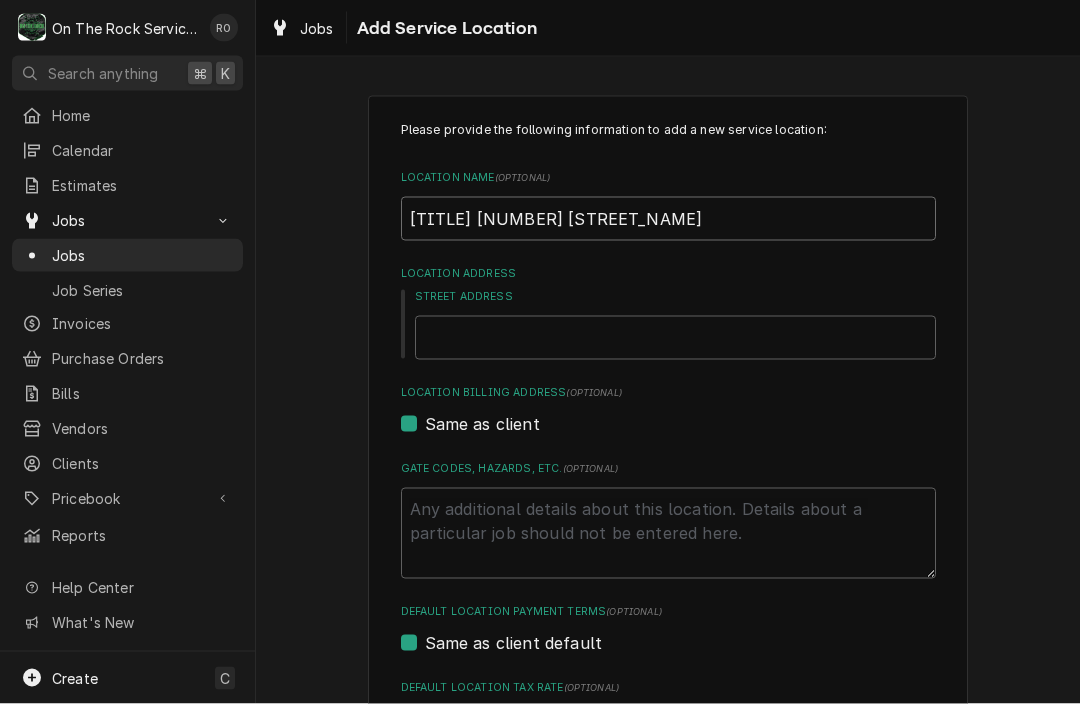 type on "x" 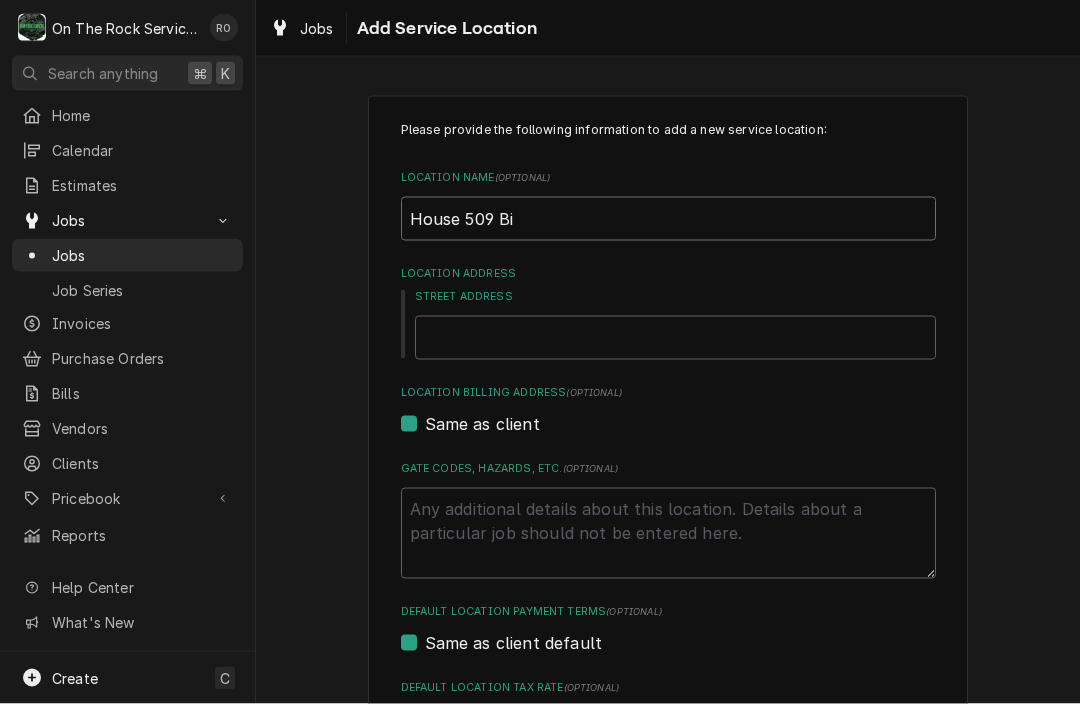 type on "x" 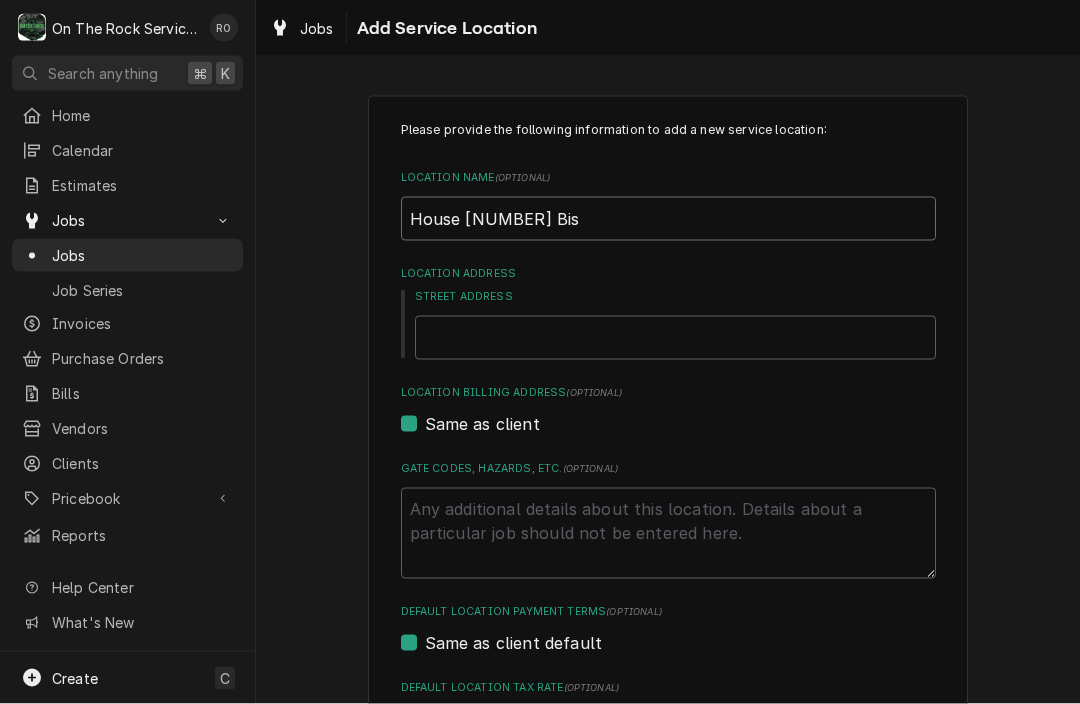 type 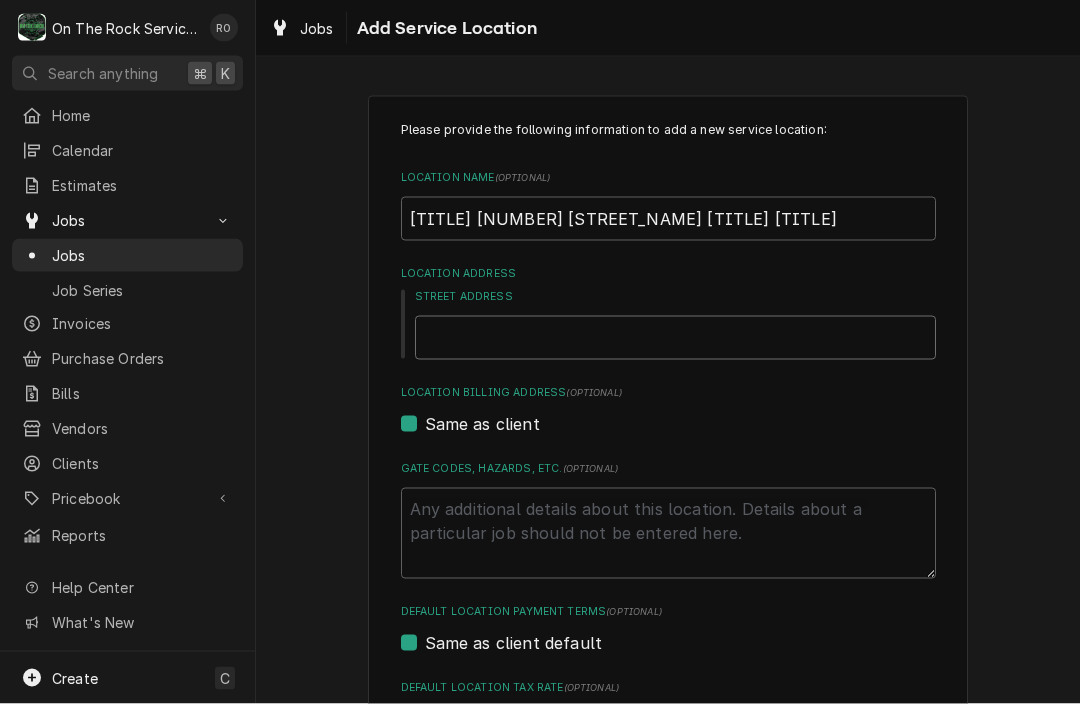 click on "Street Address" at bounding box center [675, 338] 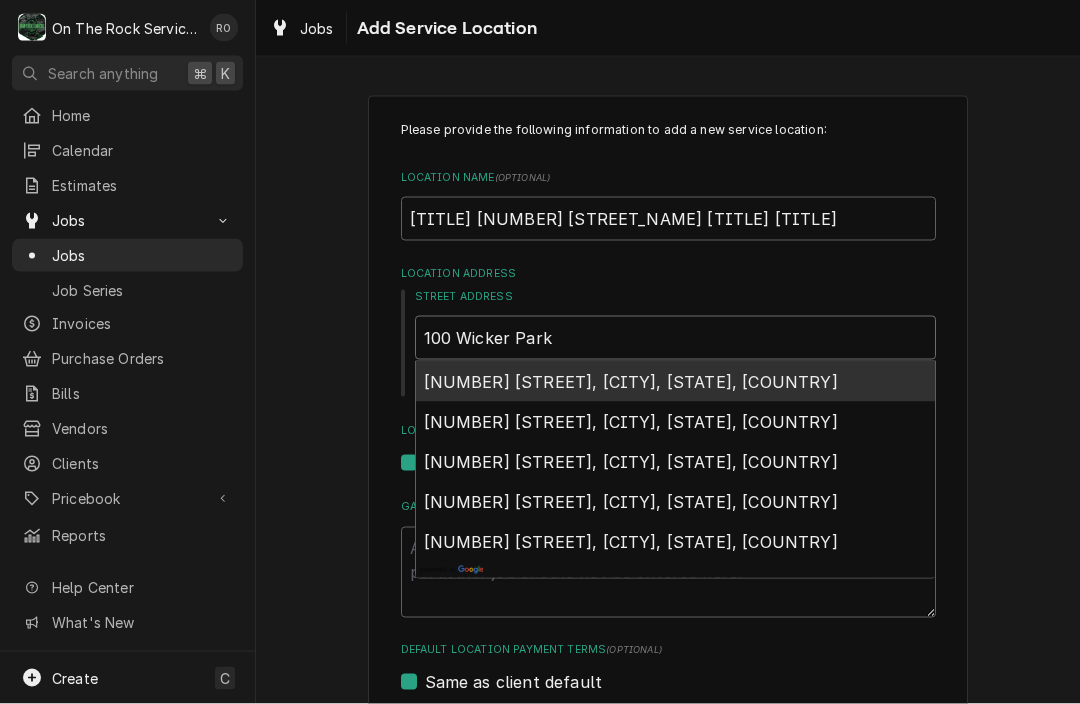 click on "[NUMBER] [STREET], [CITY], [STATE], [COUNTRY]" at bounding box center (675, 382) 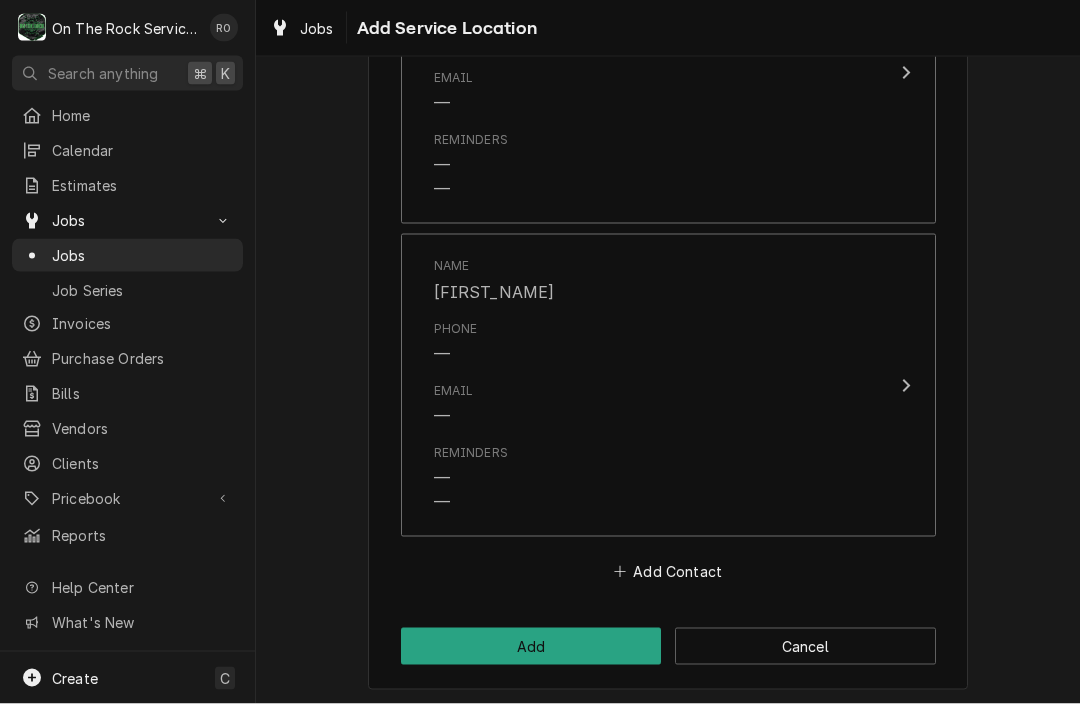 scroll, scrollTop: 1147, scrollLeft: 0, axis: vertical 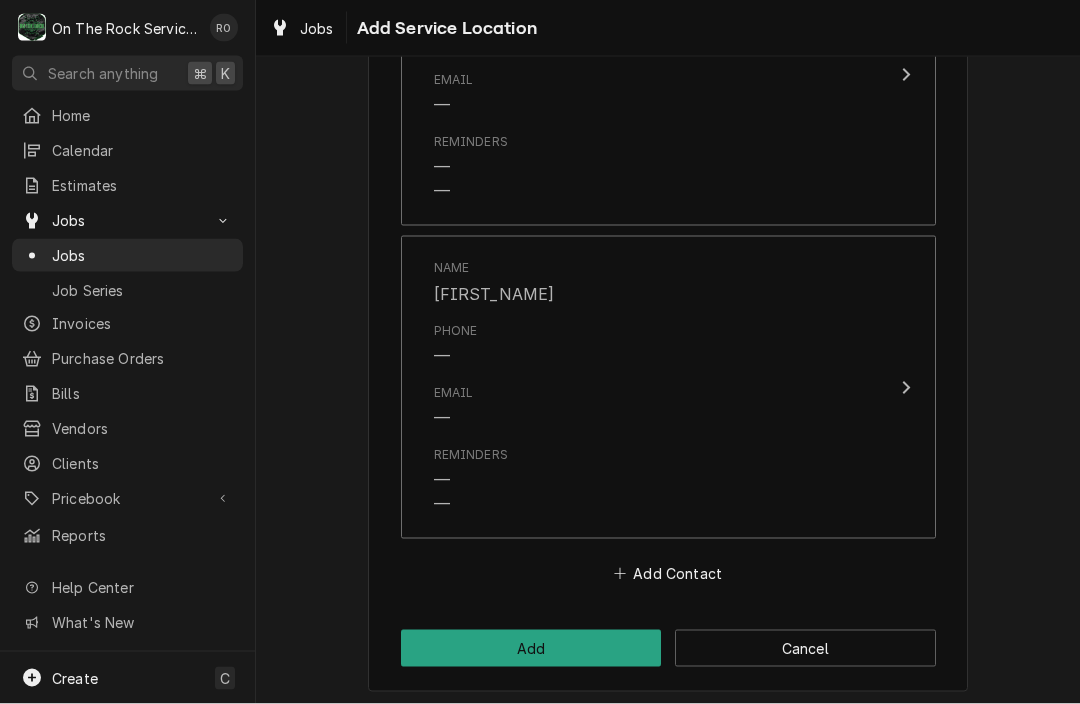 click on "Please provide the following information to add a new service location: Location Name  ( optional ) [TITLE] [NUMBER] [STREET_NAME] Location Address Street Address [NUMBER] [STREET_NAME] Apartment, Suite, etc. City [STATE] State/Province [STATE] Postal Code [POSTAL_CODE] Location Billing Address  (optional) Same as client Gate Codes, Hazards, etc.  ( optional ) Default Location Payment Terms  (optional) Same as client default Default Location Tax Rate  (optional) Same as client default Location Contacts Name LOCATION Phone ([PHONE]) [PHONE_EXTENSION] Email — Reminders — — Name [FIRST_NAME] Phone — Email — Reminders — — Add Contact Add Cancel" at bounding box center [668, -179] 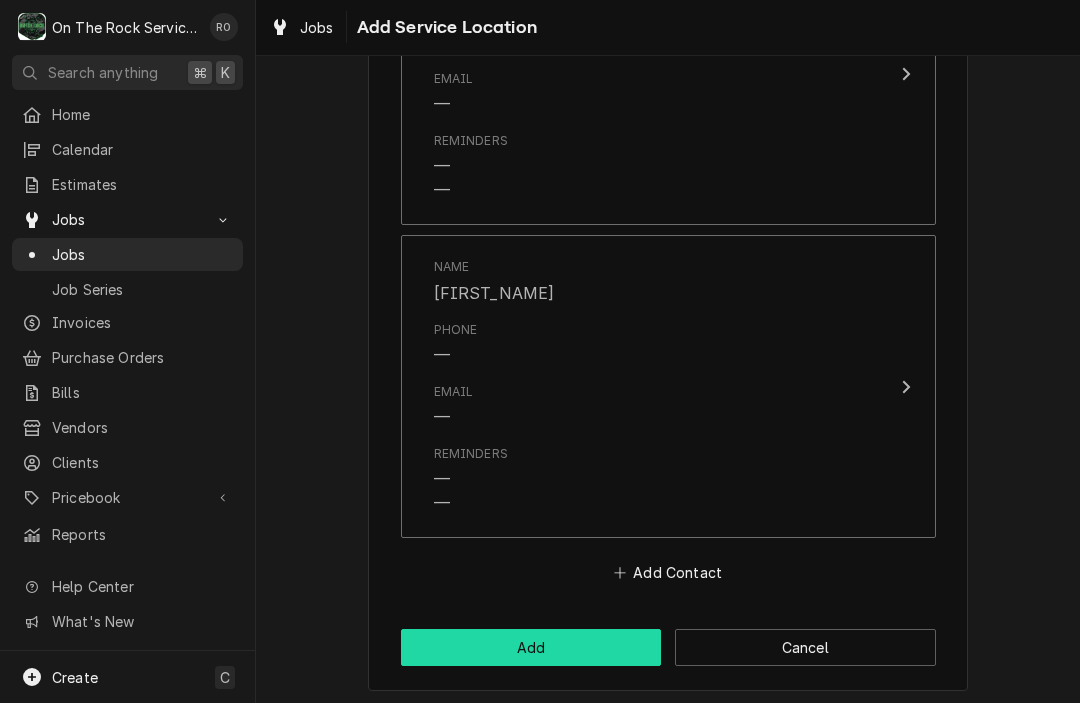click on "Add" at bounding box center [531, 648] 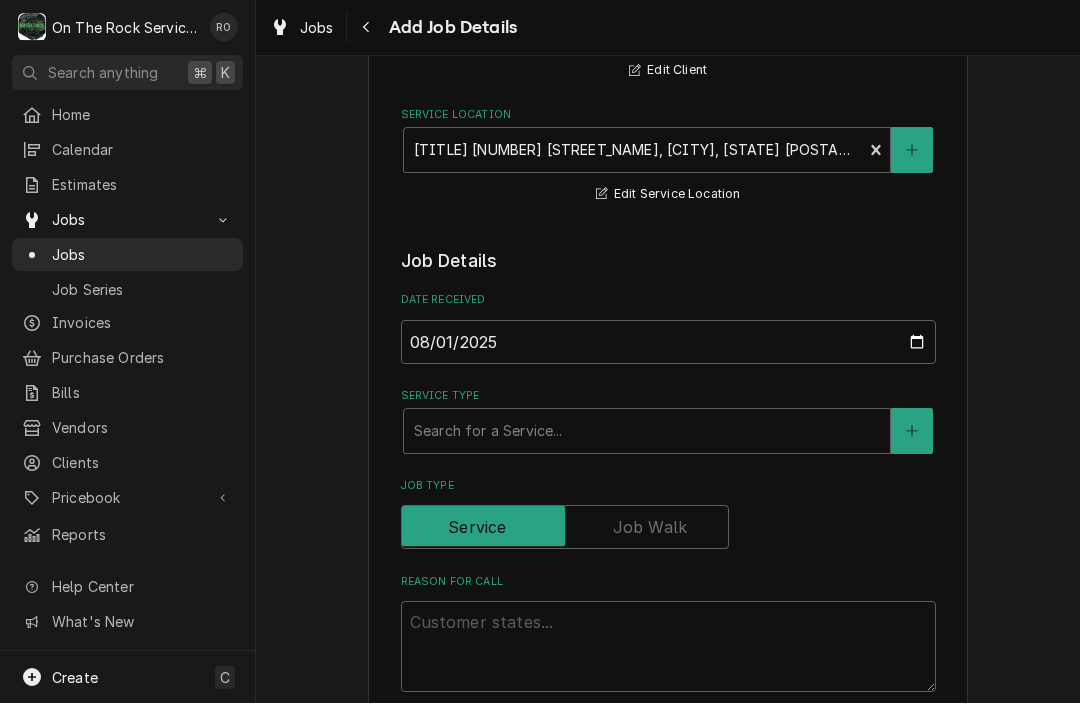 scroll, scrollTop: 238, scrollLeft: 0, axis: vertical 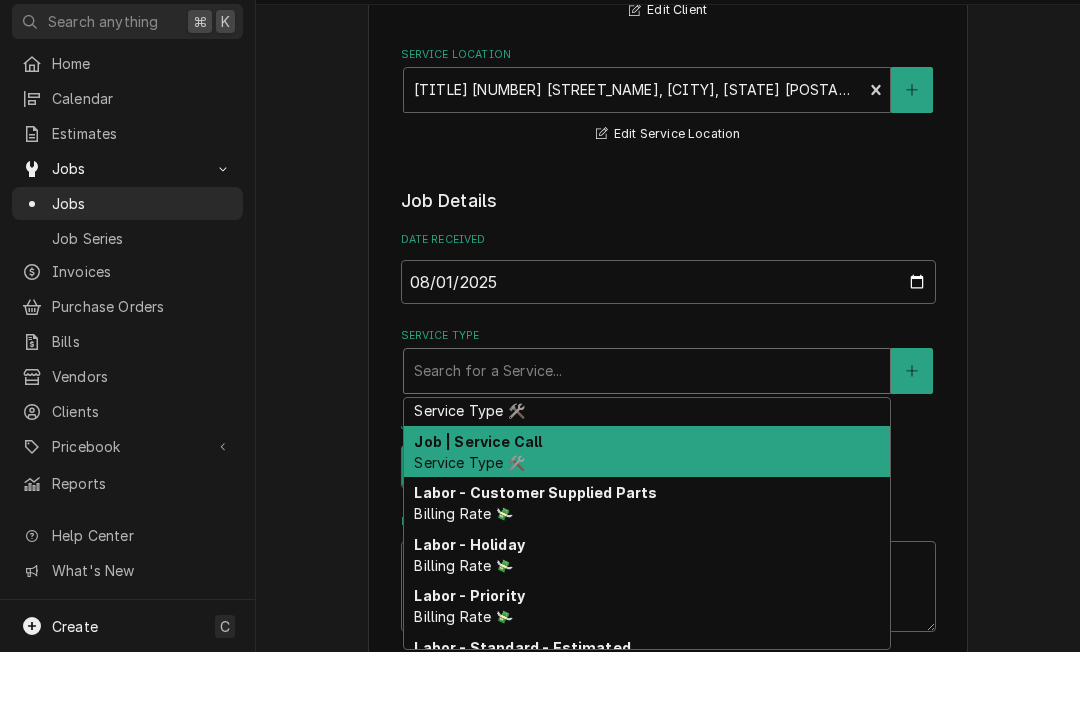 click on "Service Type 🛠️" at bounding box center [469, 514] 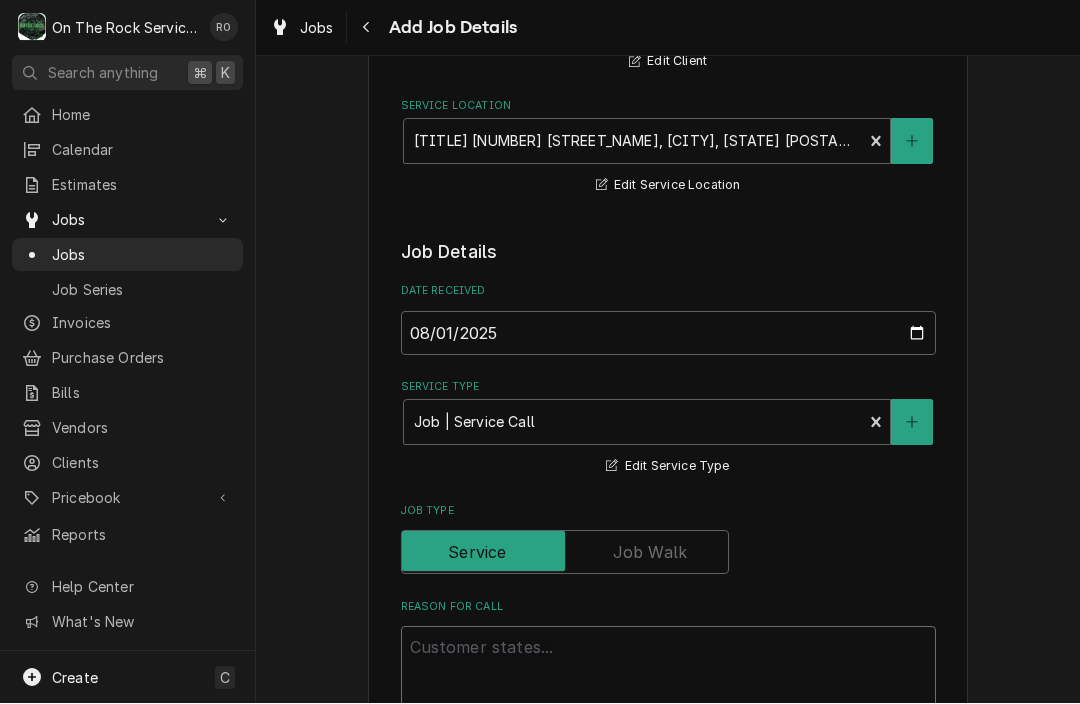 click on "Reason For Call" at bounding box center [668, 672] 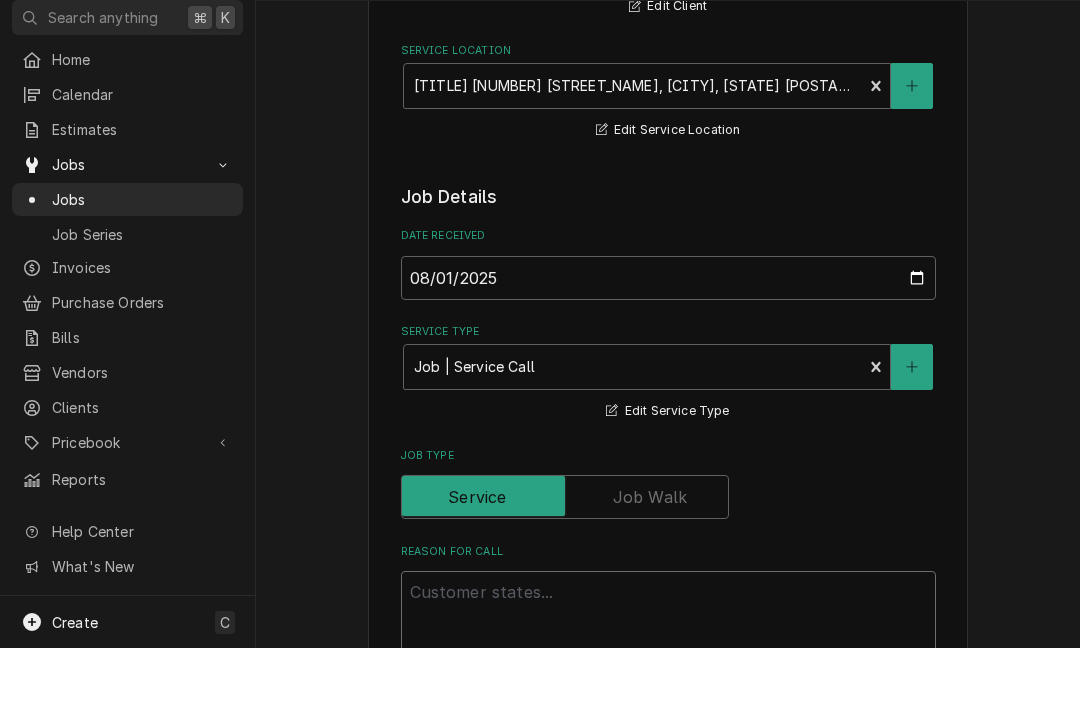 scroll, scrollTop: 1, scrollLeft: 0, axis: vertical 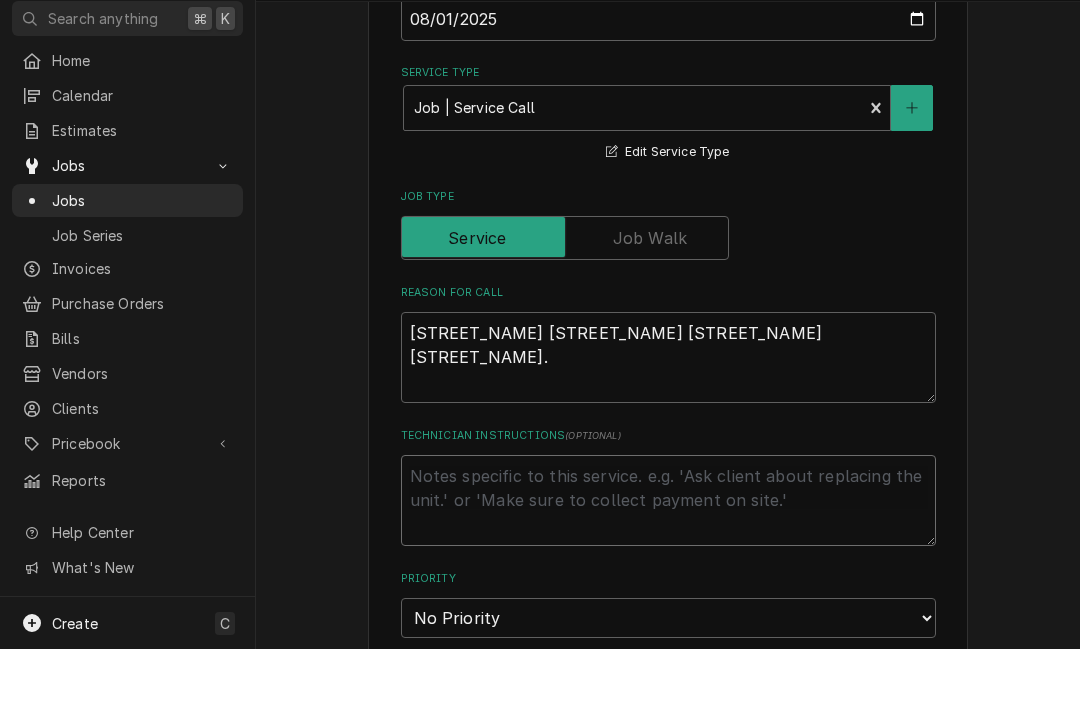 click on "Technician Instructions  ( optional )" at bounding box center (668, 555) 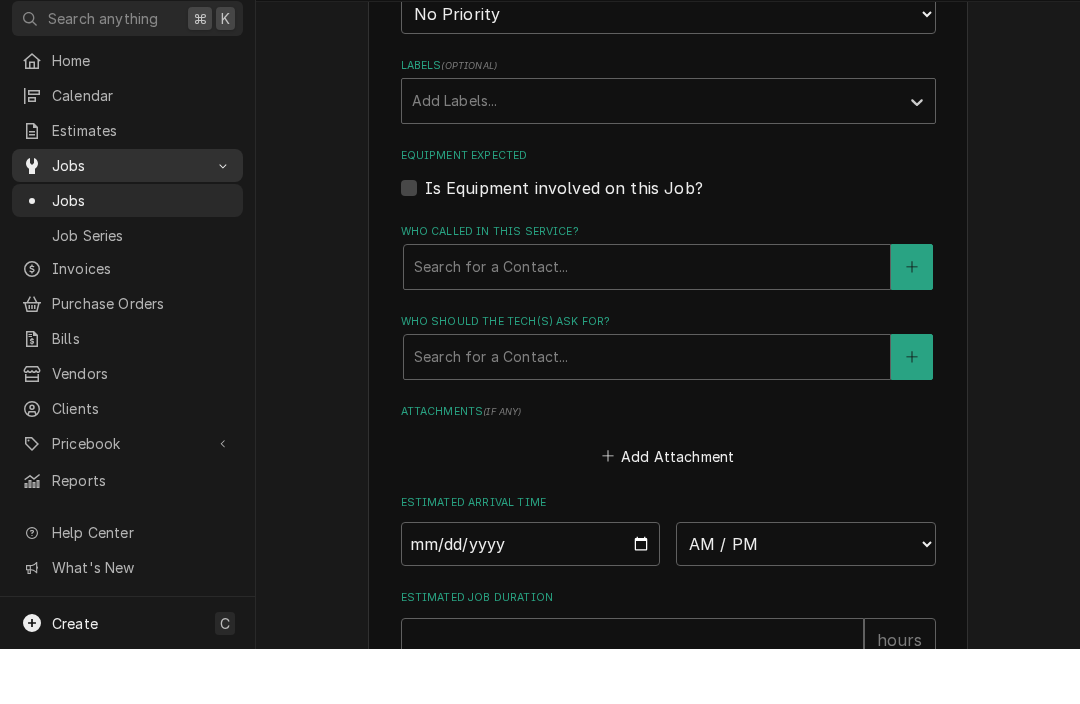 scroll, scrollTop: 1157, scrollLeft: 0, axis: vertical 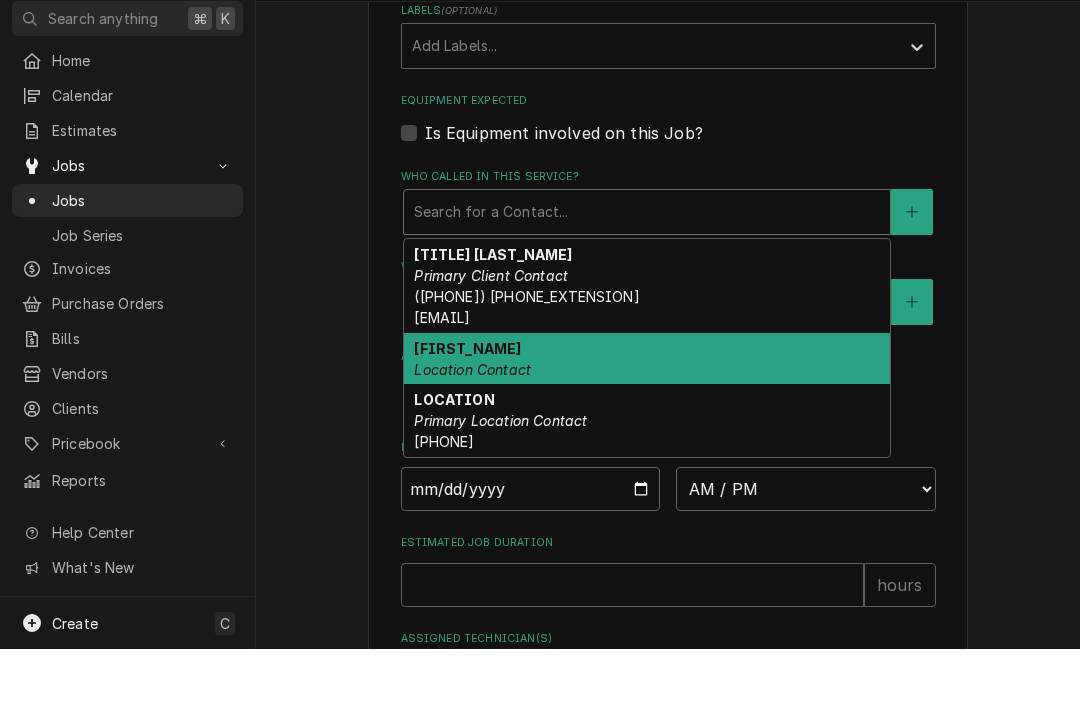 click on "[FIRST_NAME] [LAST_NAME] [TITLE] ([PHONE])" at bounding box center (647, 414) 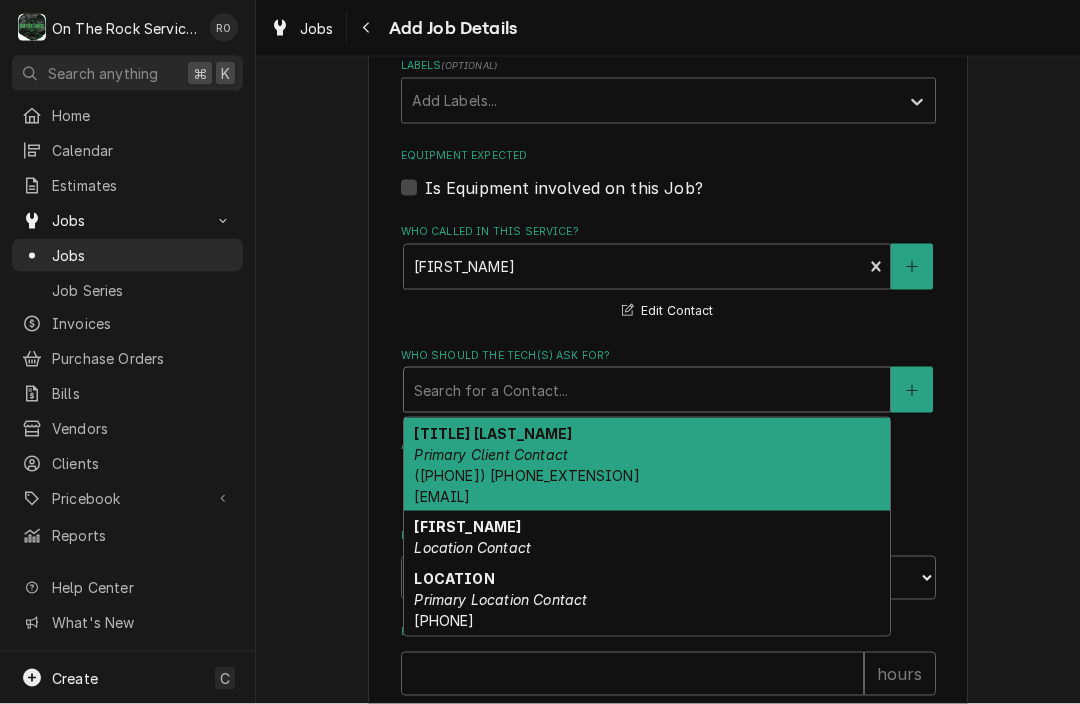 click on "[TITLE] [LAST_NAME] [TITLE] ([PHONE]) [EMAIL]" at bounding box center (647, 465) 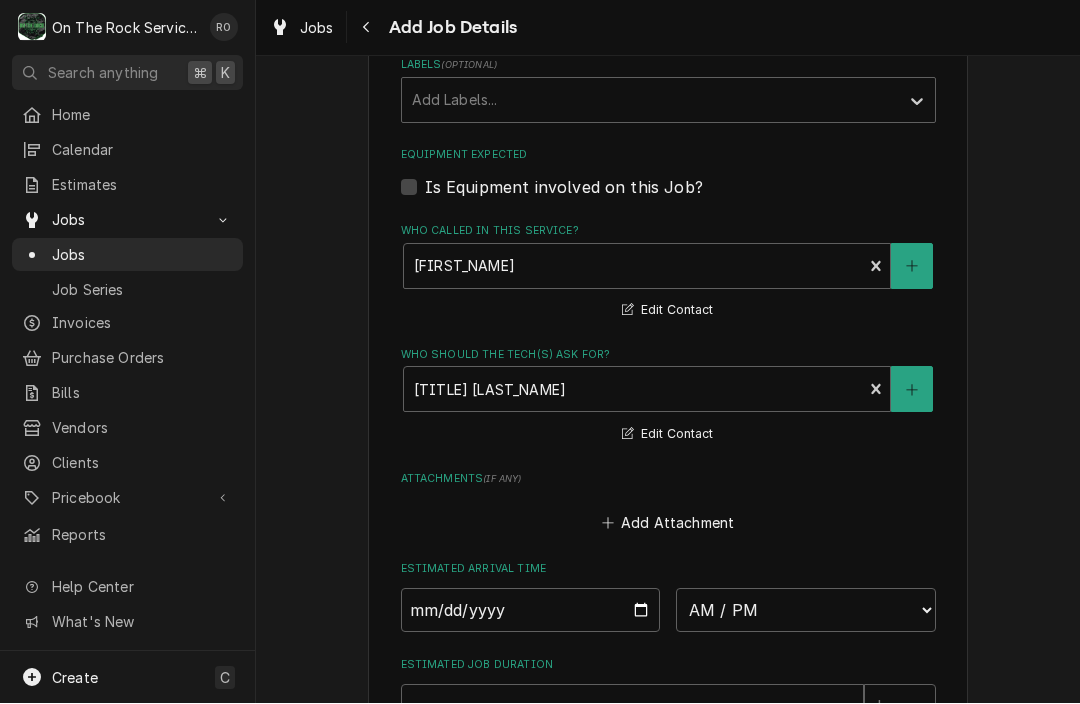 scroll, scrollTop: 1221, scrollLeft: 0, axis: vertical 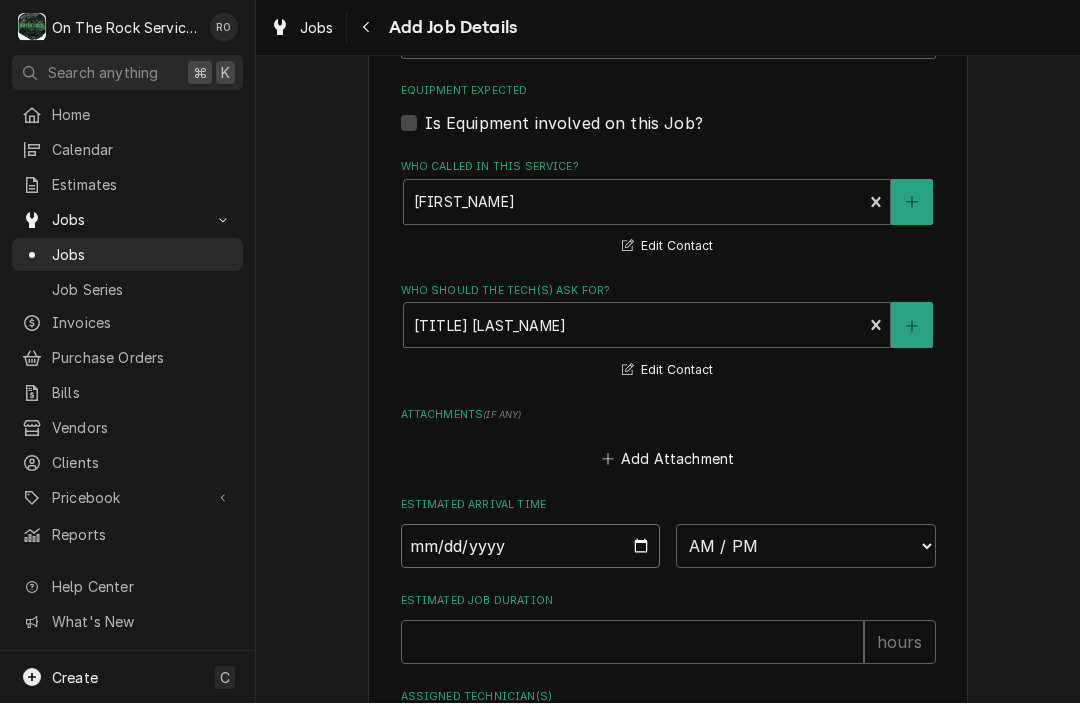 click at bounding box center [531, 547] 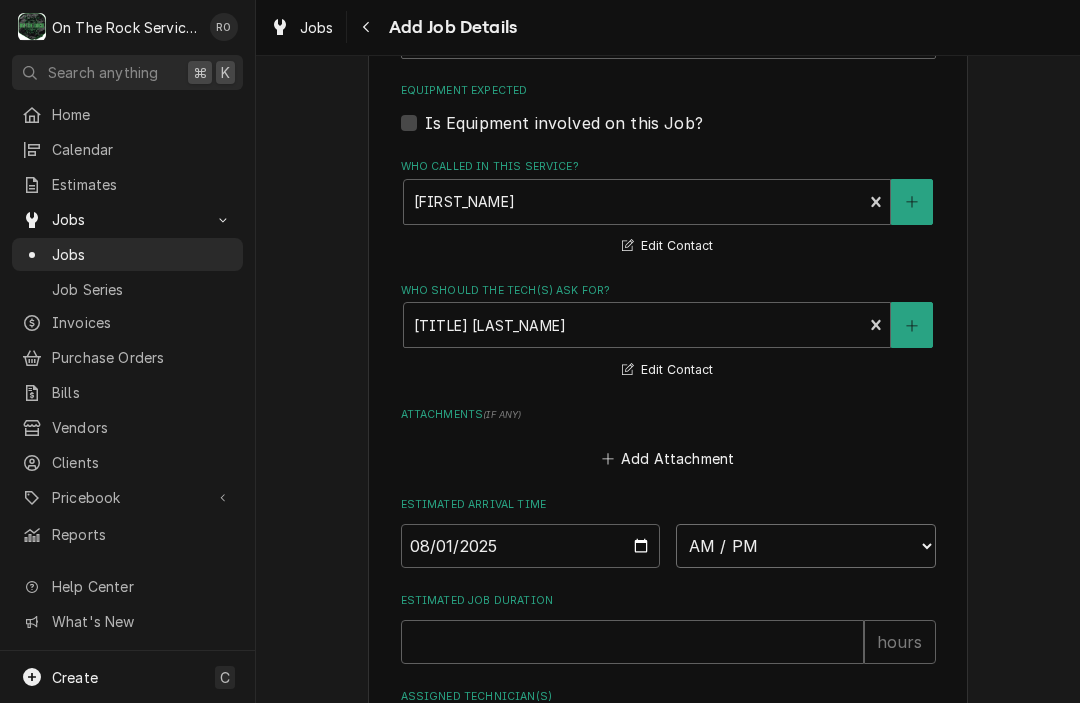 click on "AM / PM 6:00 AM 6:15 AM 6:30 AM 6:45 AM 7:00 AM 7:15 AM 7:30 AM 7:45 AM 8:00 AM 8:15 AM 8:30 AM 8:45 AM 9:00 AM 9:15 AM 9:30 AM 9:45 AM 10:00 AM 10:15 AM 10:30 AM 10:45 AM 11:00 AM 11:15 AM 11:30 AM 11:45 AM 12:00 PM 12:15 PM 12:30 PM 12:45 PM 1:00 PM 1:15 PM 1:30 PM 1:45 PM 2:00 PM 2:15 PM 2:30 PM 2:45 PM 3:00 PM 3:15 PM 3:30 PM 3:45 PM 4:00 PM 4:15 PM 4:30 PM 4:45 PM 5:00 PM 5:15 PM 5:30 PM 5:45 PM 6:00 PM 6:15 PM 6:30 PM 6:45 PM 7:00 PM 7:15 PM 7:30 PM 7:45 PM 8:00 PM 8:15 PM 8:30 PM 8:45 PM 9:00 PM 9:15 PM 9:30 PM 9:45 PM 10:00 PM 10:15 PM 10:30 PM 10:45 PM 11:00 PM 11:15 PM 11:30 PM 11:45 PM 12:00 AM 12:15 AM 12:30 AM 12:45 AM 1:00 AM 1:15 AM 1:30 AM 1:45 AM 2:00 AM 2:15 AM 2:30 AM 2:45 AM 3:00 AM 3:15 AM 3:30 AM 3:45 AM 4:00 AM 4:15 AM 4:30 AM 4:45 AM 5:00 AM 5:15 AM 5:30 AM 5:45 AM" at bounding box center [806, 547] 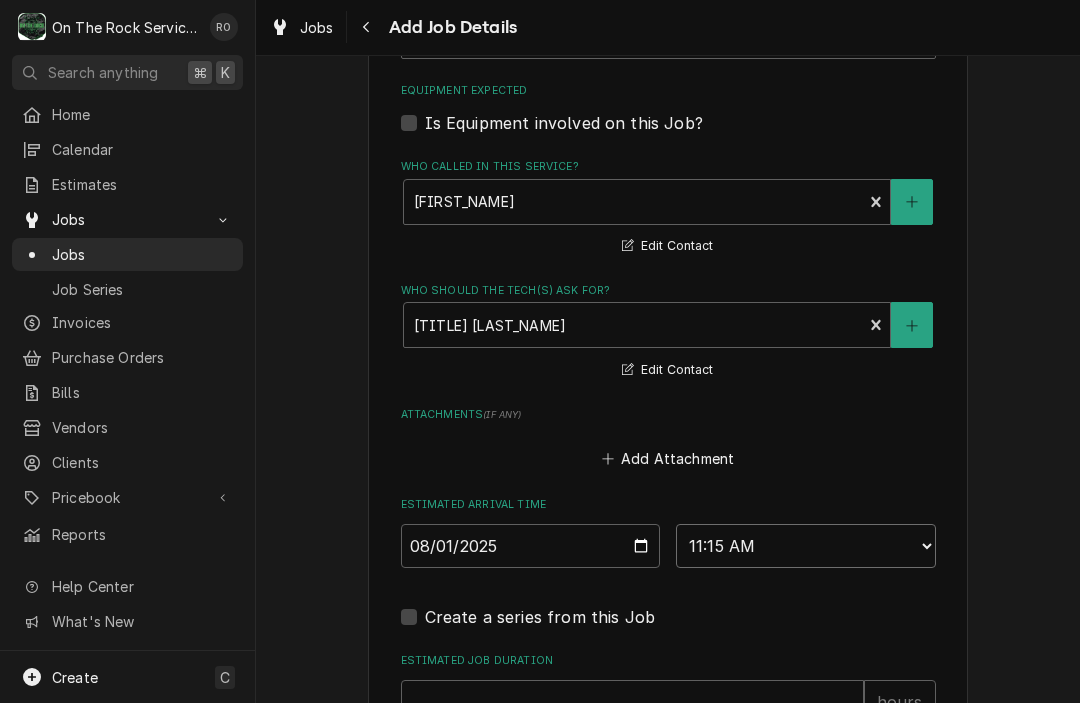 click on "AM / PM 6:00 AM 6:15 AM 6:30 AM 6:45 AM 7:00 AM 7:15 AM 7:30 AM 7:45 AM 8:00 AM 8:15 AM 8:30 AM 8:45 AM 9:00 AM 9:15 AM 9:30 AM 9:45 AM 10:00 AM 10:15 AM 10:30 AM 10:45 AM 11:00 AM 11:15 AM 11:30 AM 11:45 AM 12:00 PM 12:15 PM 12:30 PM 12:45 PM 1:00 PM 1:15 PM 1:30 PM 1:45 PM 2:00 PM 2:15 PM 2:30 PM 2:45 PM 3:00 PM 3:15 PM 3:30 PM 3:45 PM 4:00 PM 4:15 PM 4:30 PM 4:45 PM 5:00 PM 5:15 PM 5:30 PM 5:45 PM 6:00 PM 6:15 PM 6:30 PM 6:45 PM 7:00 PM 7:15 PM 7:30 PM 7:45 PM 8:00 PM 8:15 PM 8:30 PM 8:45 PM 9:00 PM 9:15 PM 9:30 PM 9:45 PM 10:00 PM 10:15 PM 10:30 PM 10:45 PM 11:00 PM 11:15 PM 11:30 PM 11:45 PM 12:00 AM 12:15 AM 12:30 AM 12:45 AM 1:00 AM 1:15 AM 1:30 AM 1:45 AM 2:00 AM 2:15 AM 2:30 AM 2:45 AM 3:00 AM 3:15 AM 3:30 AM 3:45 AM 4:00 AM 4:15 AM 4:30 AM 4:45 AM 5:00 AM 5:15 AM 5:30 AM 5:45 AM" at bounding box center [806, 547] 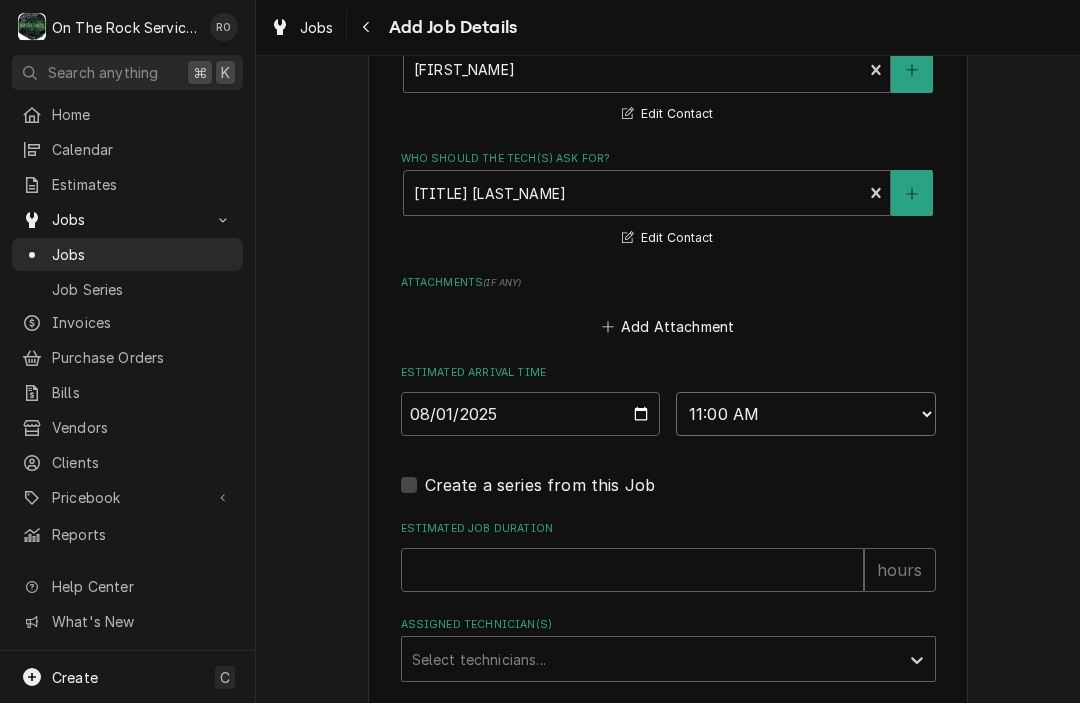 scroll, scrollTop: 1354, scrollLeft: 0, axis: vertical 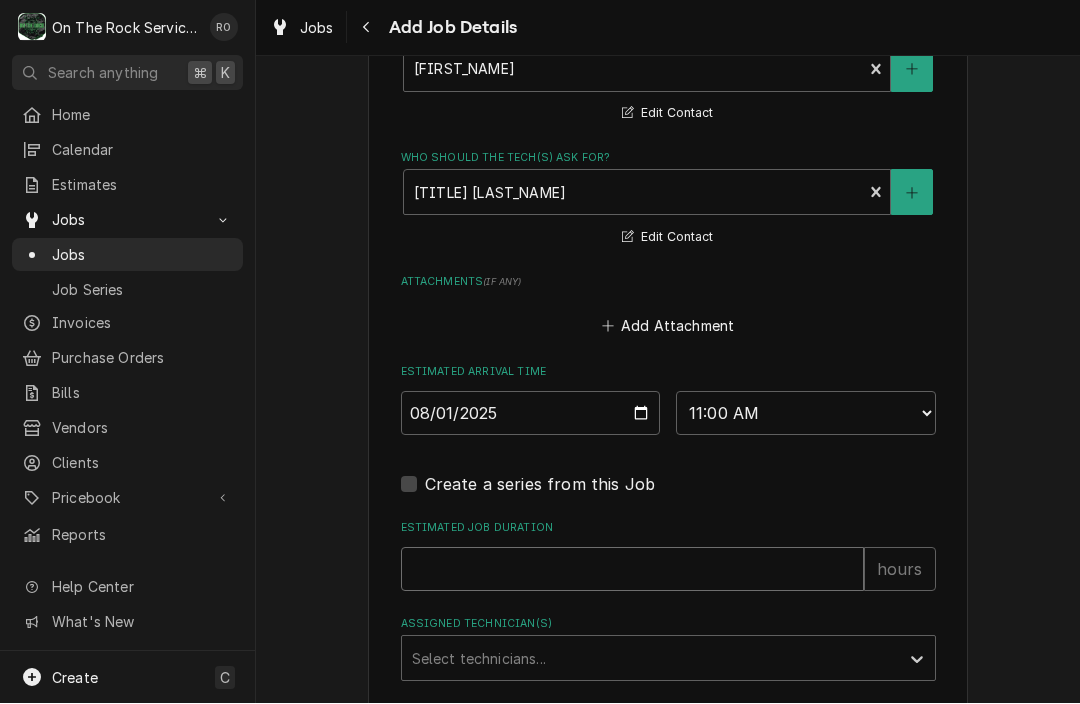 click on "Estimated Job Duration" at bounding box center (632, 570) 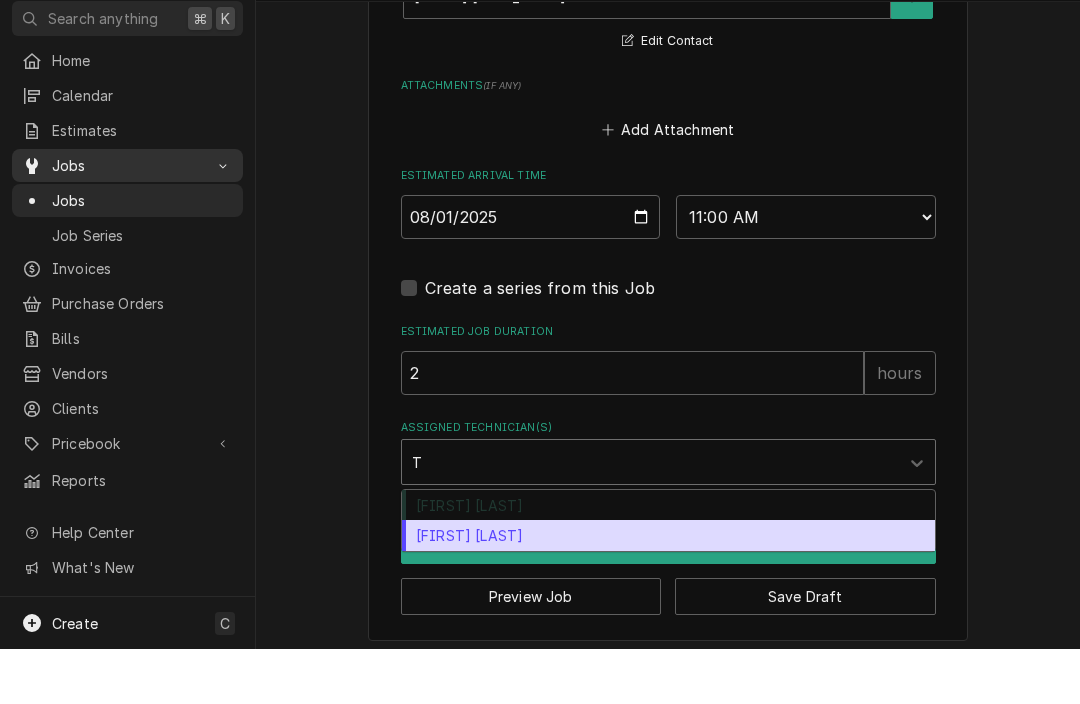 scroll, scrollTop: 1495, scrollLeft: 0, axis: vertical 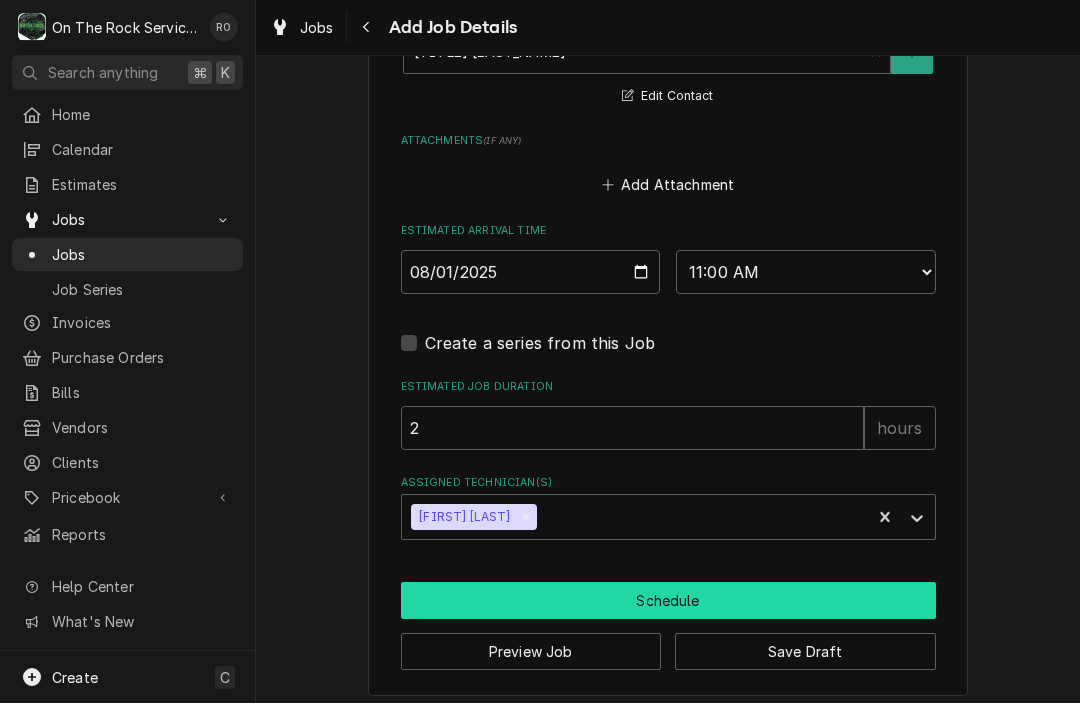 click on "Schedule" at bounding box center (668, 601) 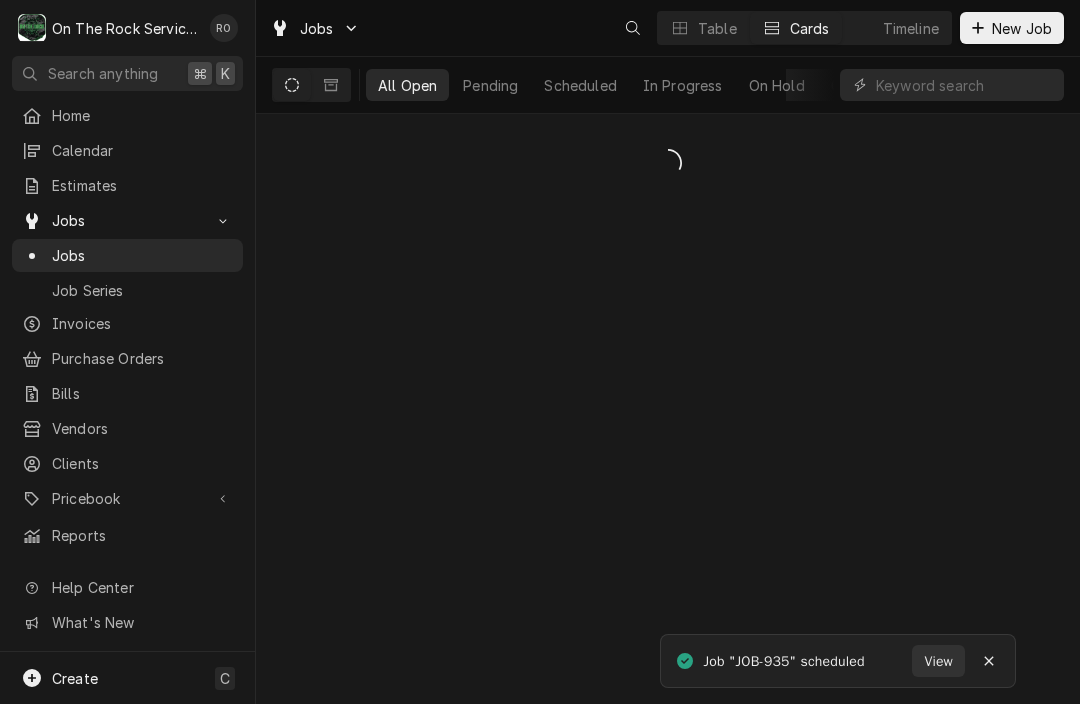 scroll, scrollTop: 0, scrollLeft: 0, axis: both 